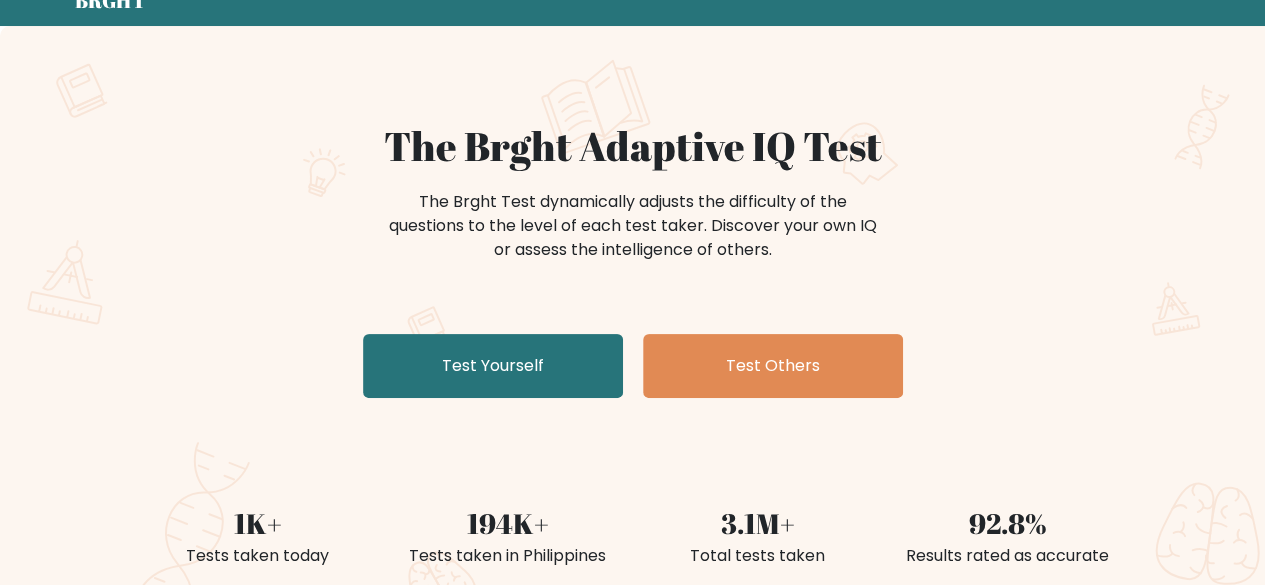 scroll, scrollTop: 0, scrollLeft: 0, axis: both 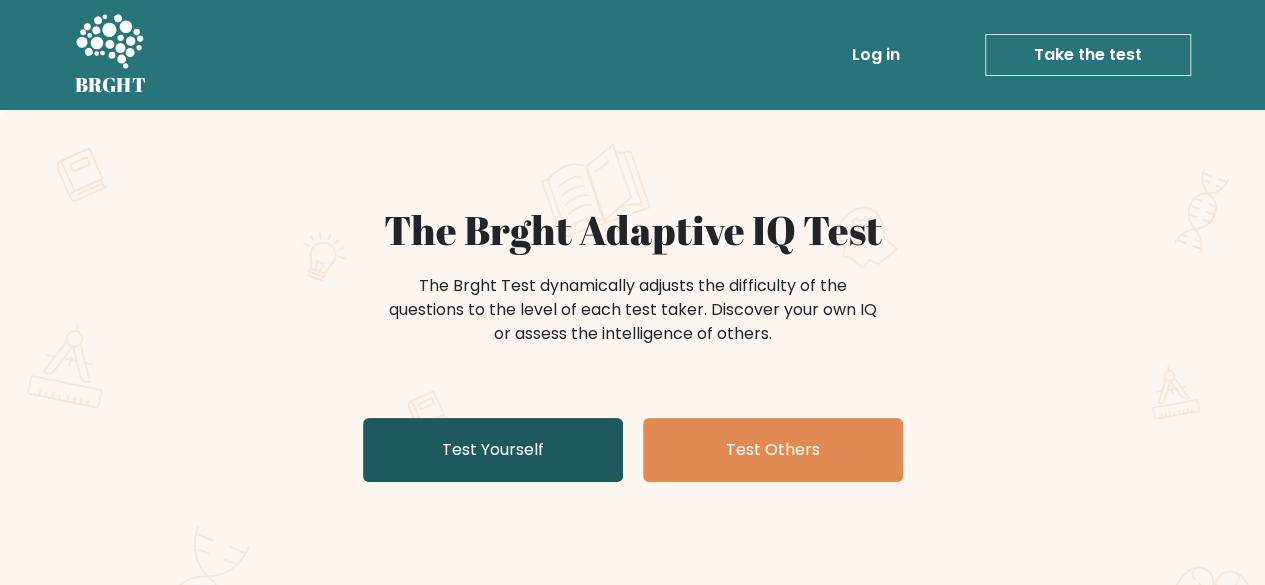 click on "Test Yourself" at bounding box center [493, 450] 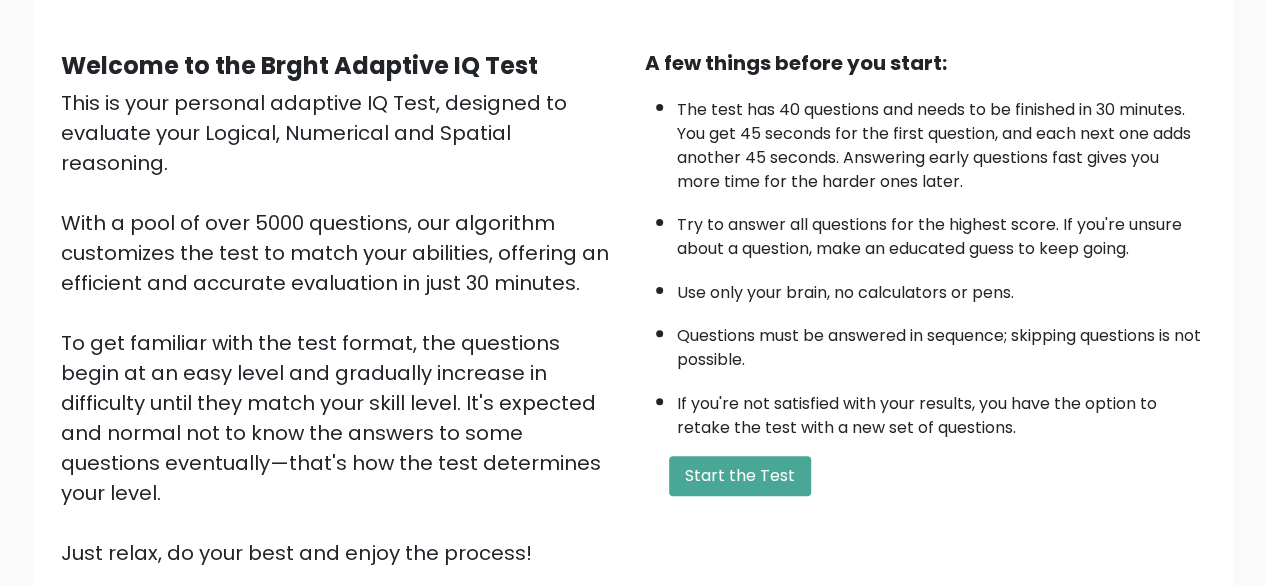 scroll, scrollTop: 200, scrollLeft: 0, axis: vertical 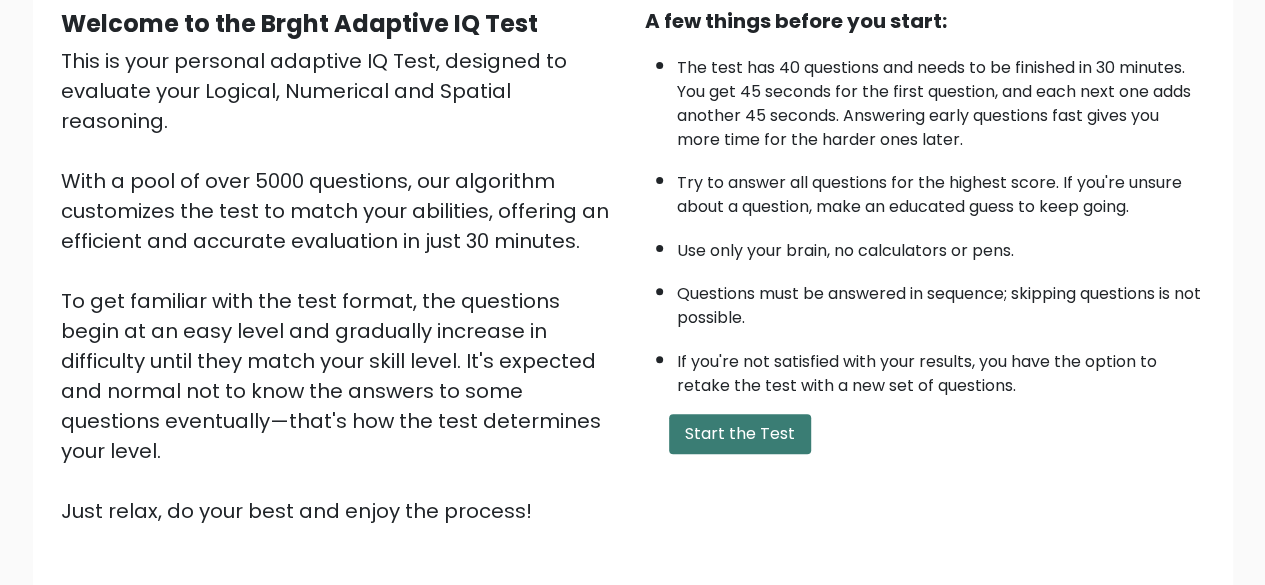 click on "Start the Test" at bounding box center (740, 434) 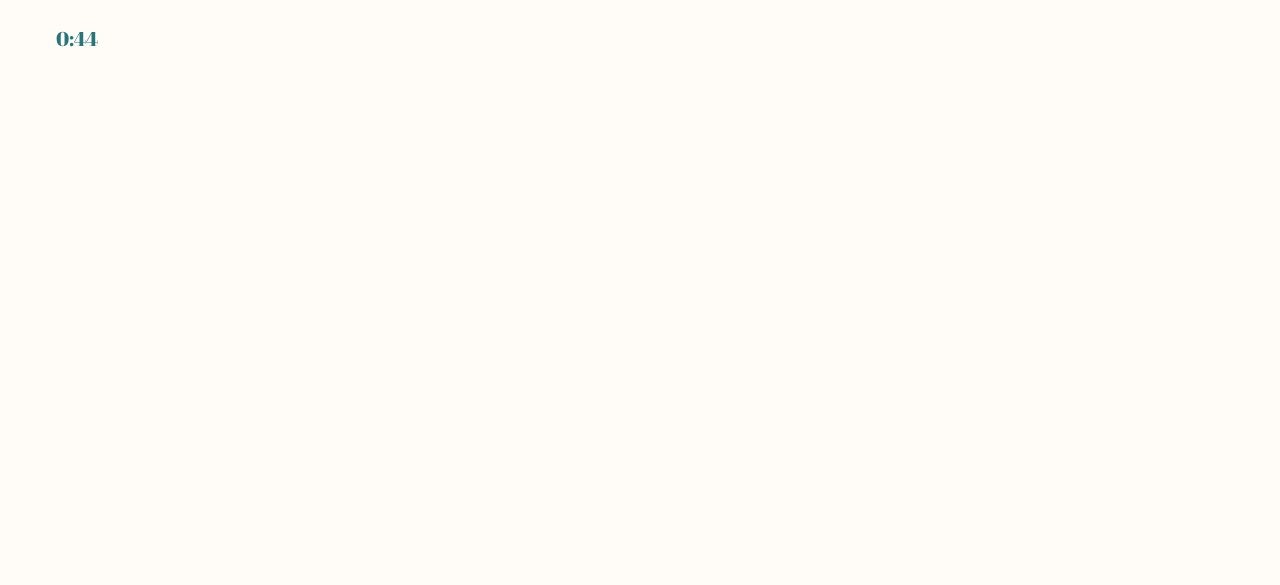 scroll, scrollTop: 0, scrollLeft: 0, axis: both 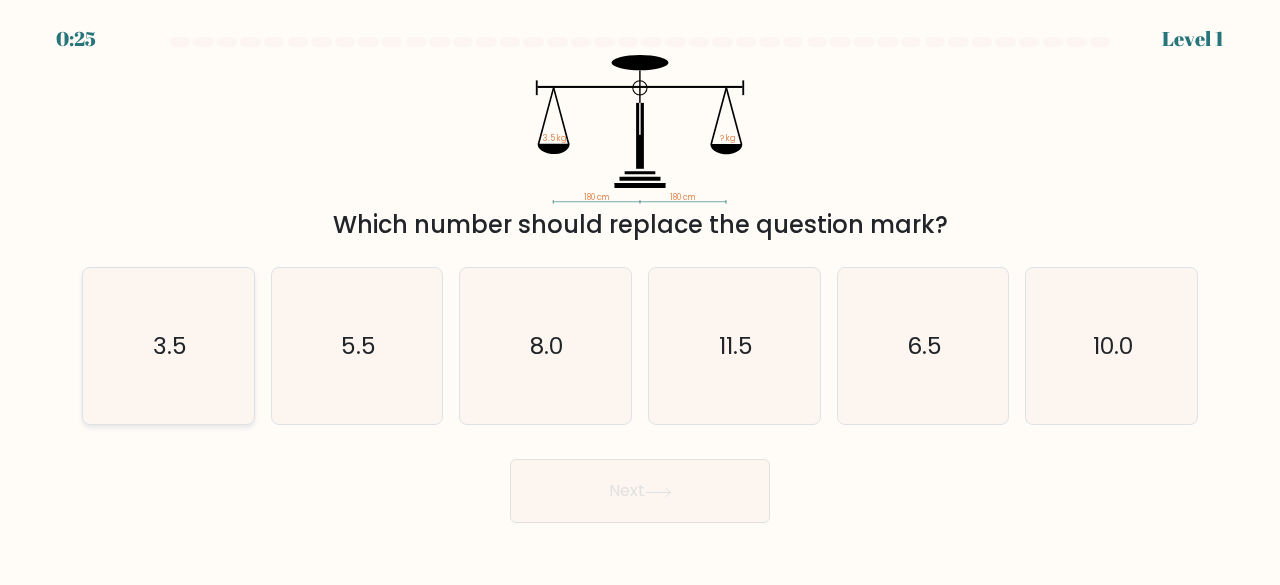 click on "3.5" at bounding box center (168, 346) 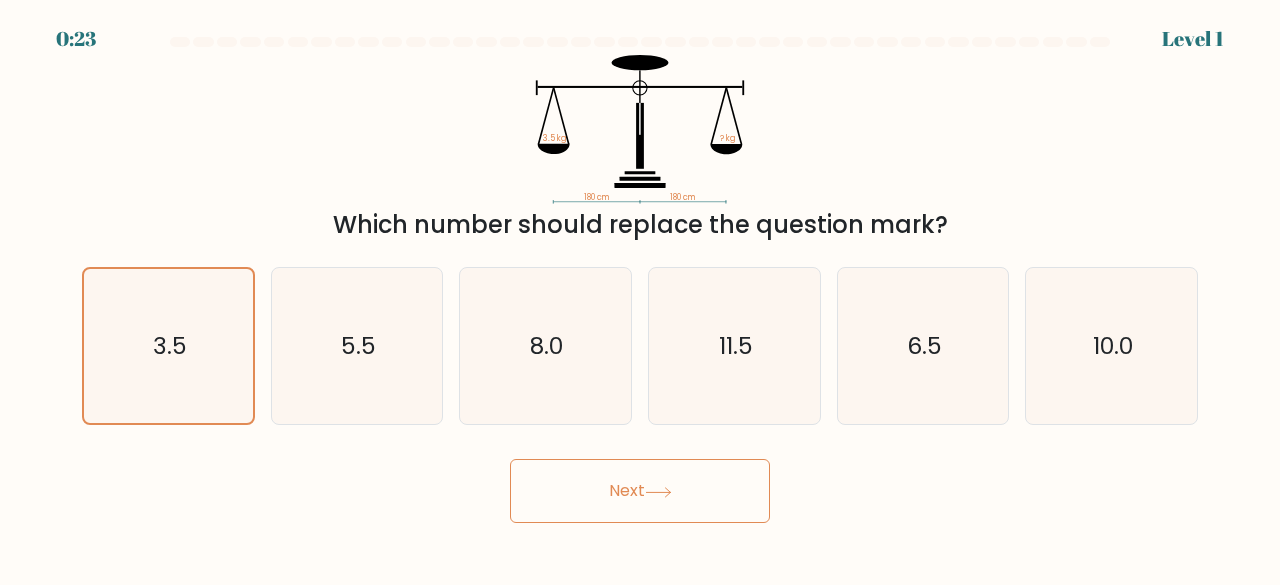 click on "Next" at bounding box center (640, 491) 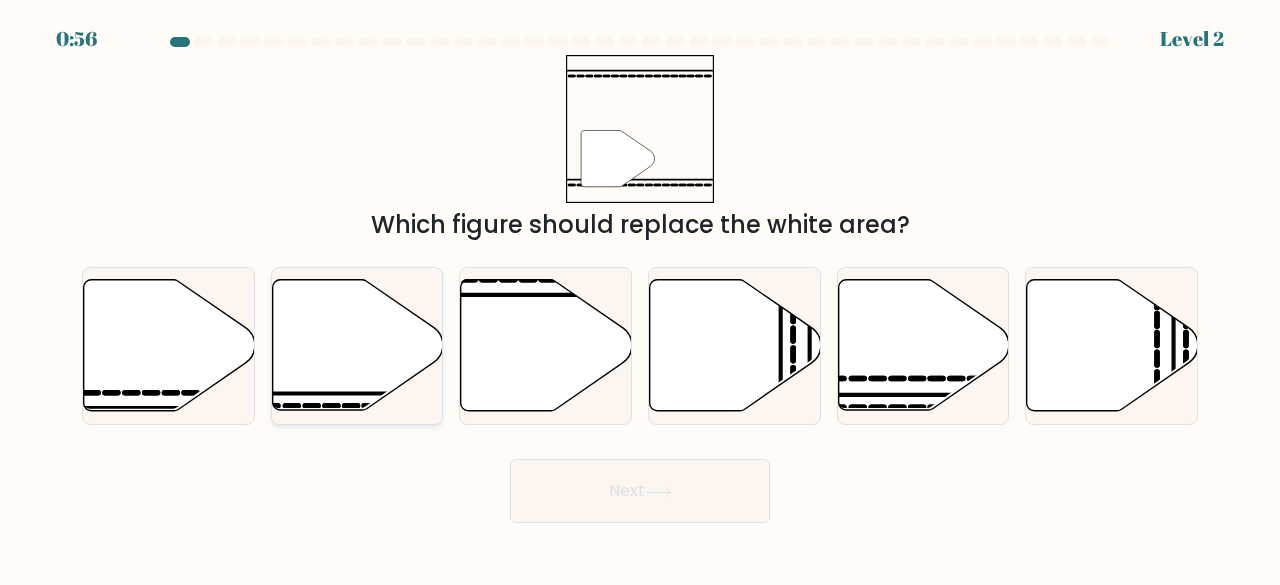 click at bounding box center (357, 345) 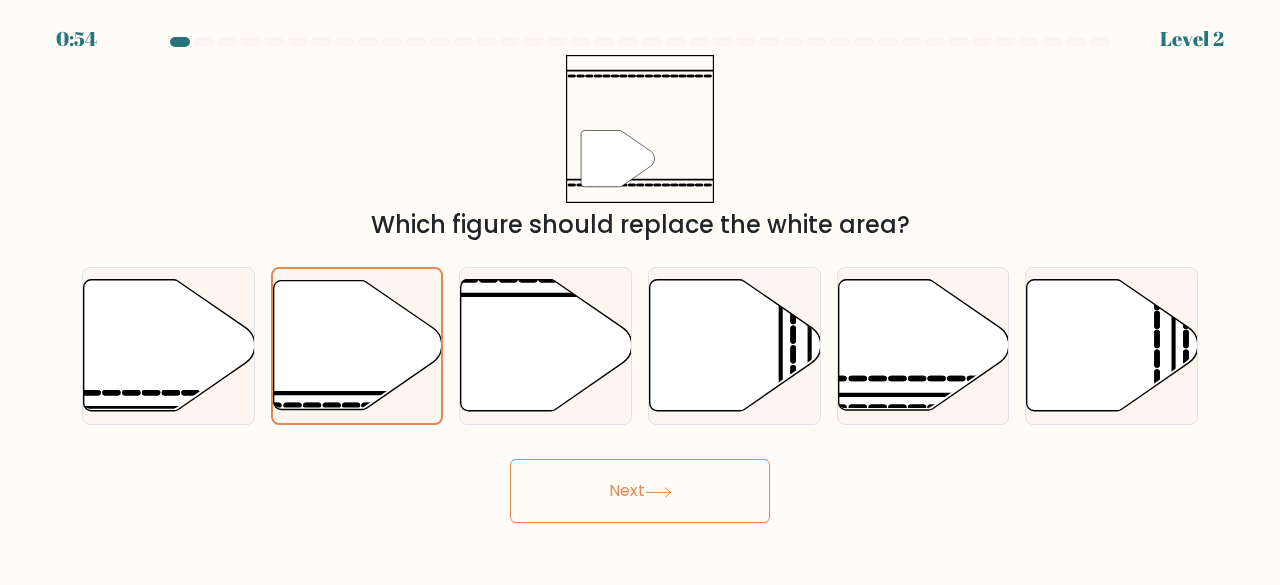 click on "Next" at bounding box center (640, 491) 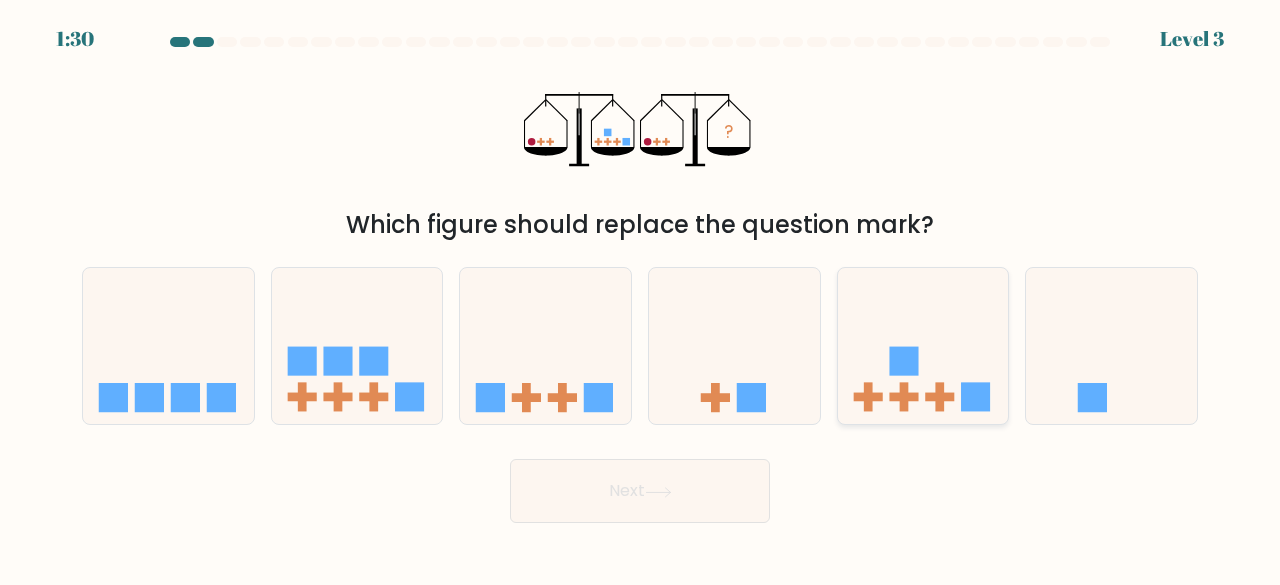 click at bounding box center [903, 397] 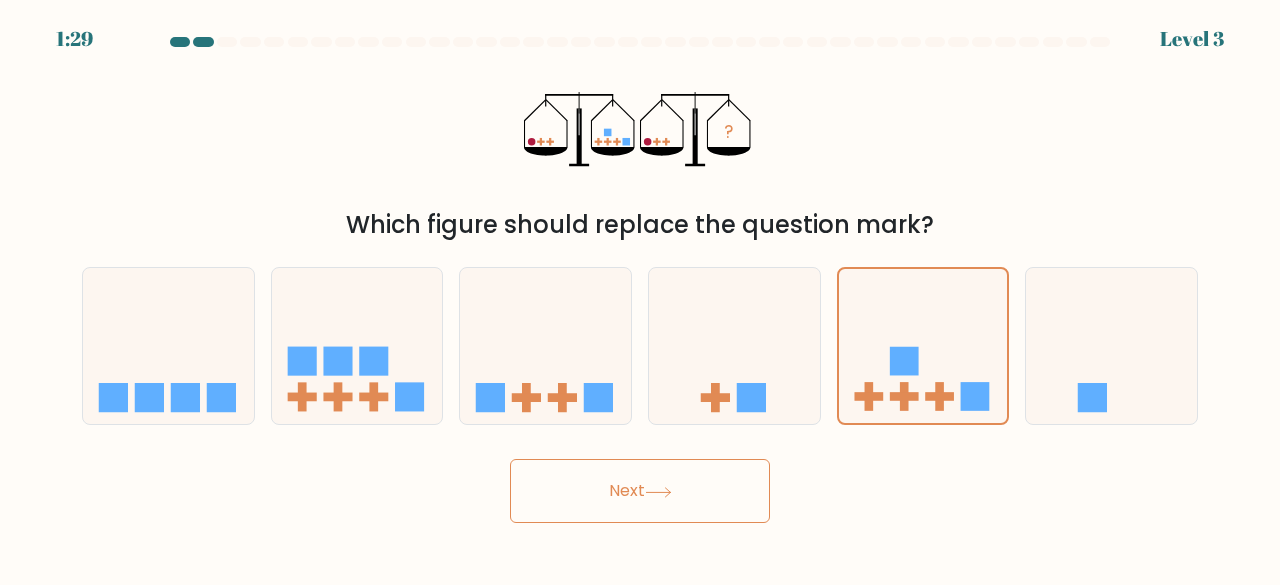 click on "Next" at bounding box center (640, 491) 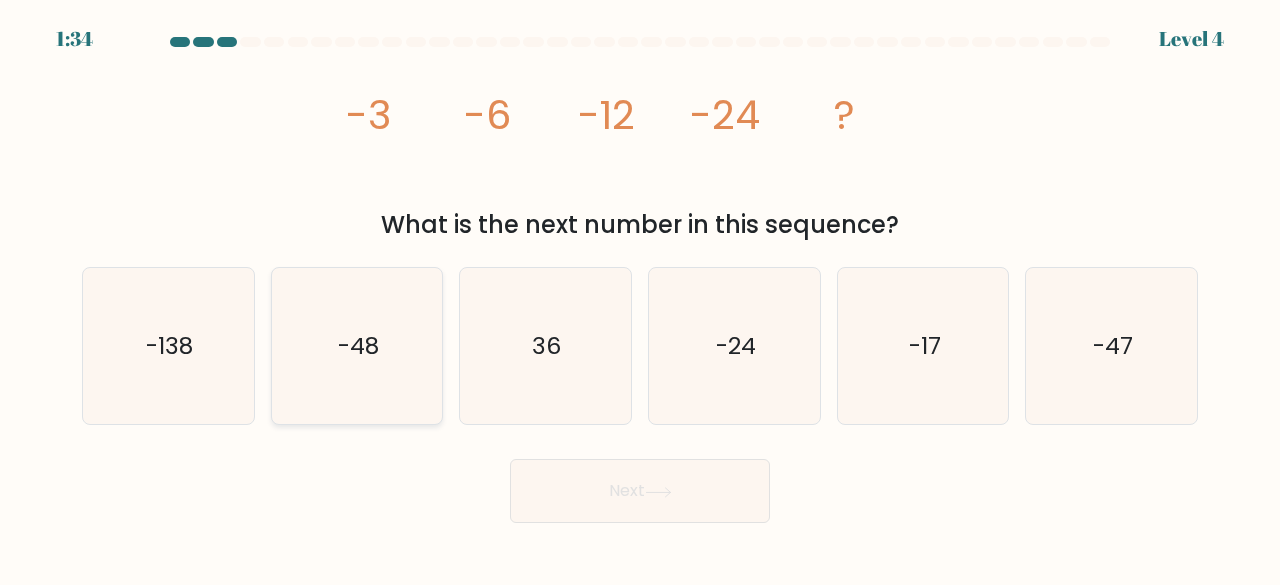 click on "-48" at bounding box center [357, 346] 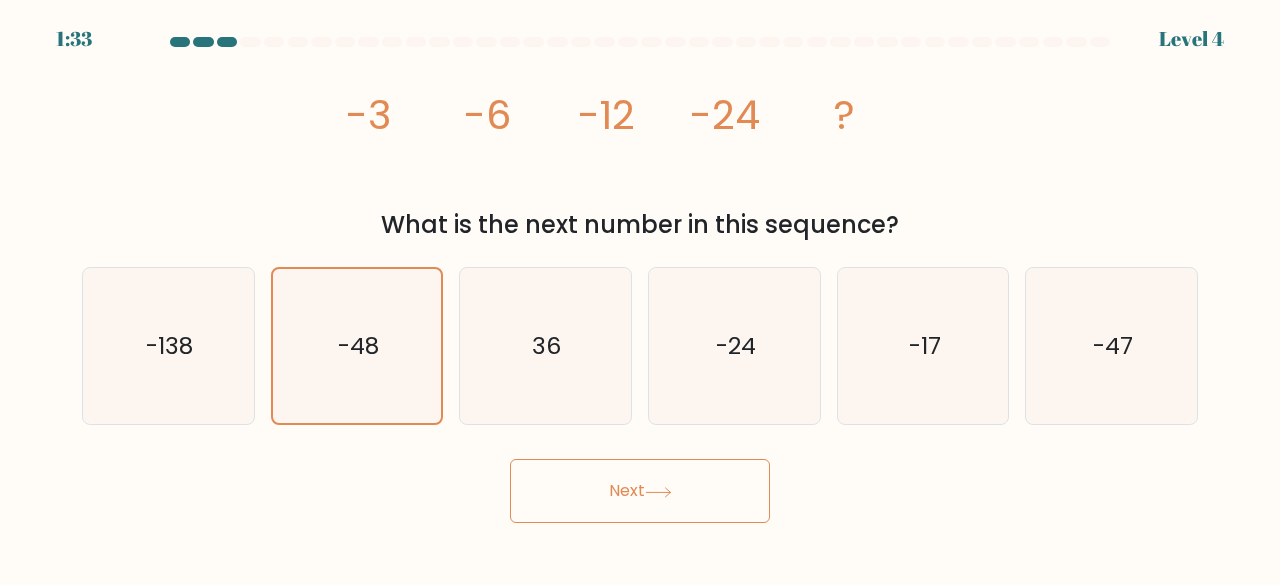 click on "Next" at bounding box center (640, 491) 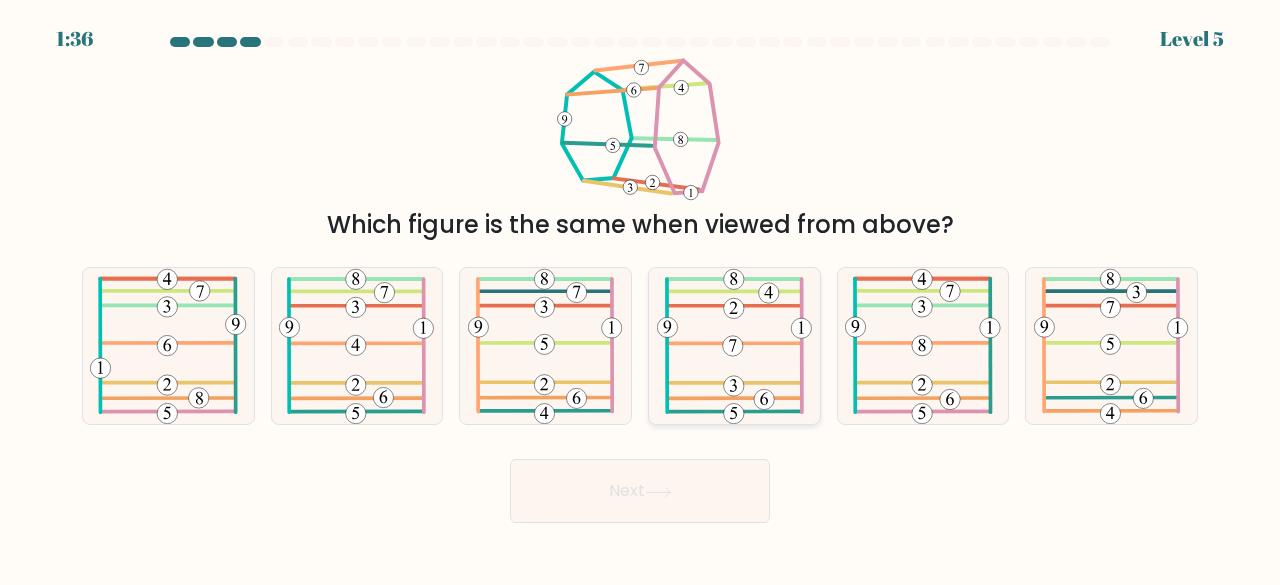 click at bounding box center [734, 346] 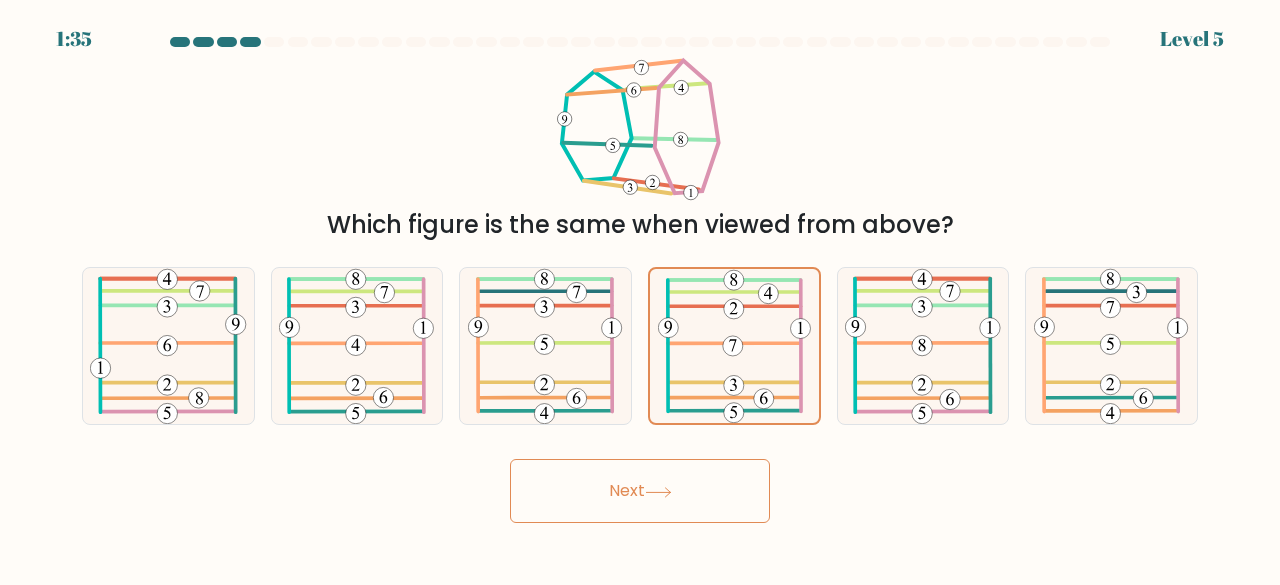 click on "Next" at bounding box center (640, 491) 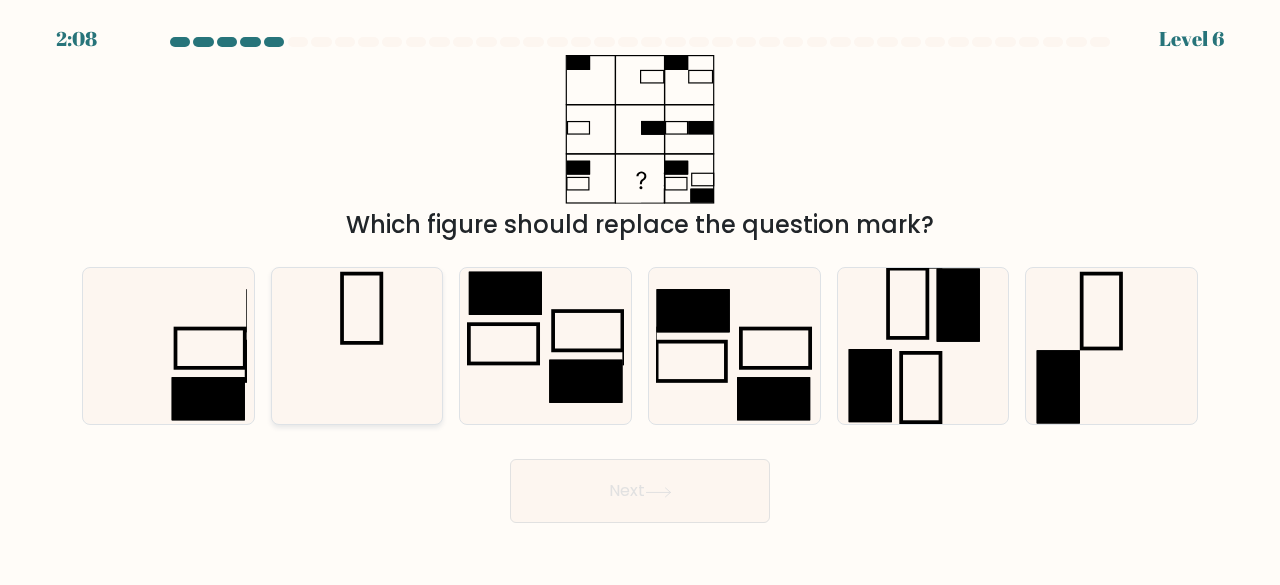 click at bounding box center [357, 346] 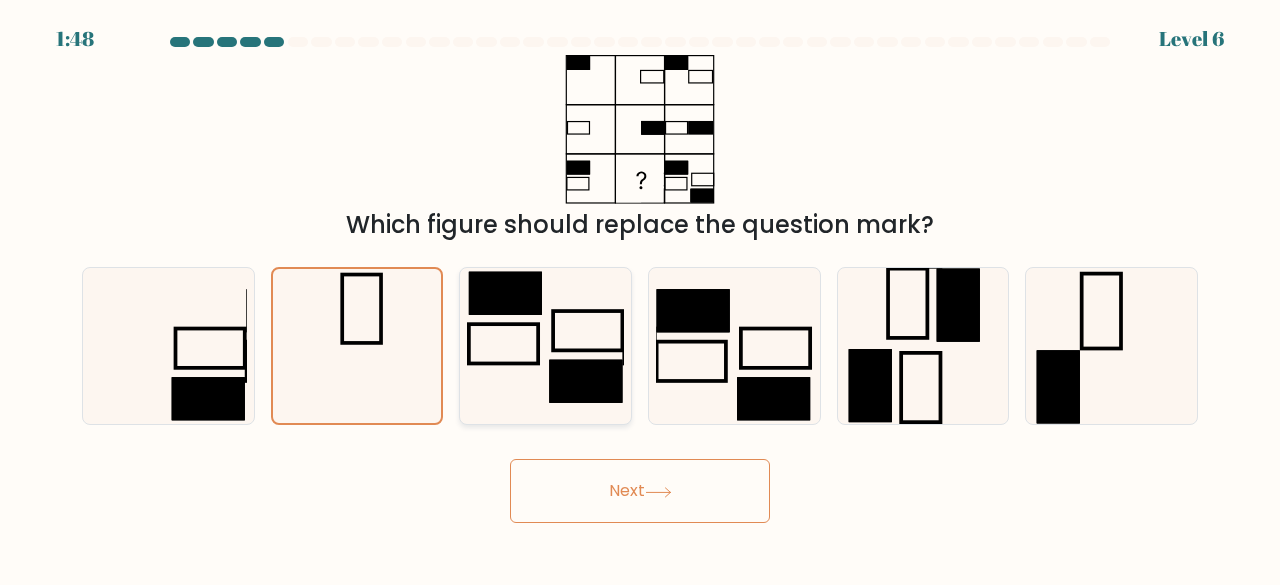 click at bounding box center (504, 343) 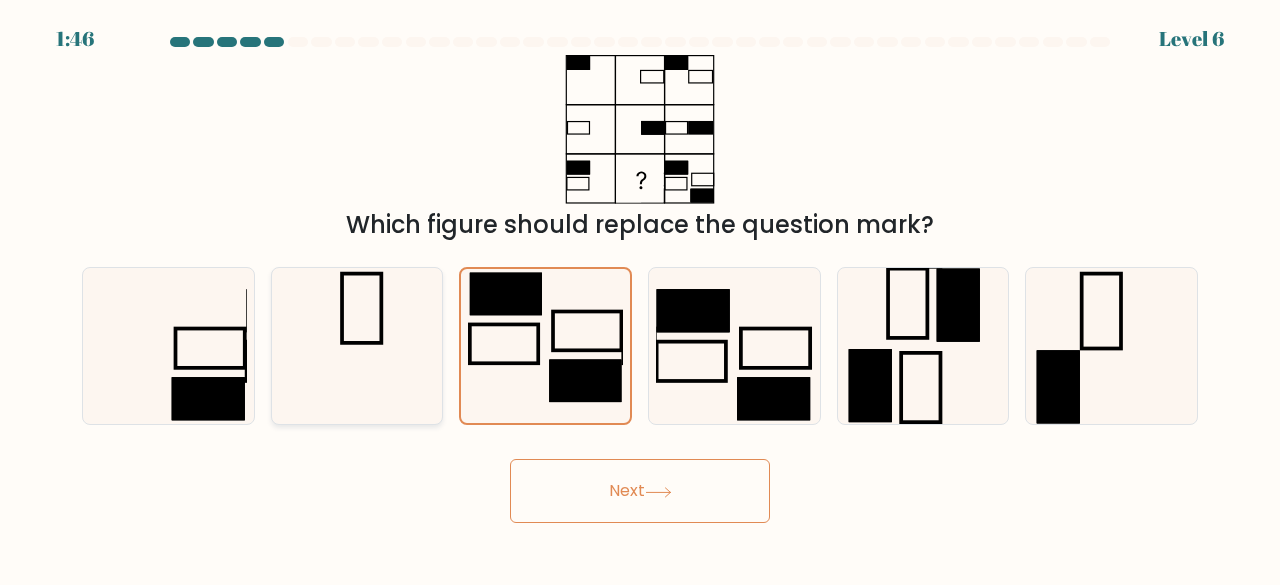 click at bounding box center [357, 346] 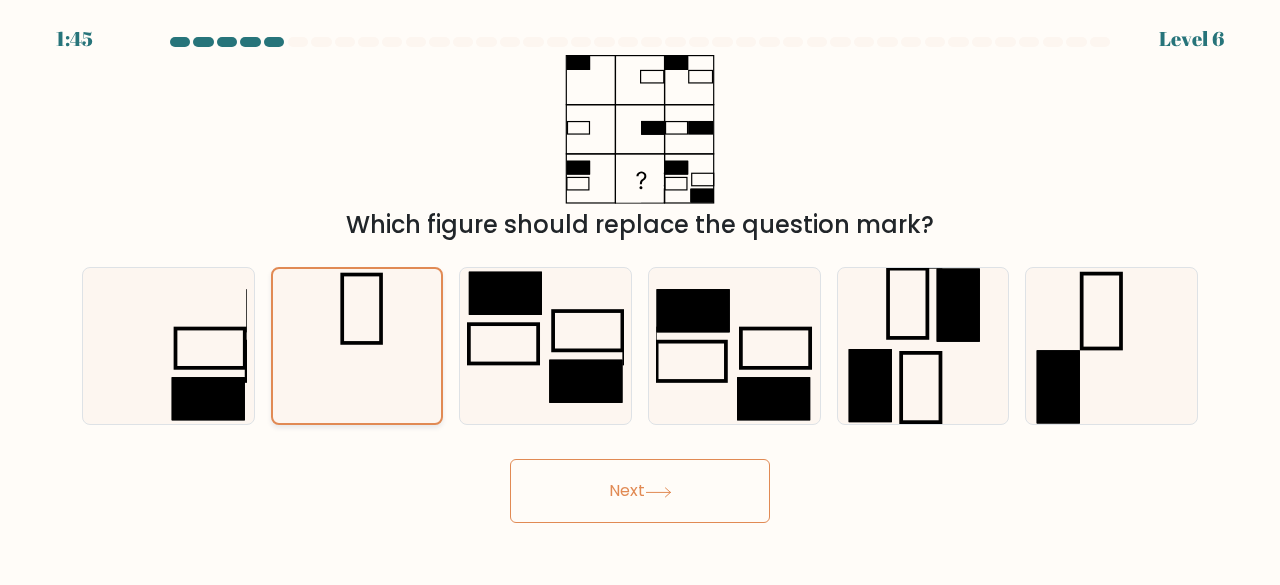 click at bounding box center (357, 346) 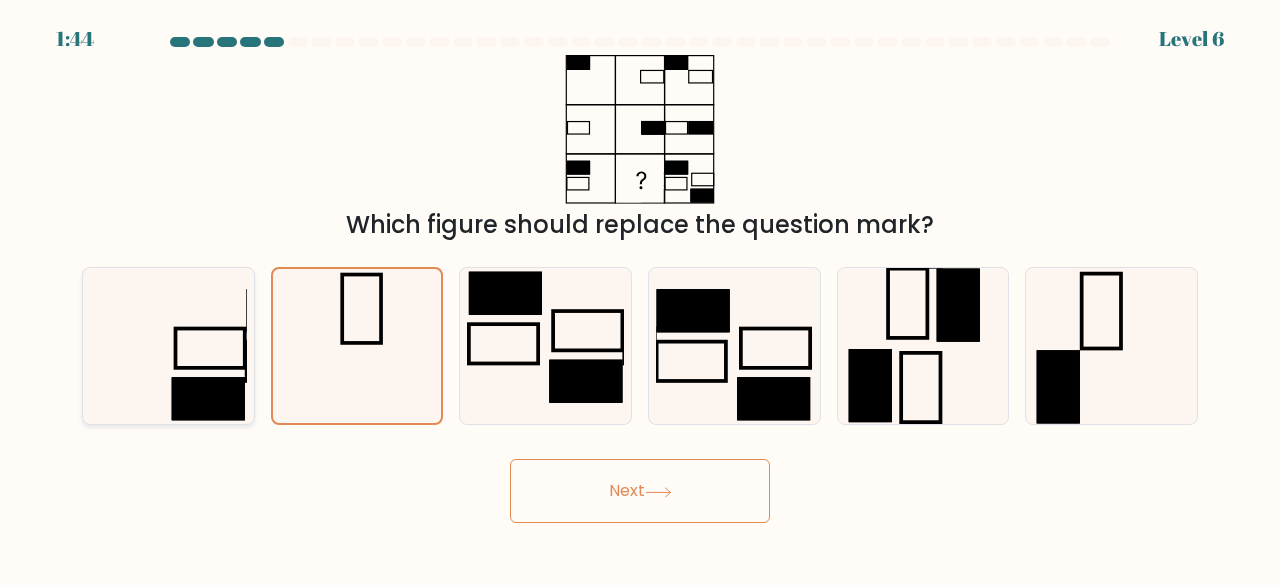 click at bounding box center [168, 346] 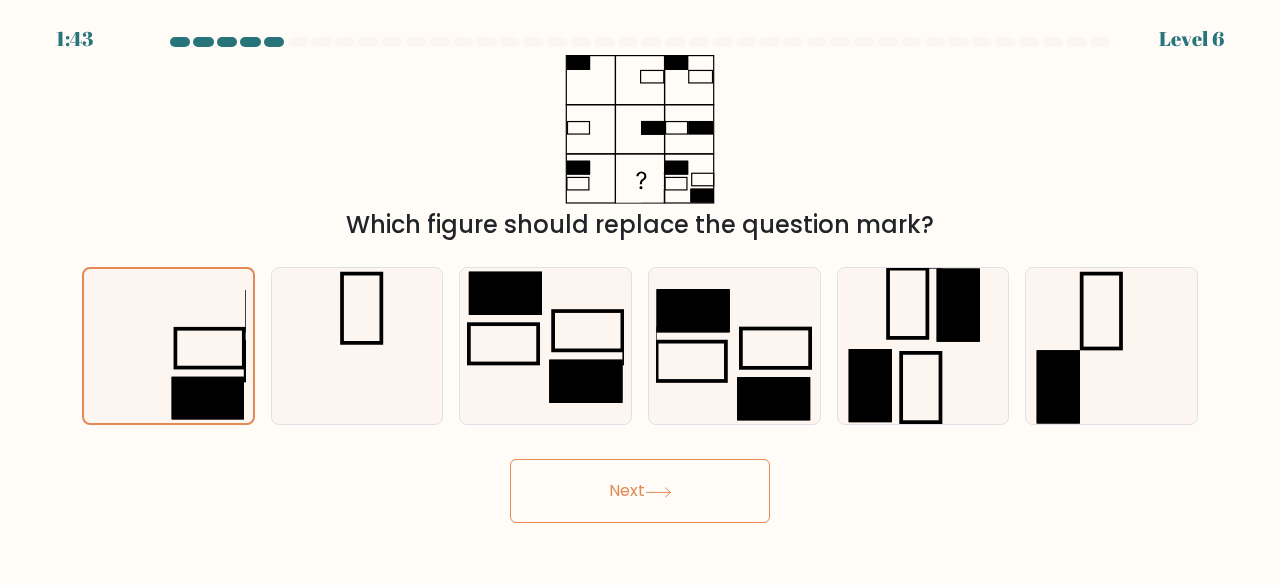 click on "Next" at bounding box center [640, 491] 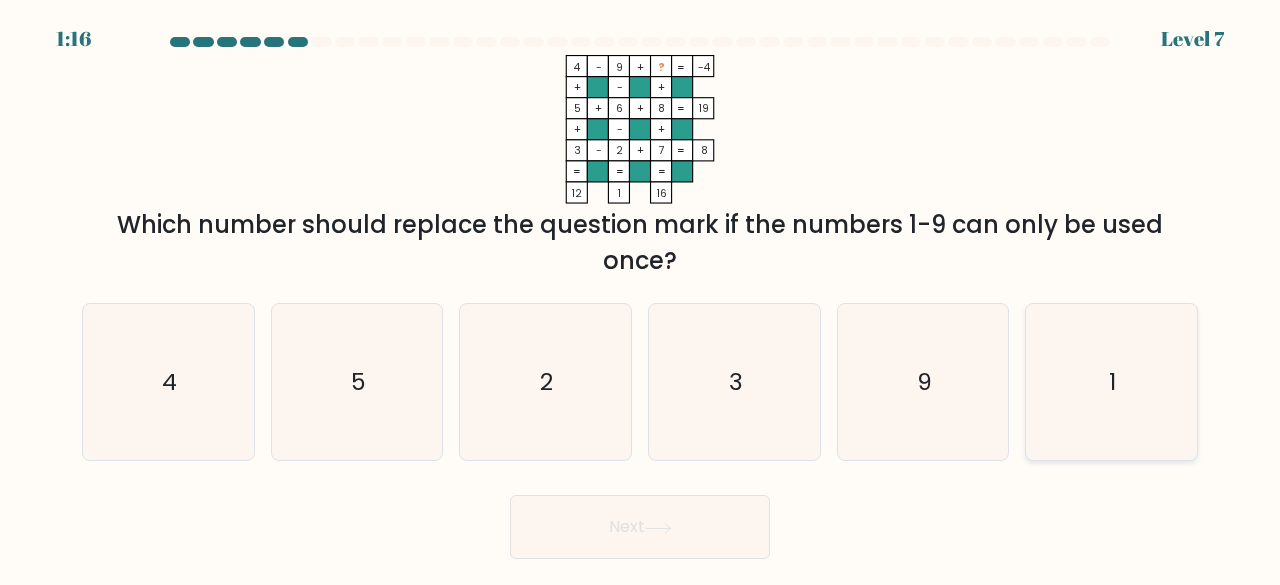 click on "1" at bounding box center [1111, 382] 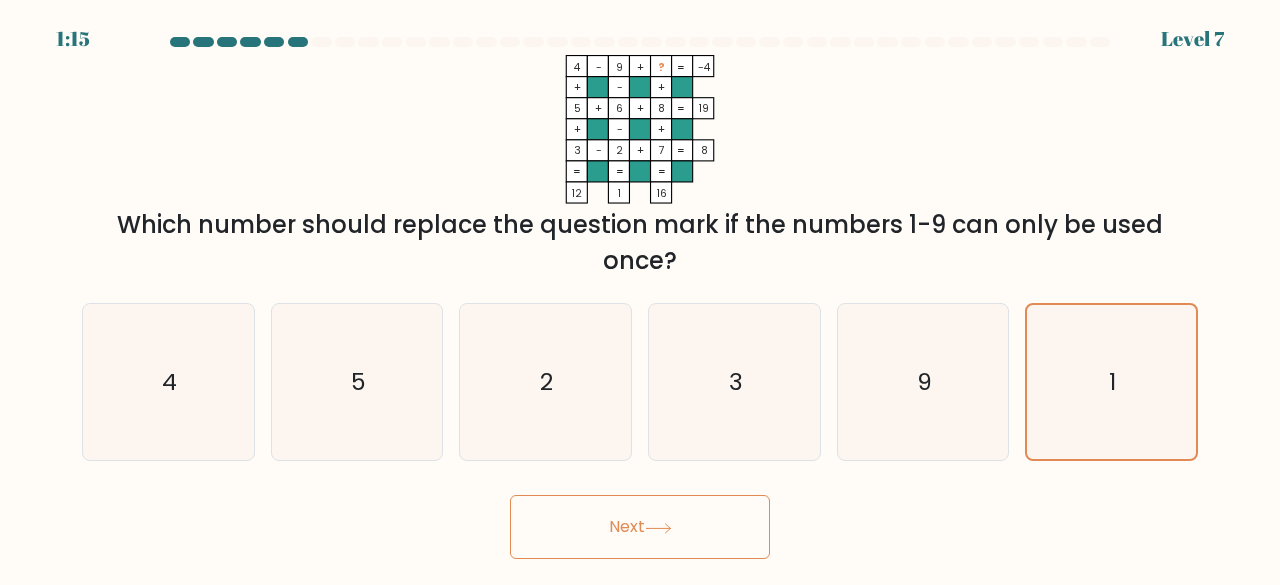 click on "Next" at bounding box center [640, 527] 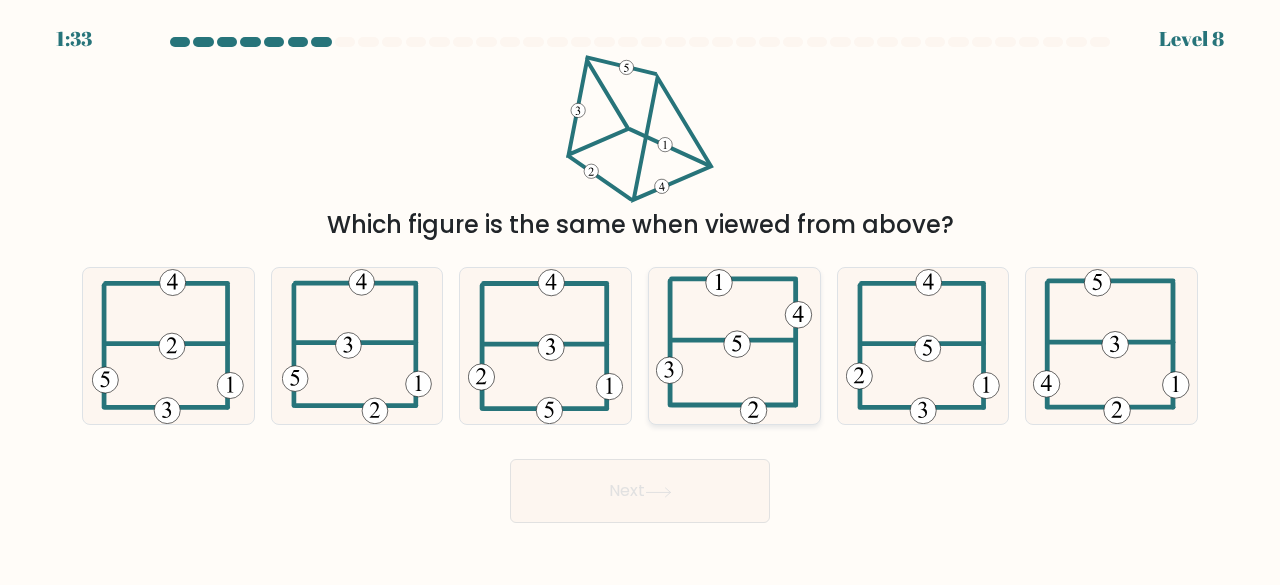 click at bounding box center [734, 346] 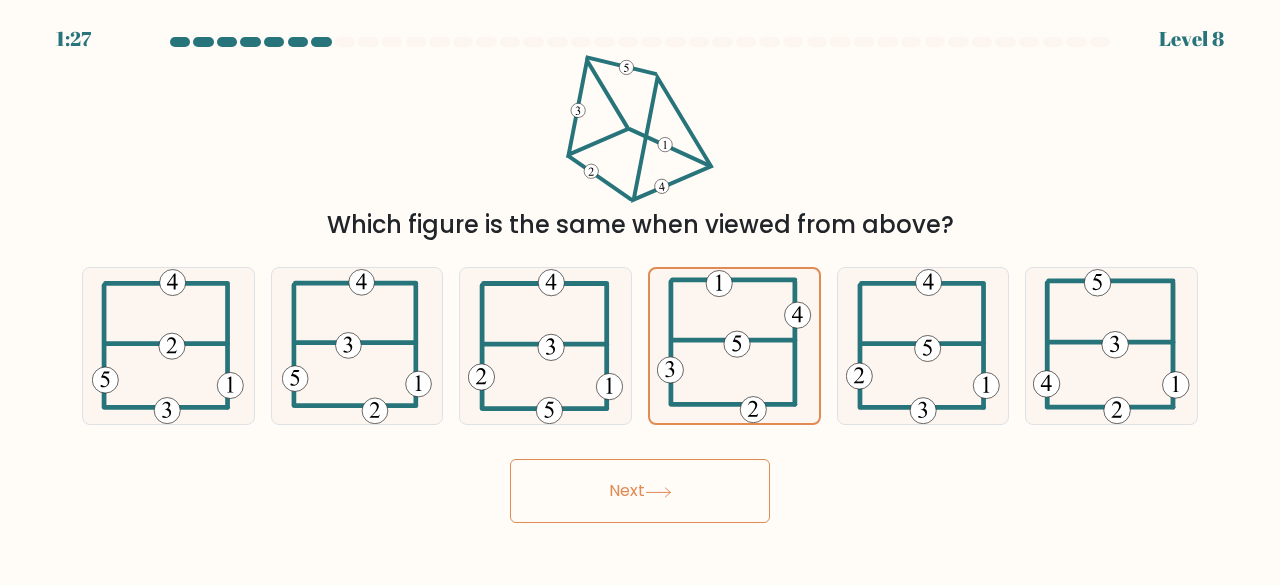 click at bounding box center (658, 492) 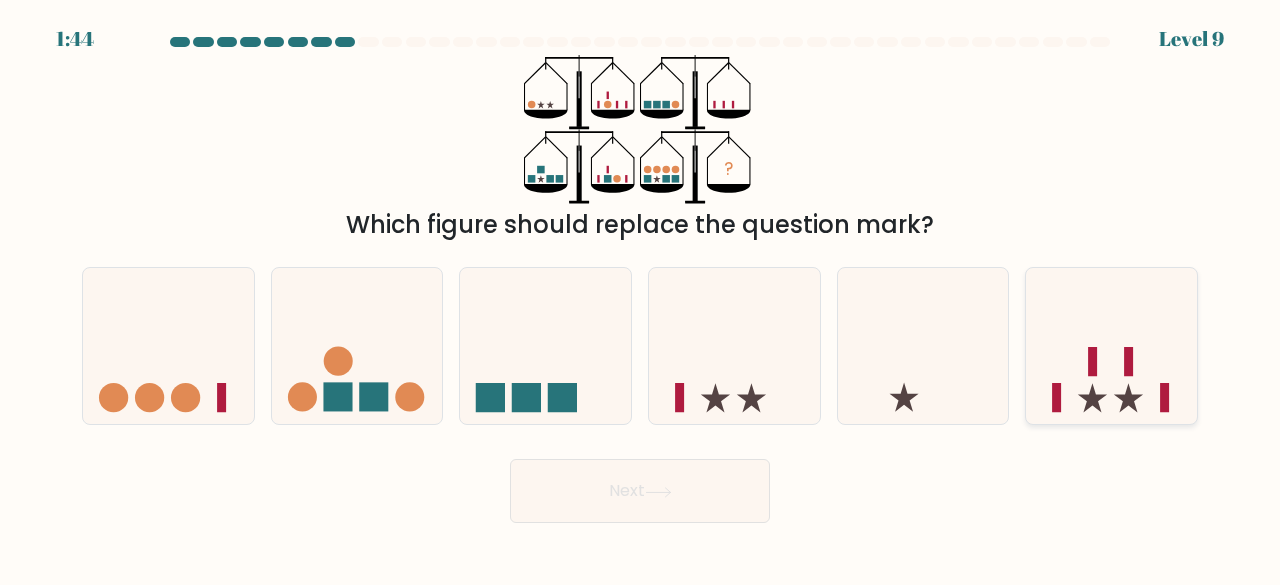 click at bounding box center [1111, 345] 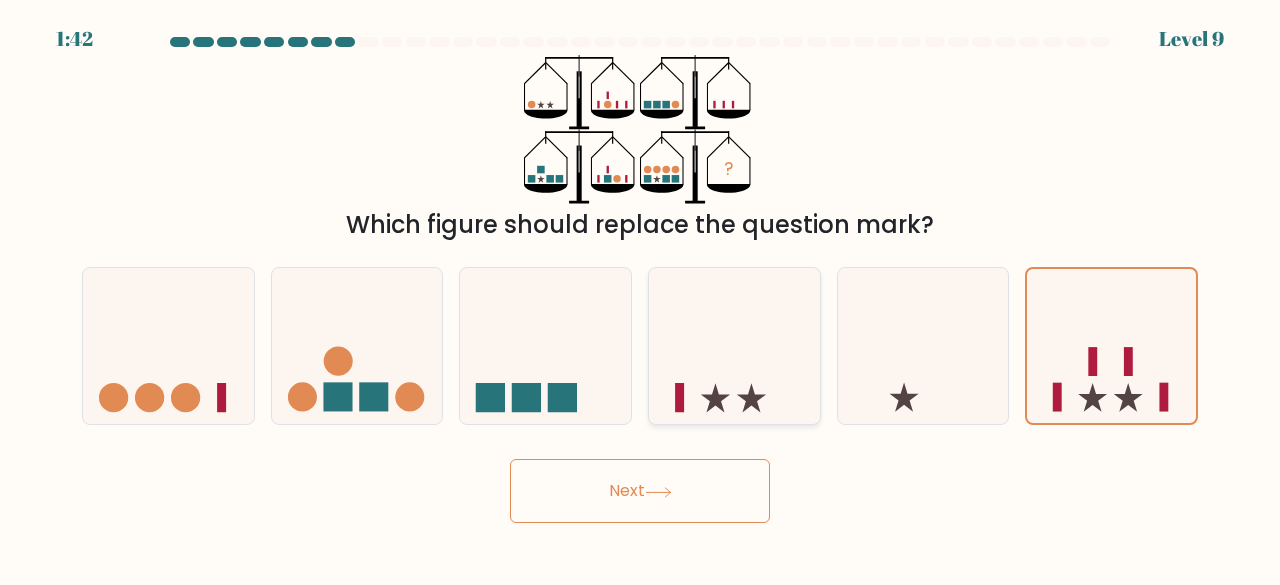 click at bounding box center (734, 345) 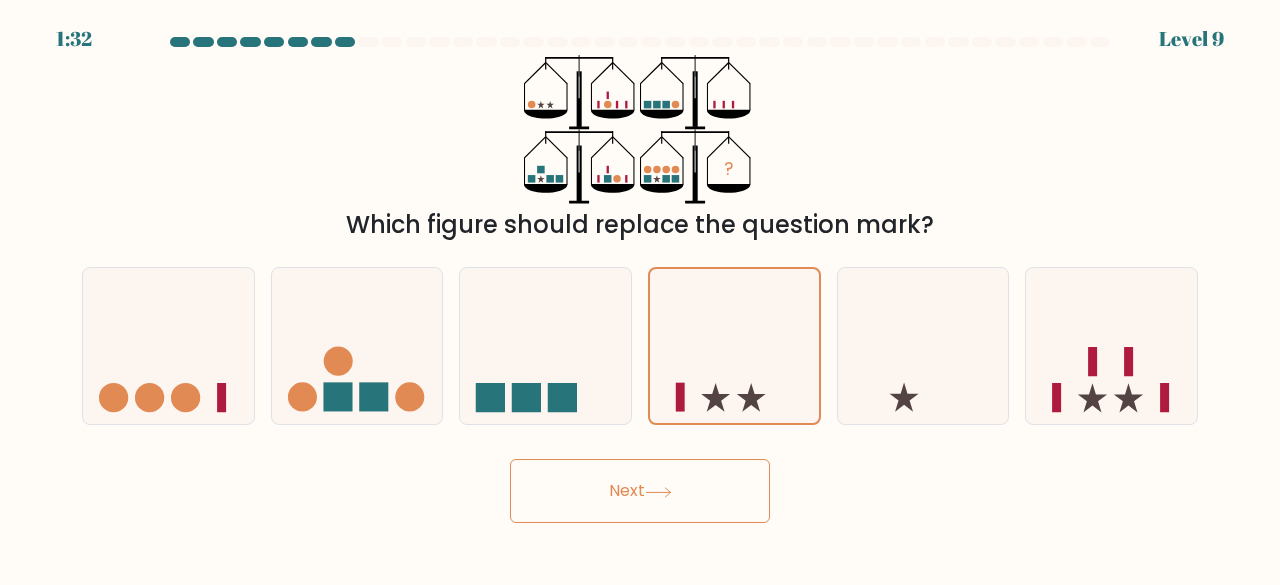 click on "Next" at bounding box center (640, 491) 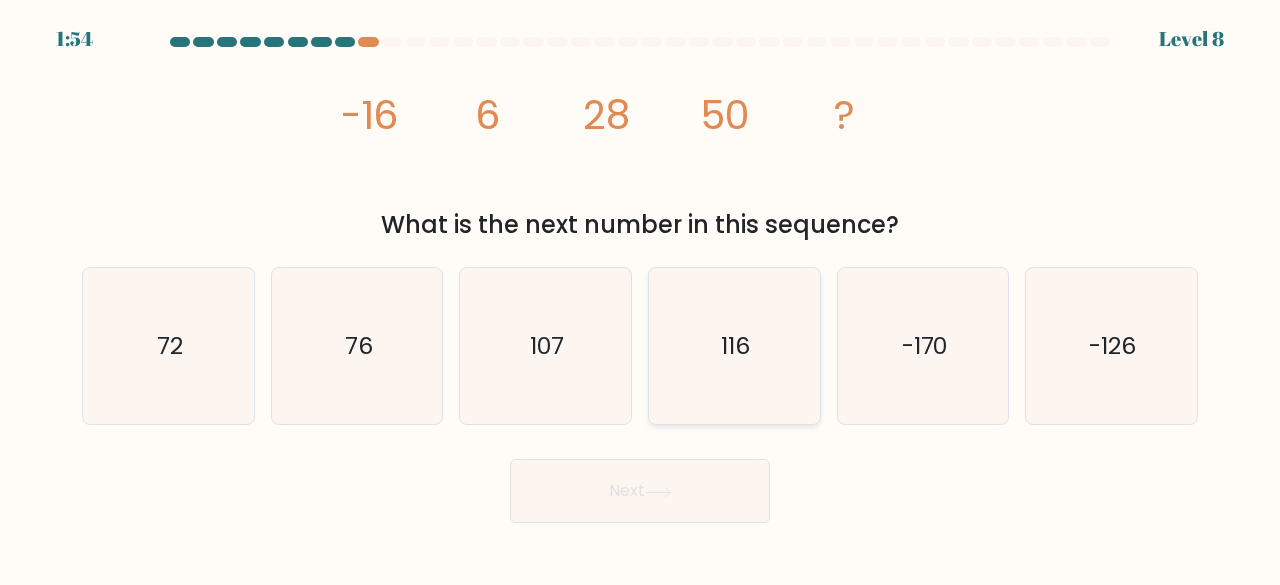 click on "116" at bounding box center [734, 346] 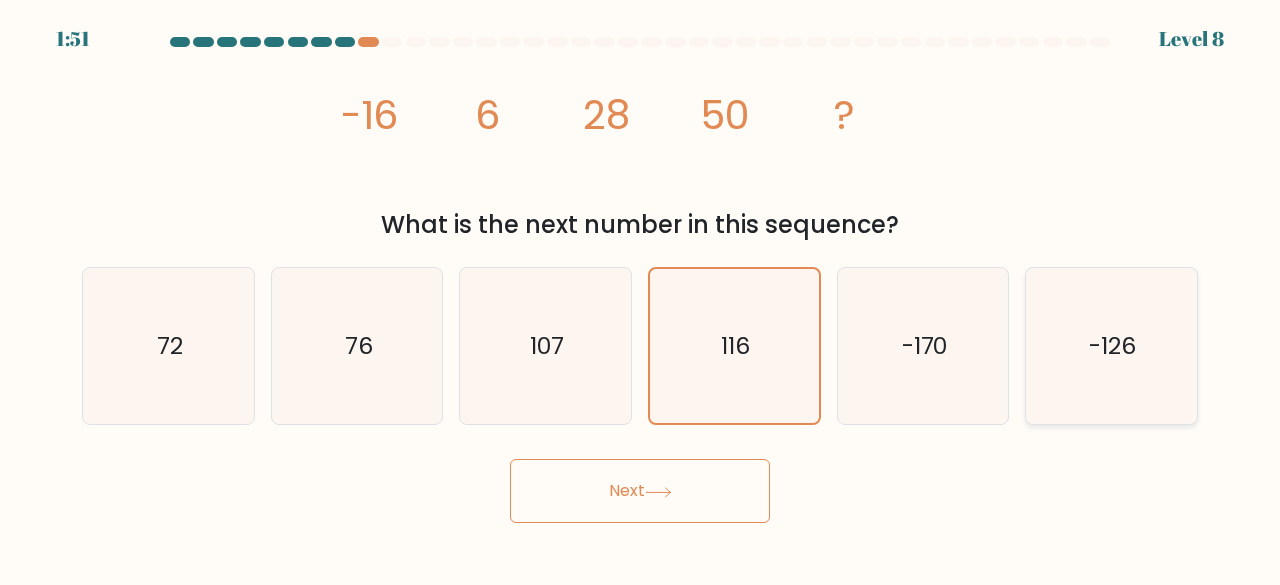 click on "-126" at bounding box center [1111, 346] 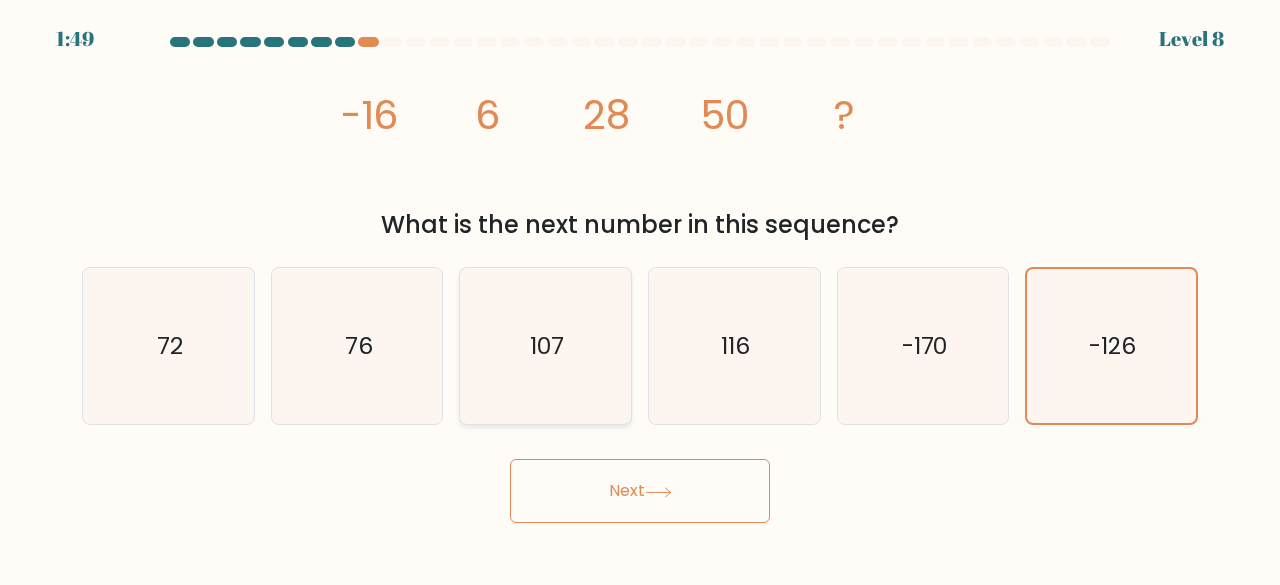 click on "107" at bounding box center (547, 345) 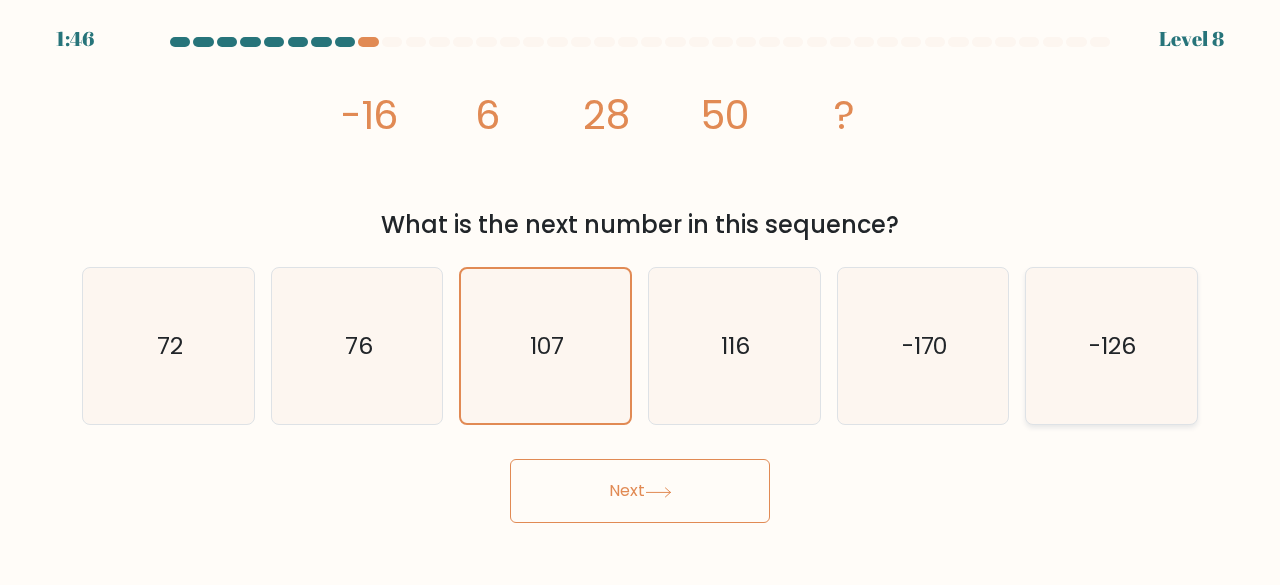 click on "-126" at bounding box center [1111, 346] 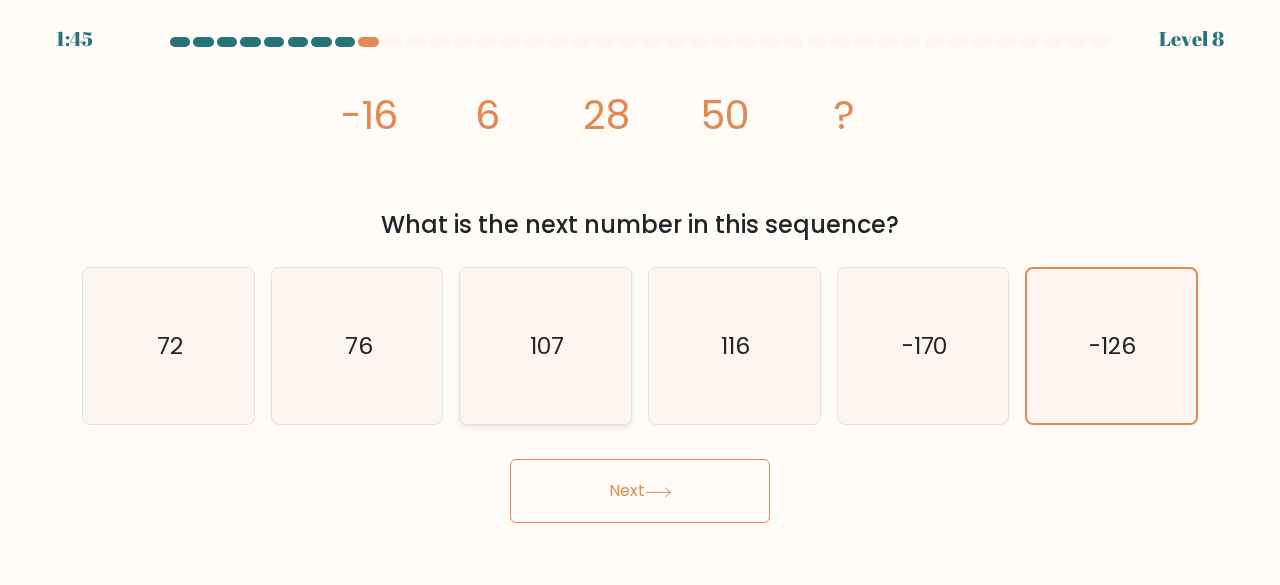 click on "107" at bounding box center [545, 346] 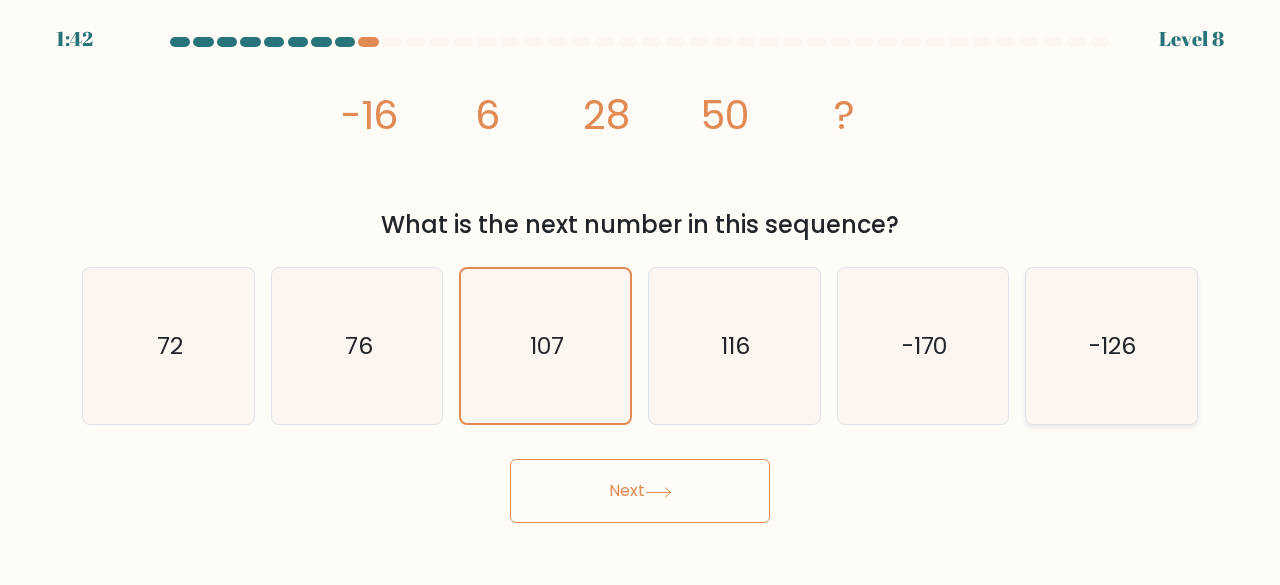click on "-126" at bounding box center [1111, 346] 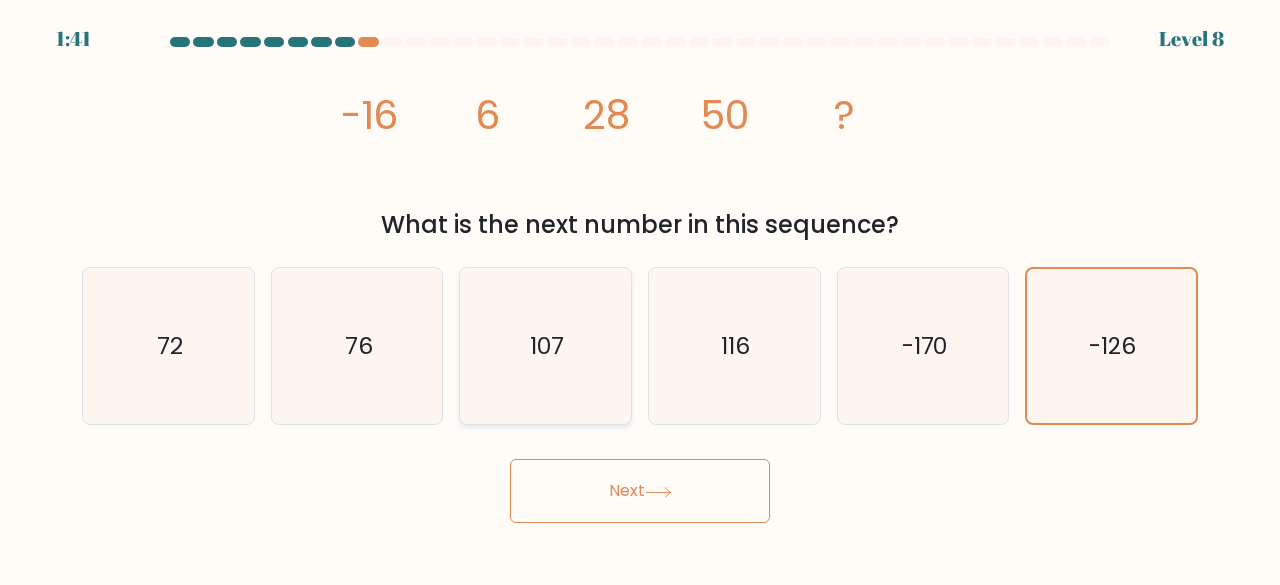 click on "107" at bounding box center (545, 346) 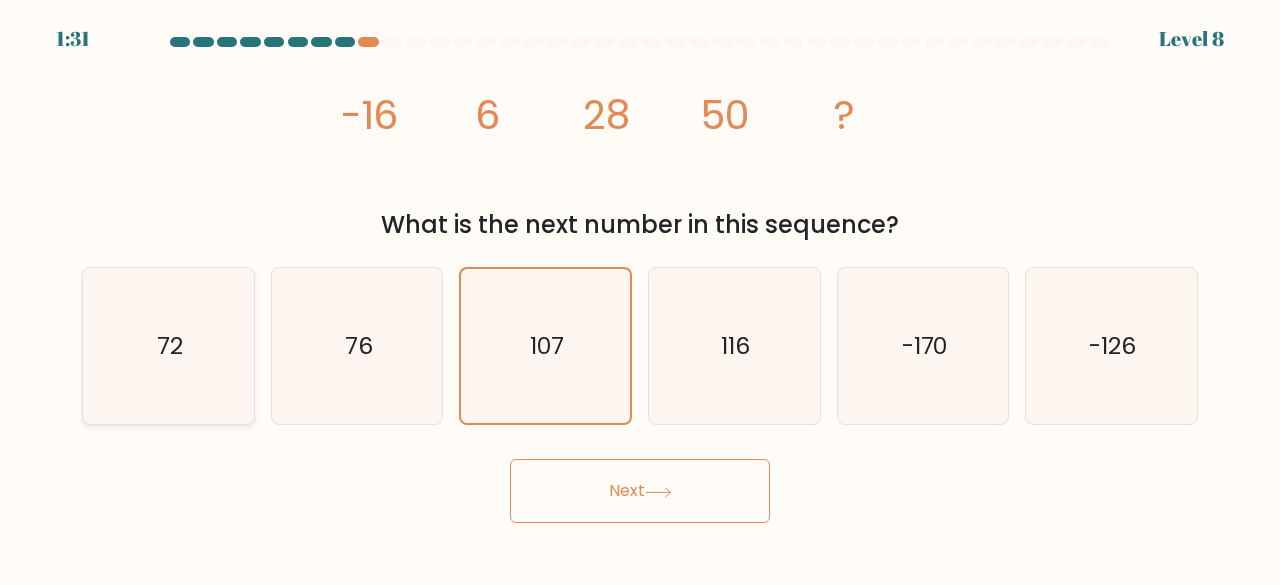 click on "72" at bounding box center (168, 346) 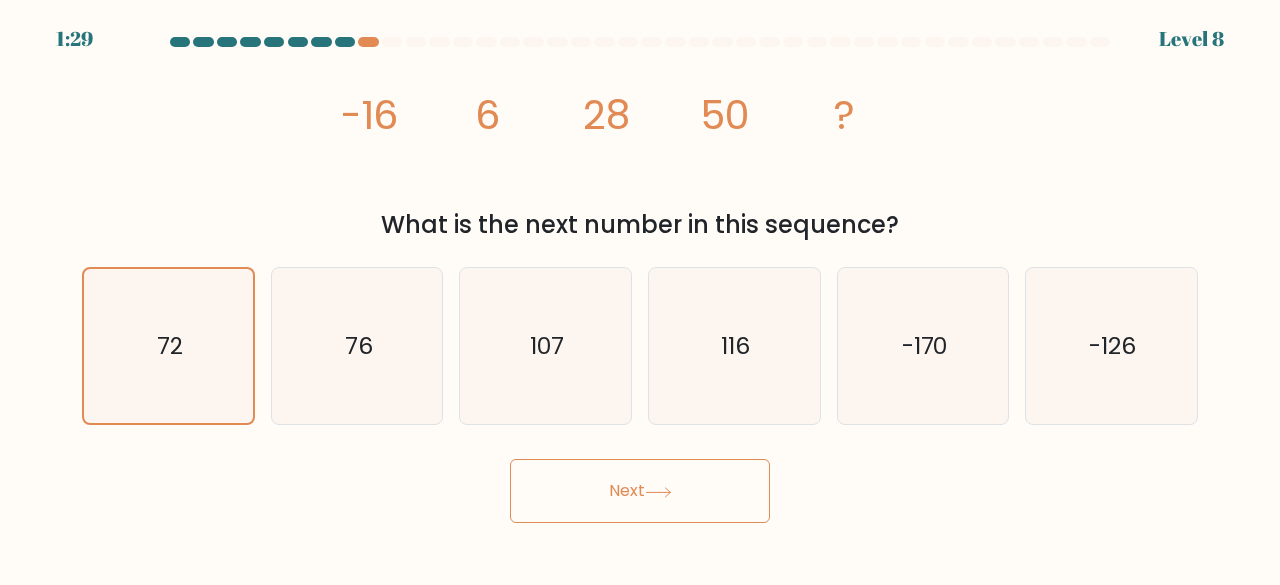 click on "Next" at bounding box center [640, 491] 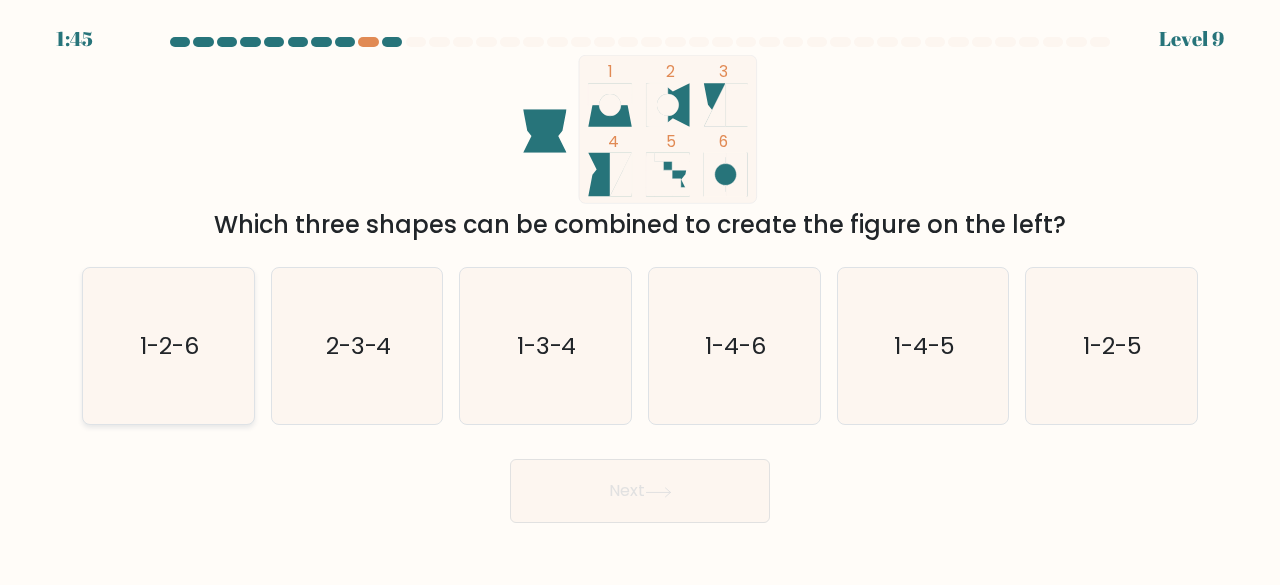 click on "1-2-6" at bounding box center (168, 346) 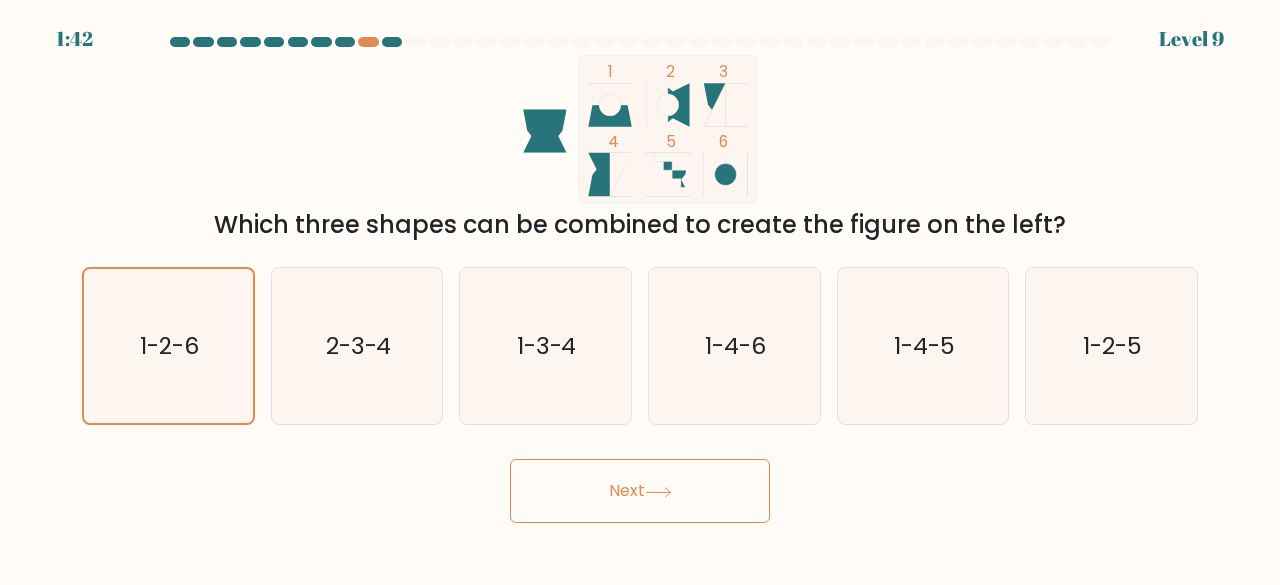 click on "Next" at bounding box center [640, 491] 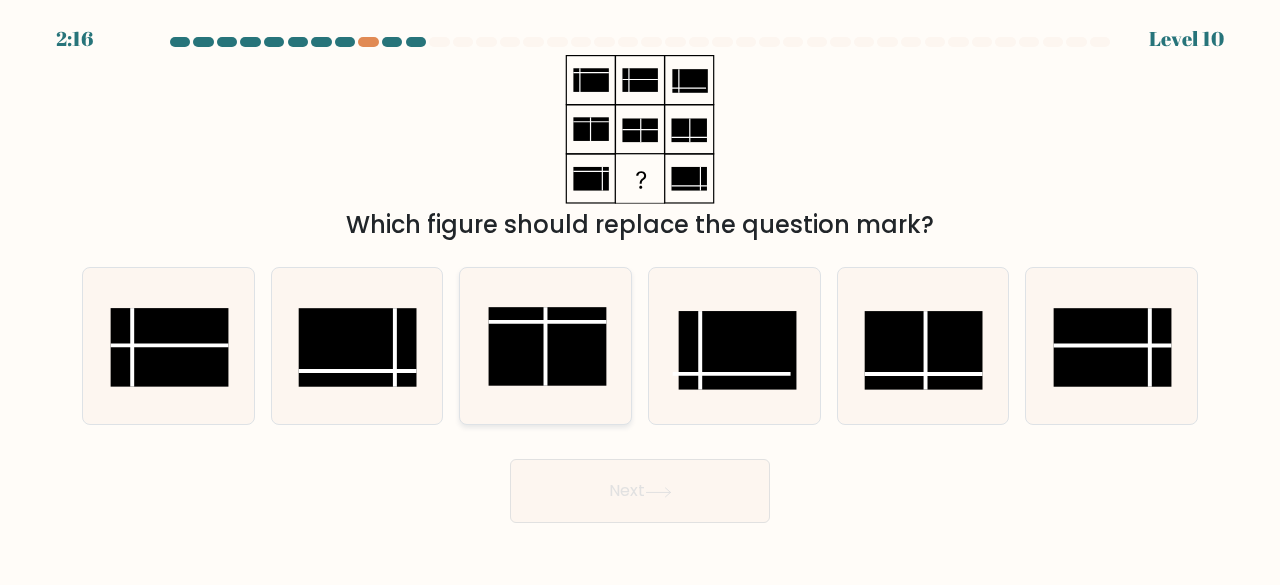 click at bounding box center [545, 346] 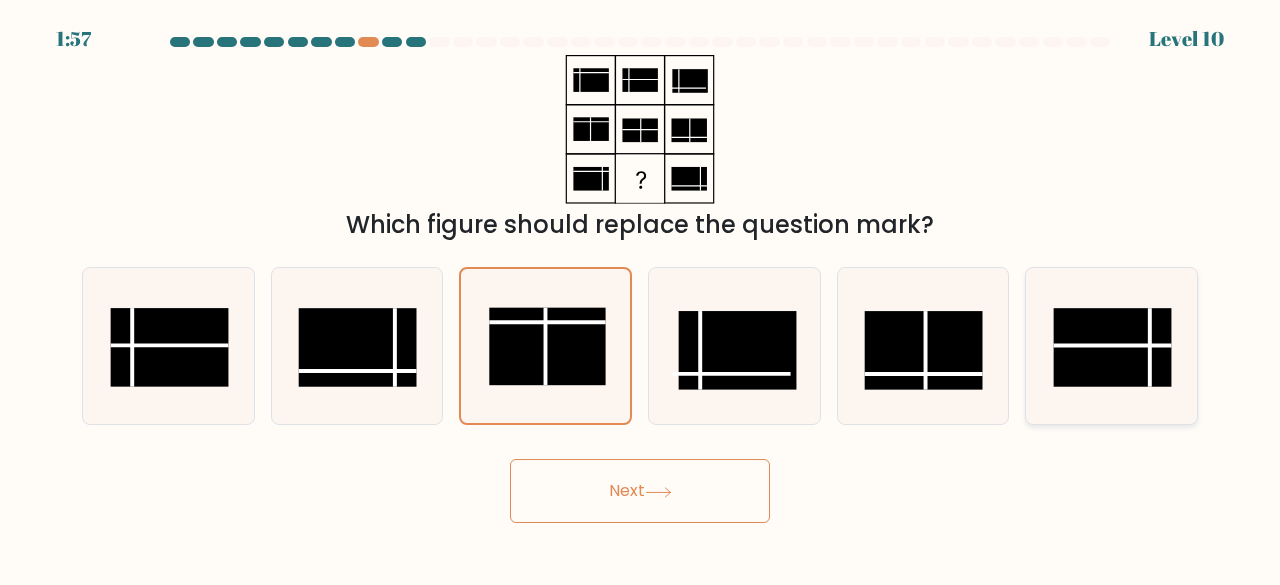 click at bounding box center (1113, 347) 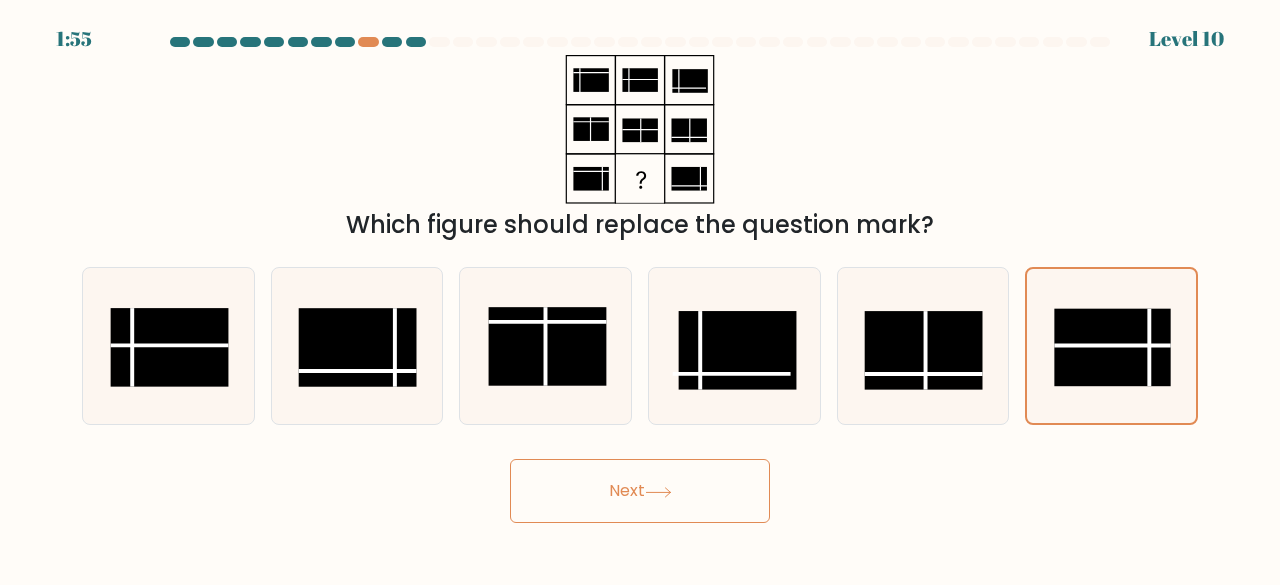 click on "Next" at bounding box center (640, 491) 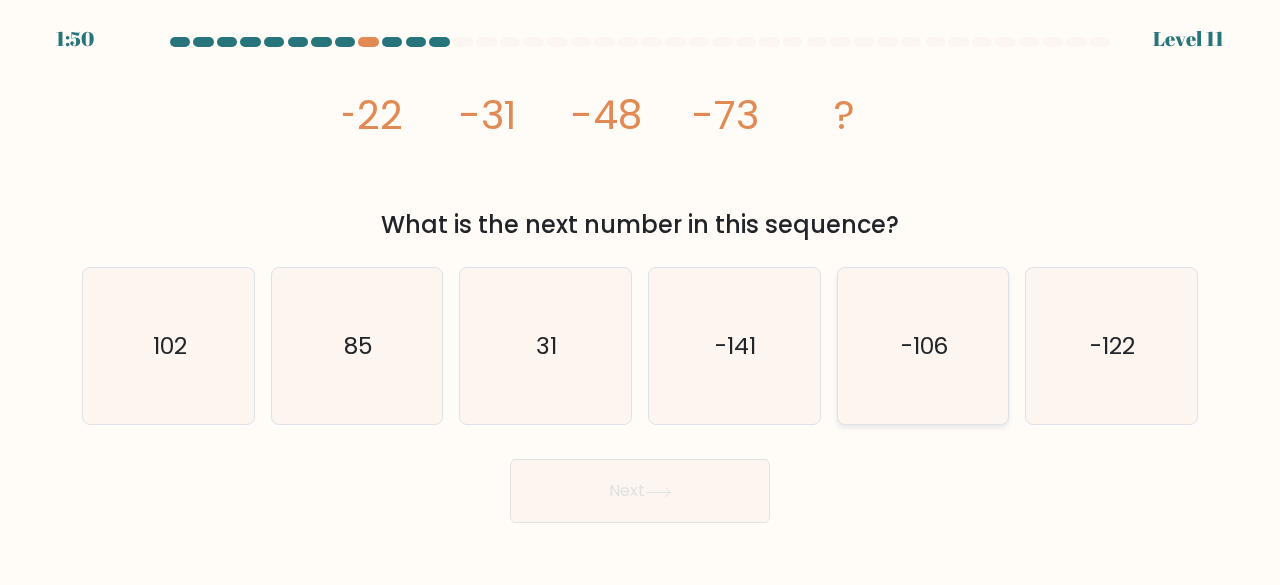 click on "-106" at bounding box center (923, 346) 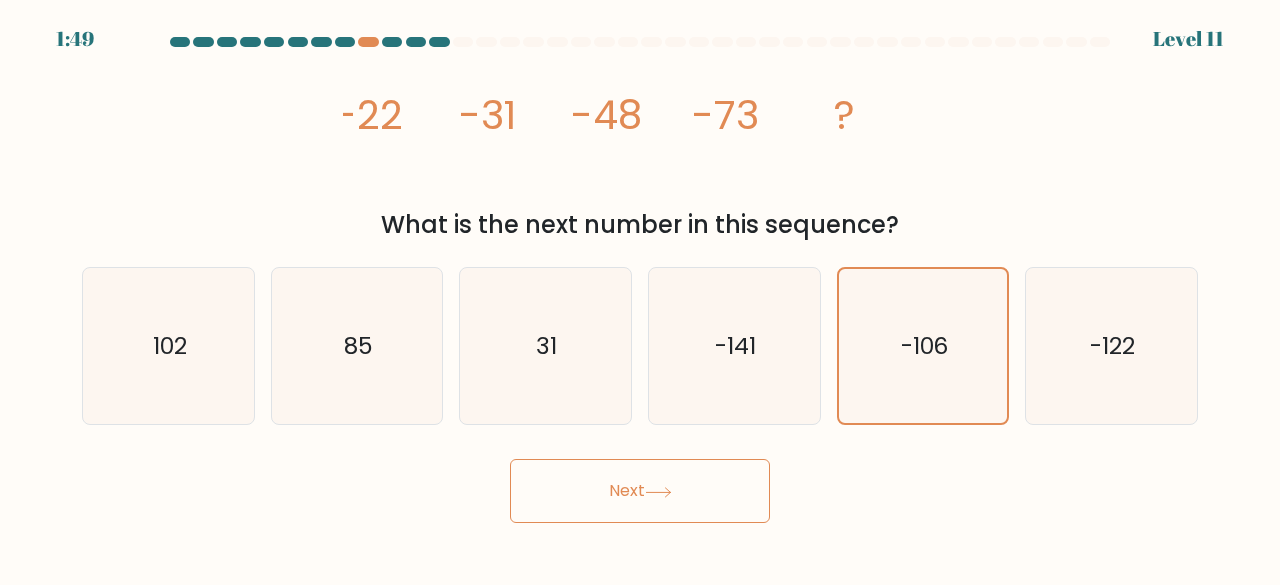 click on "Next" at bounding box center [640, 491] 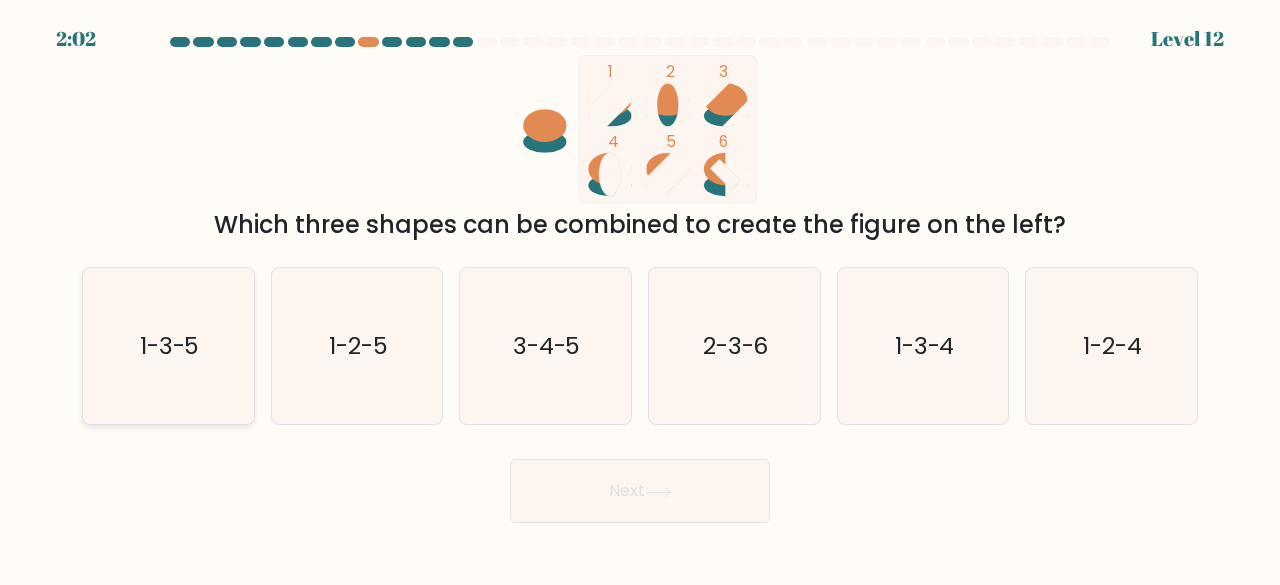 click on "1-3-5" at bounding box center (168, 346) 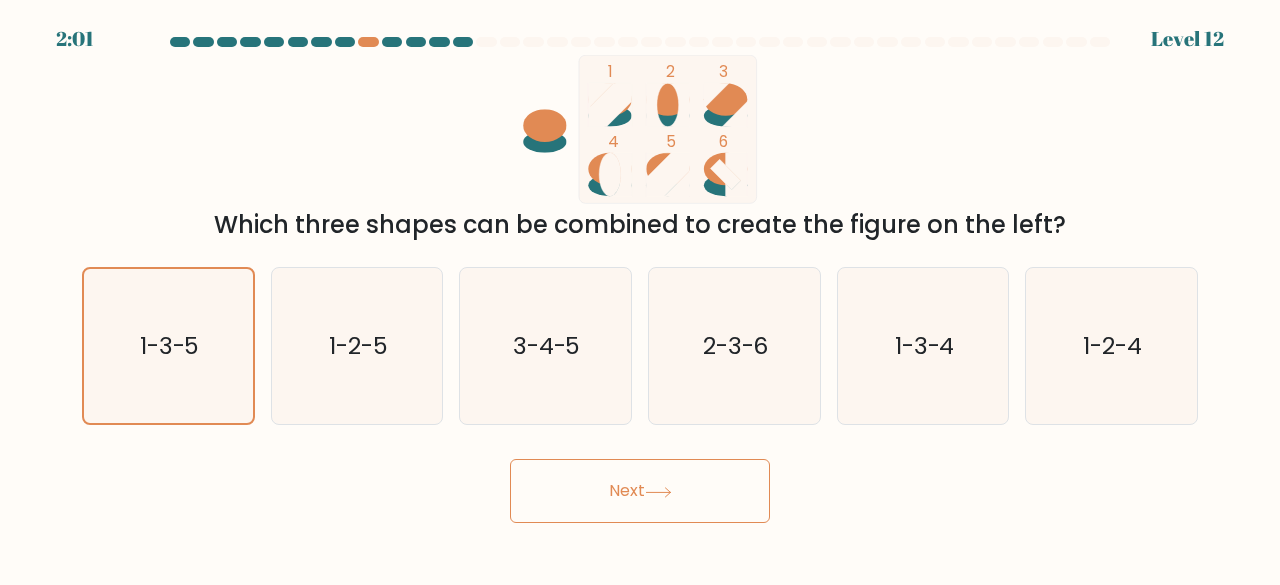 click at bounding box center (658, 492) 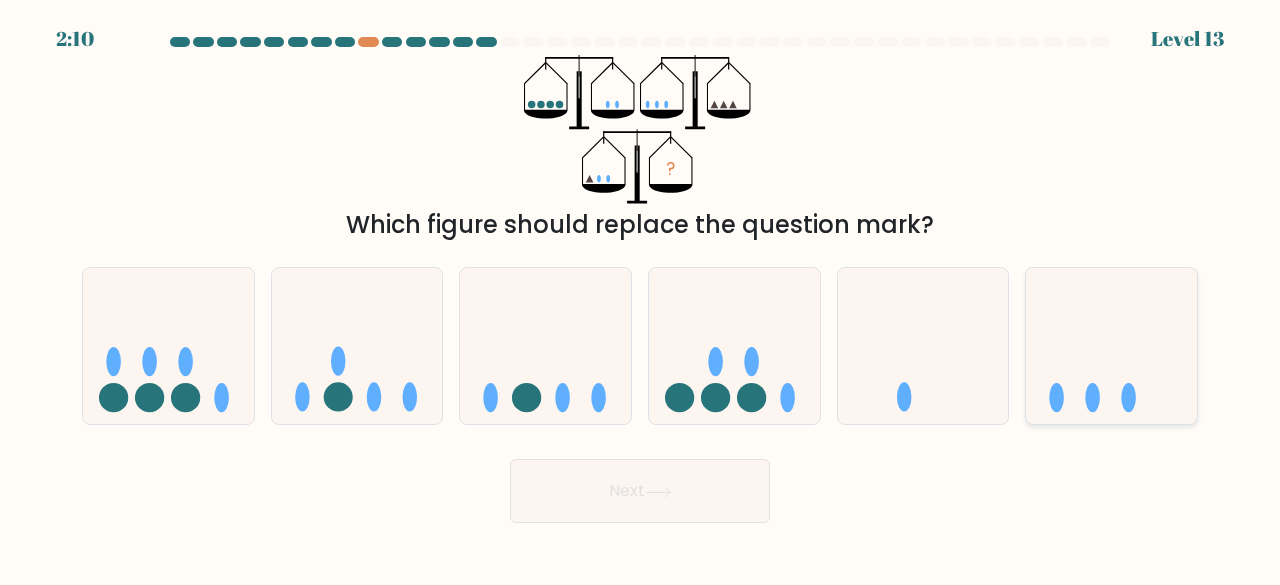 click at bounding box center (1111, 345) 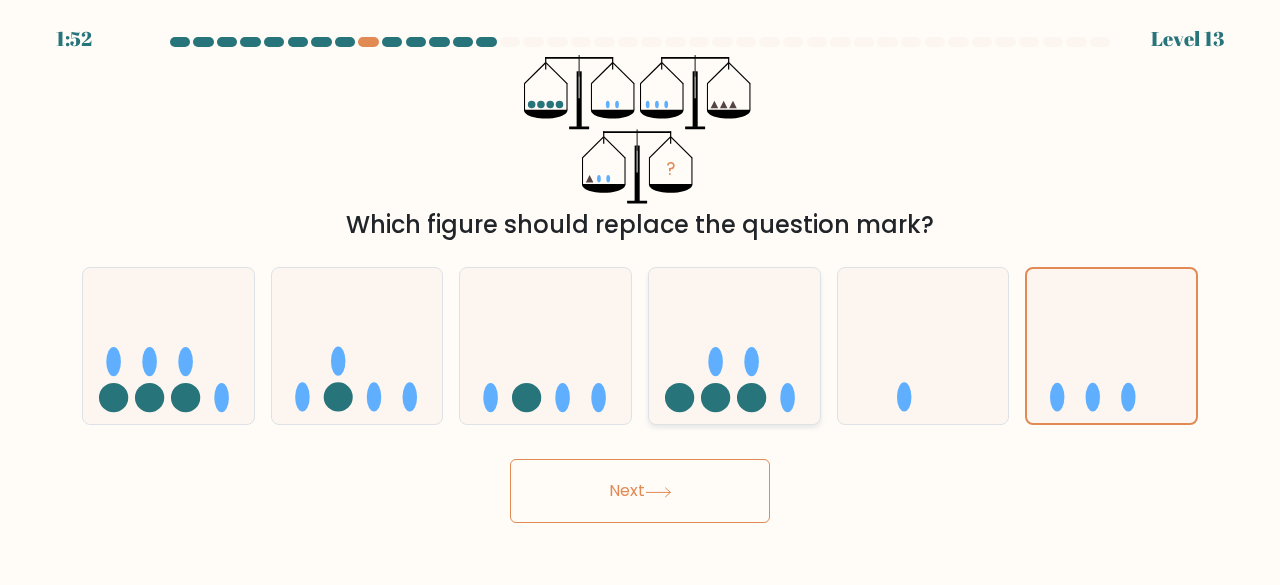 click at bounding box center [734, 345] 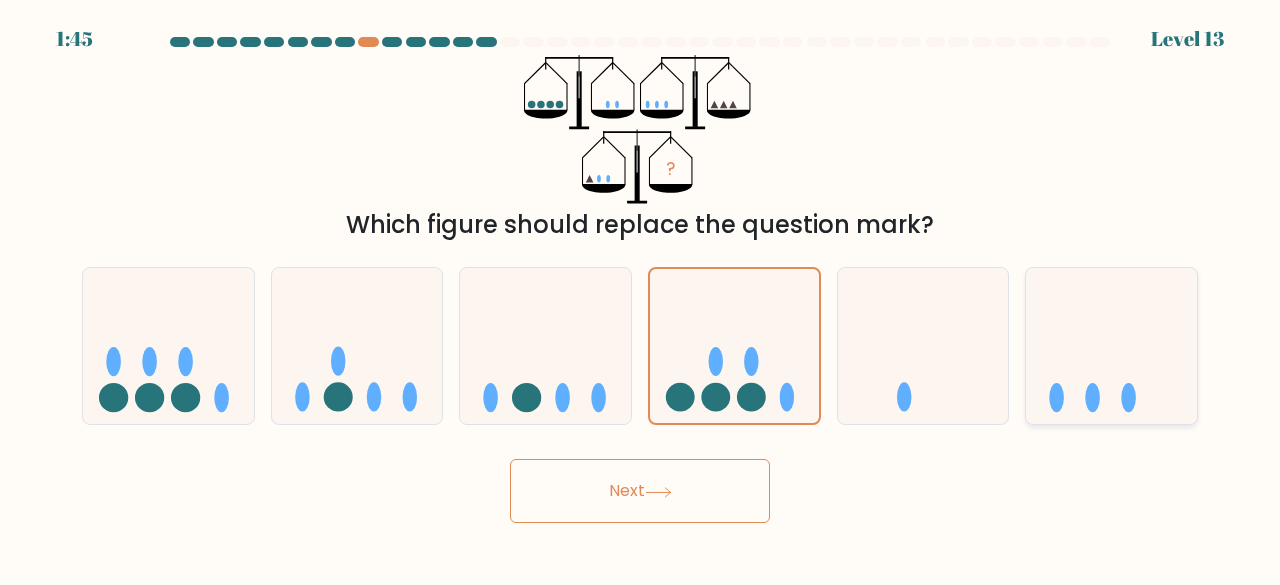 click at bounding box center [1111, 345] 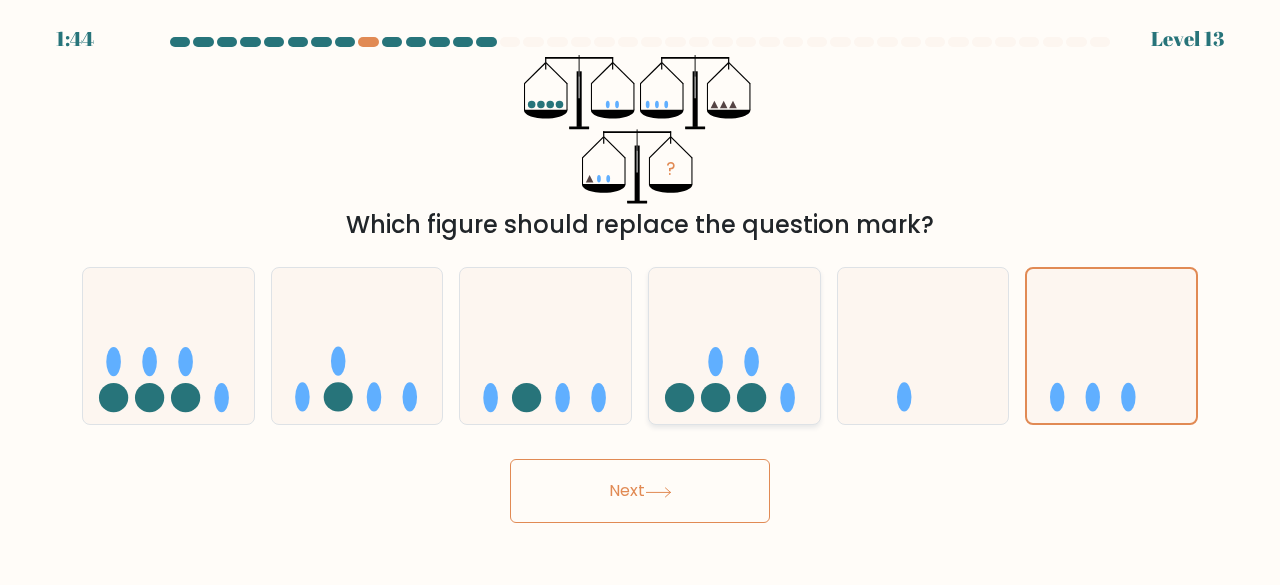 click at bounding box center (734, 345) 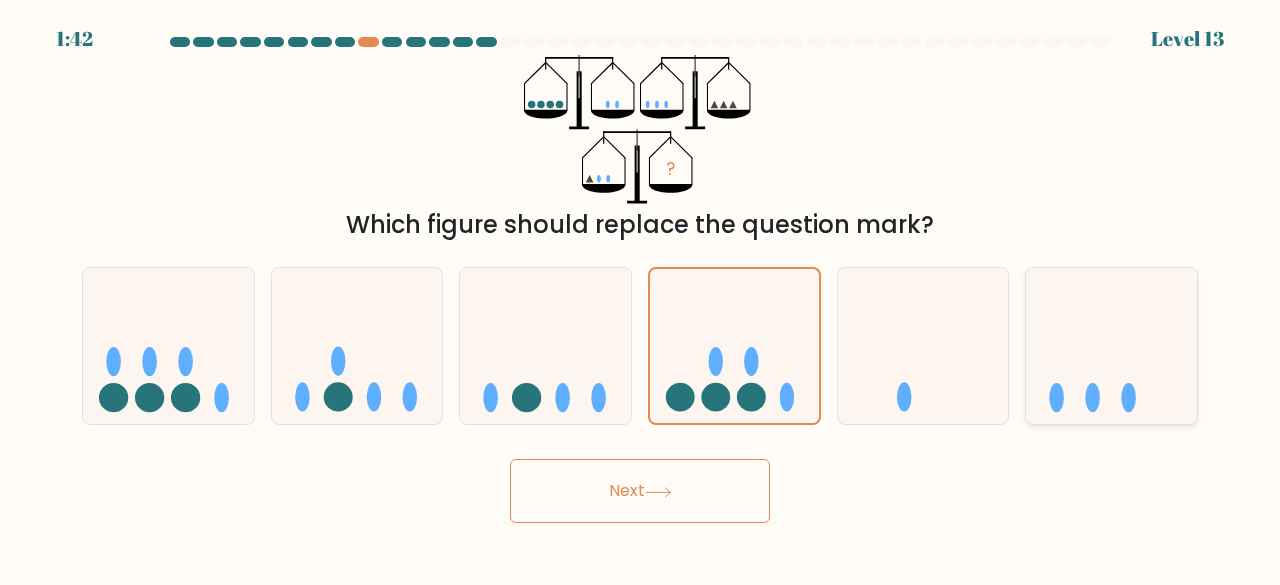 click at bounding box center [1111, 345] 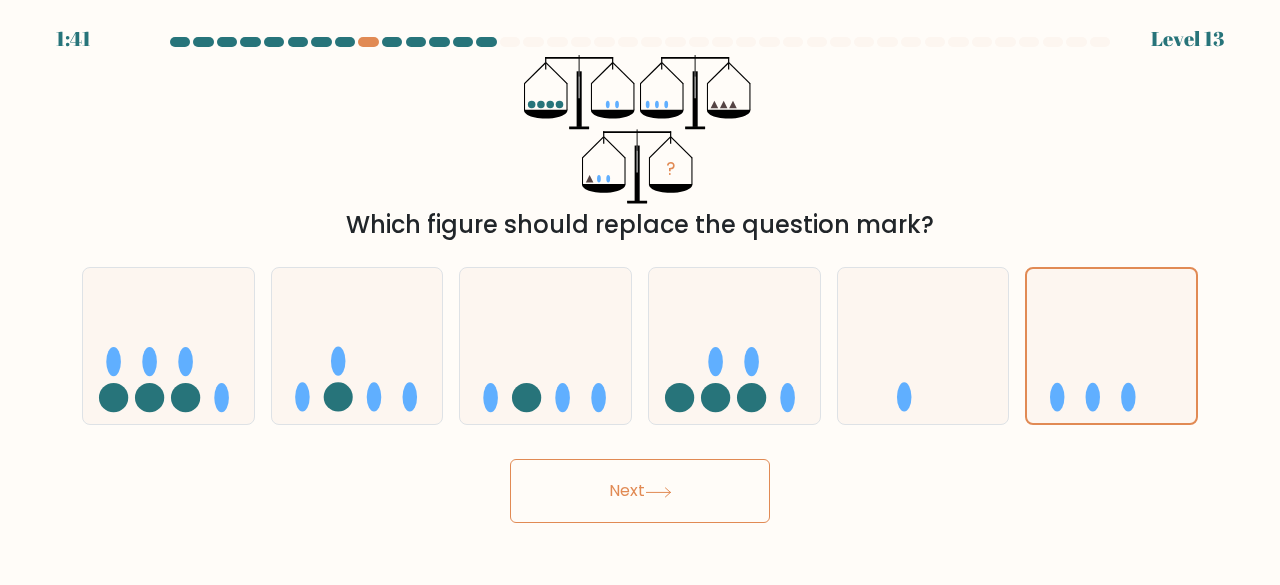 click on "Next" at bounding box center [640, 491] 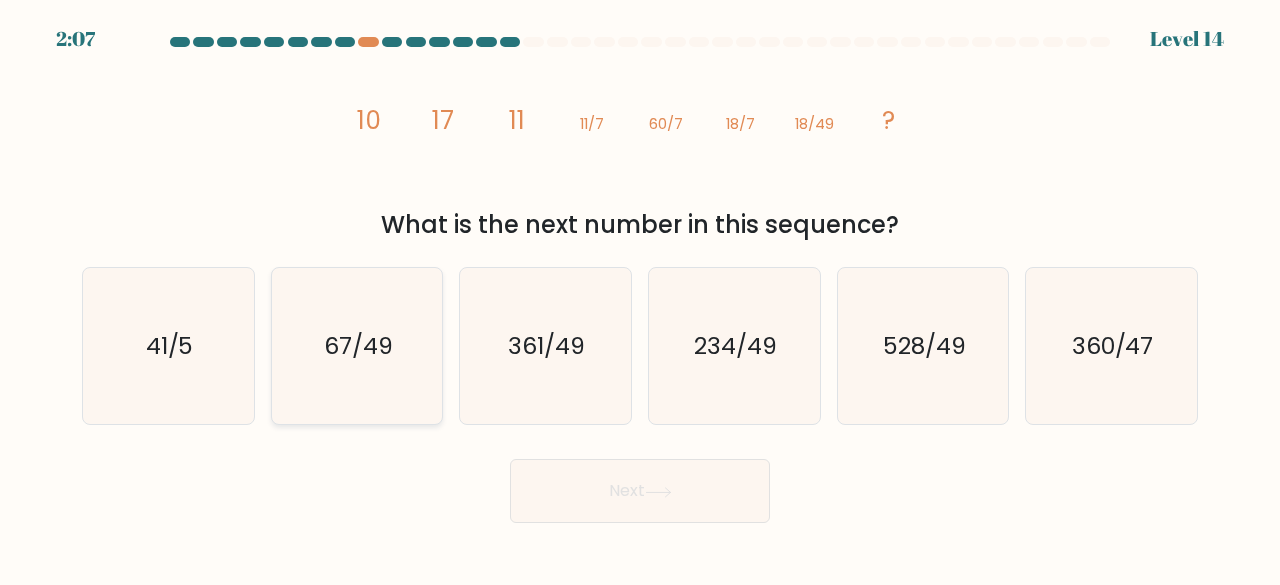 click on "67/49" at bounding box center (357, 346) 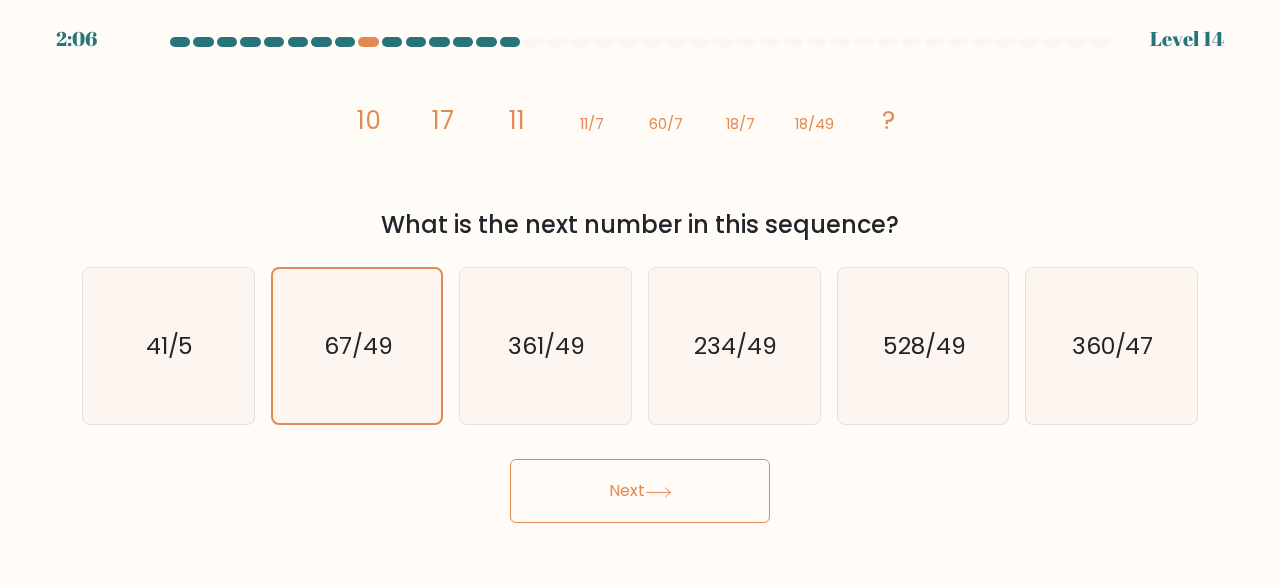 click on "Next" at bounding box center (640, 491) 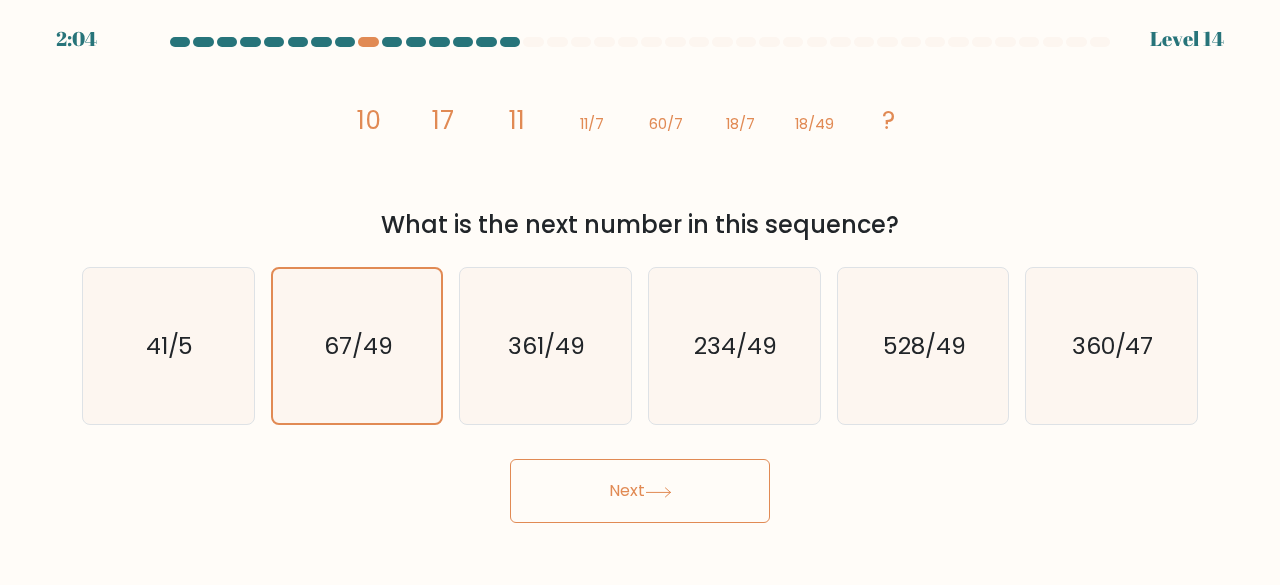 click on "Next" at bounding box center (640, 491) 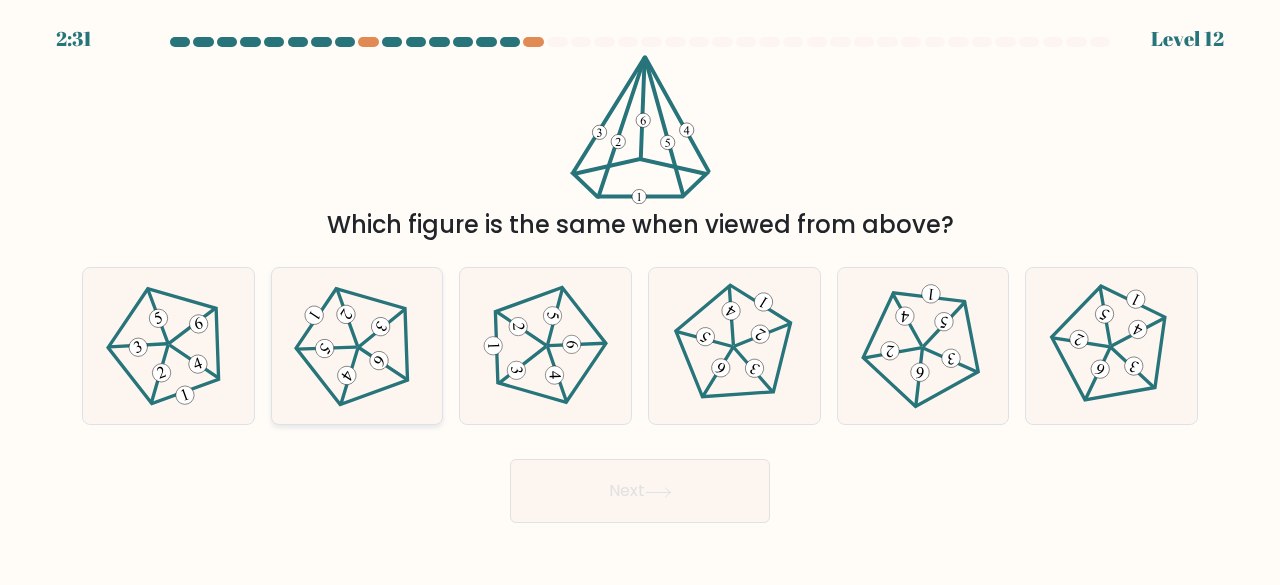 click at bounding box center [356, 345] 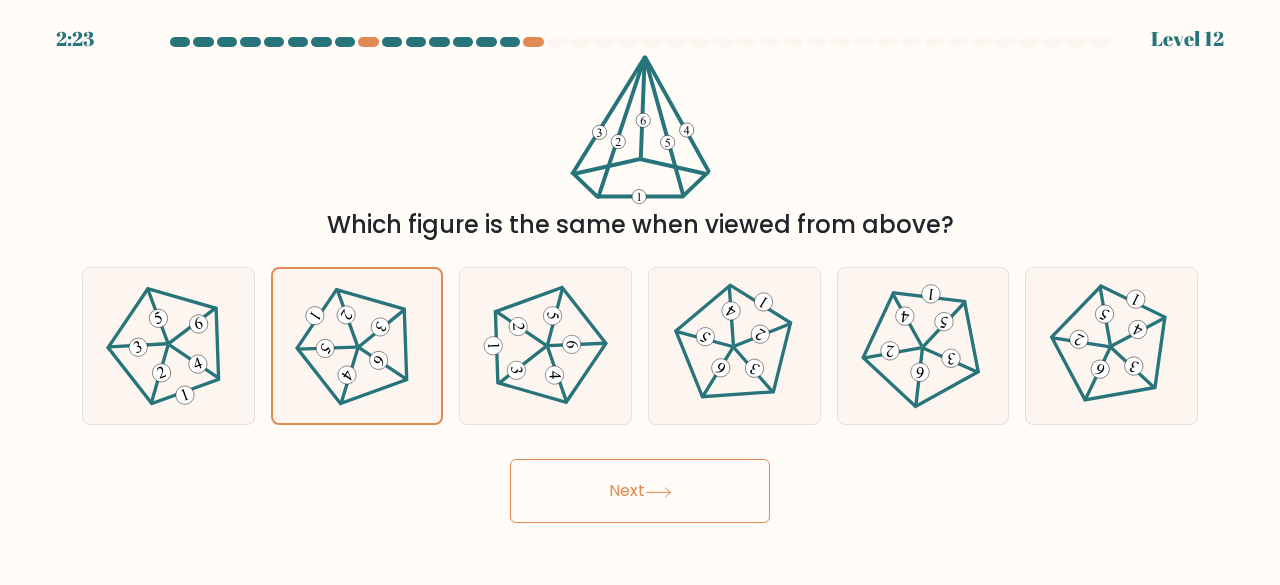 click on "Next" at bounding box center (640, 491) 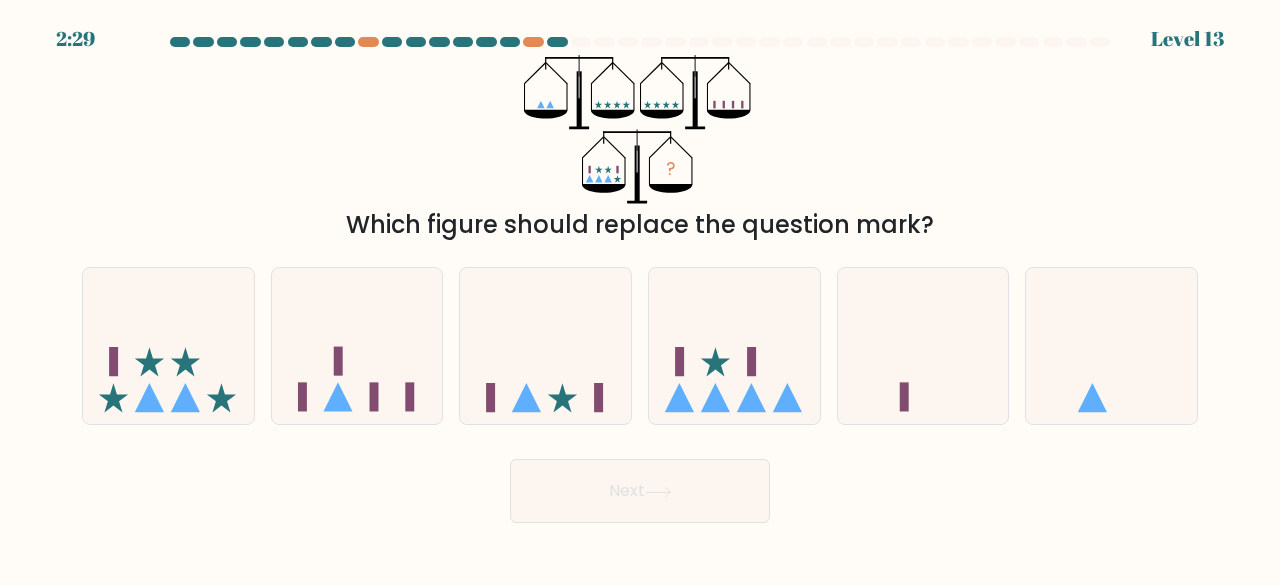 click on "d." at bounding box center [734, 346] 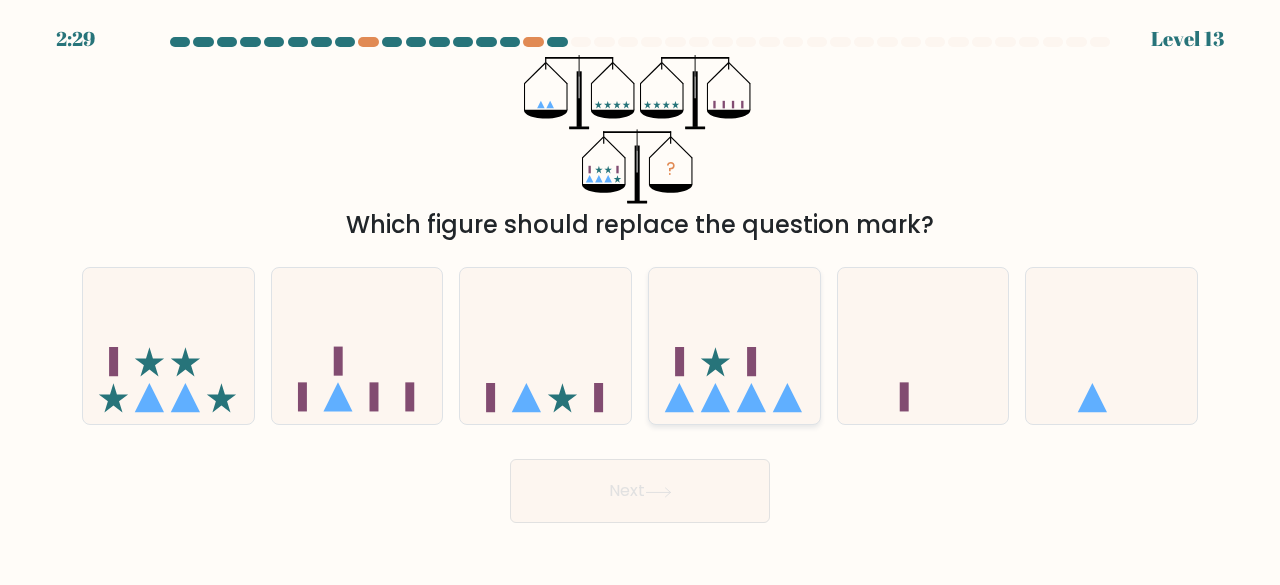 click at bounding box center [734, 345] 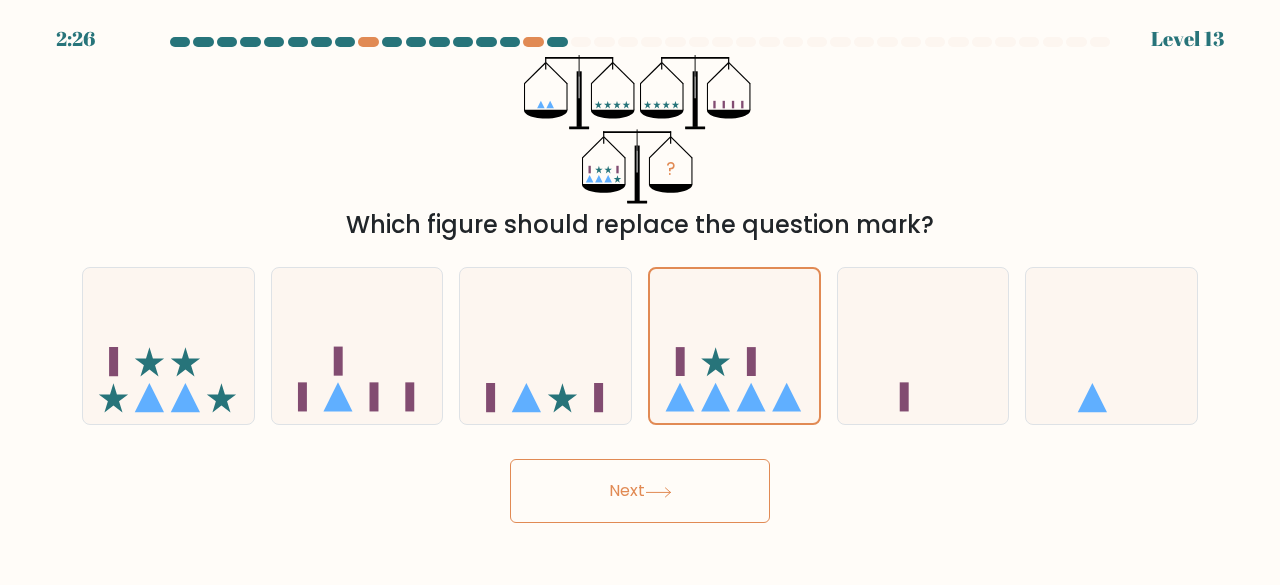 click on "Next" at bounding box center (640, 491) 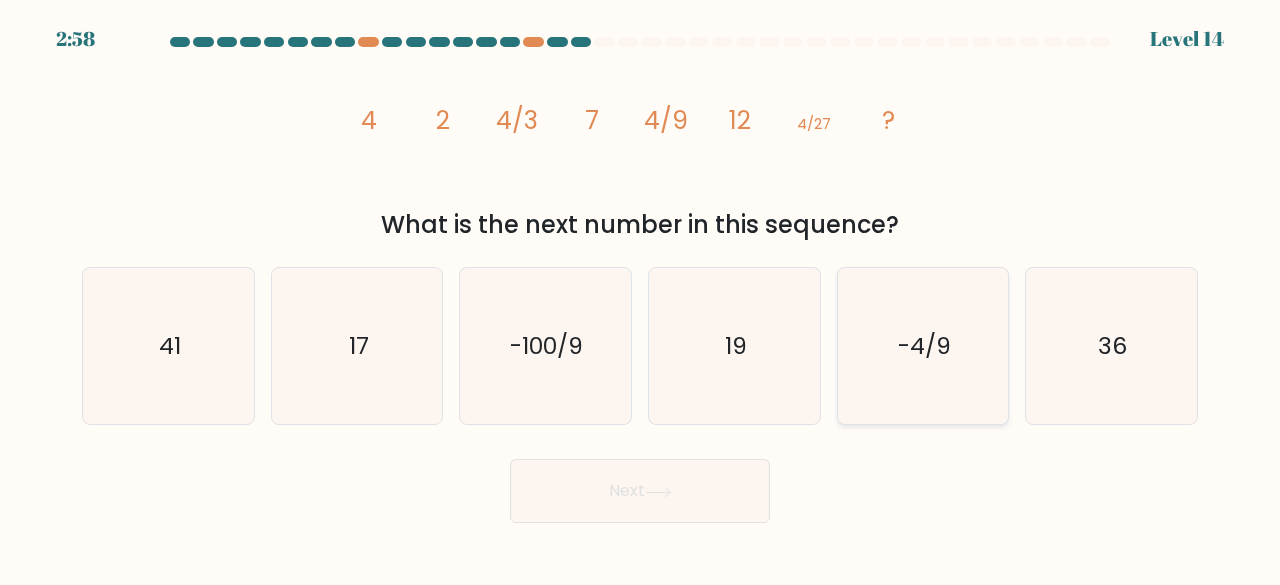 click on "-4/9" at bounding box center (923, 346) 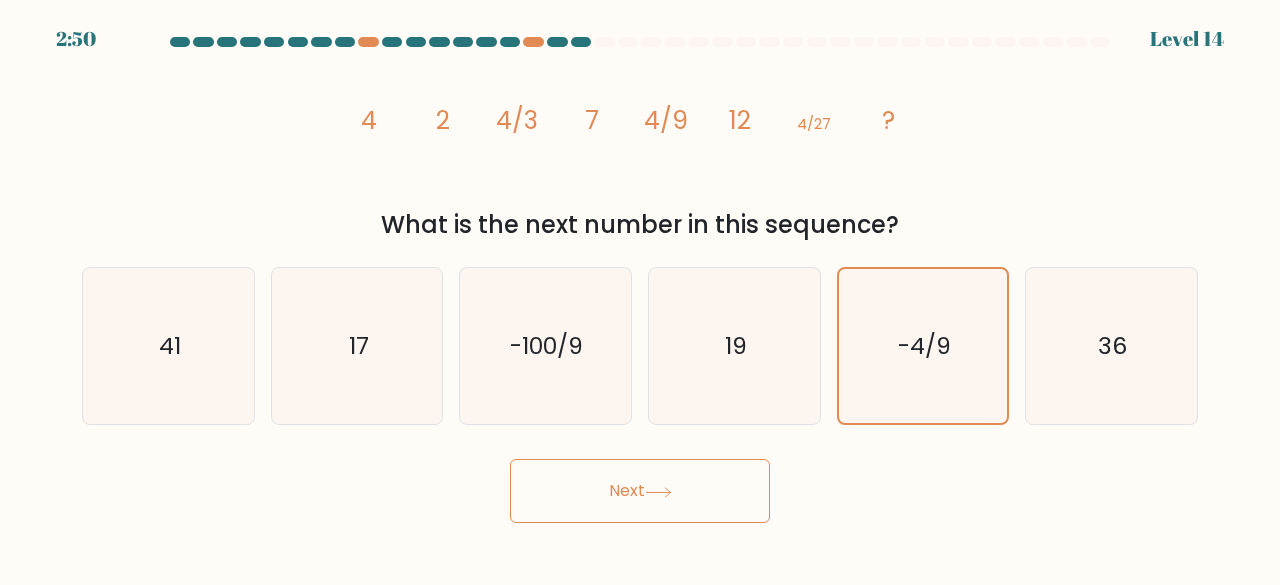 click on "Next" at bounding box center [640, 491] 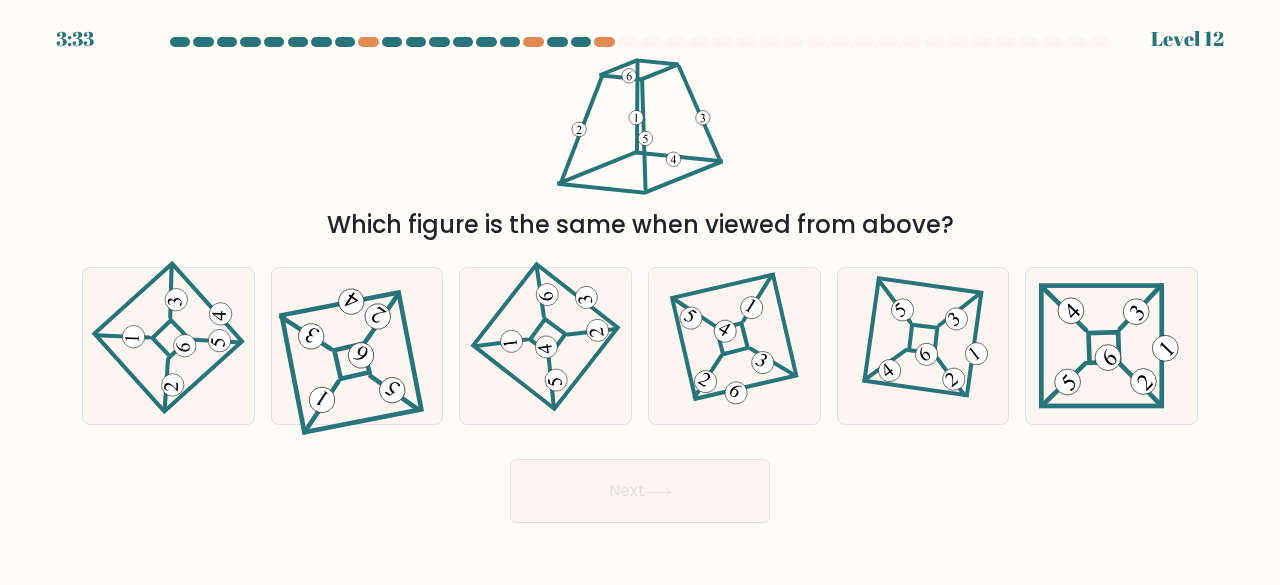 click on "Next" at bounding box center (640, 491) 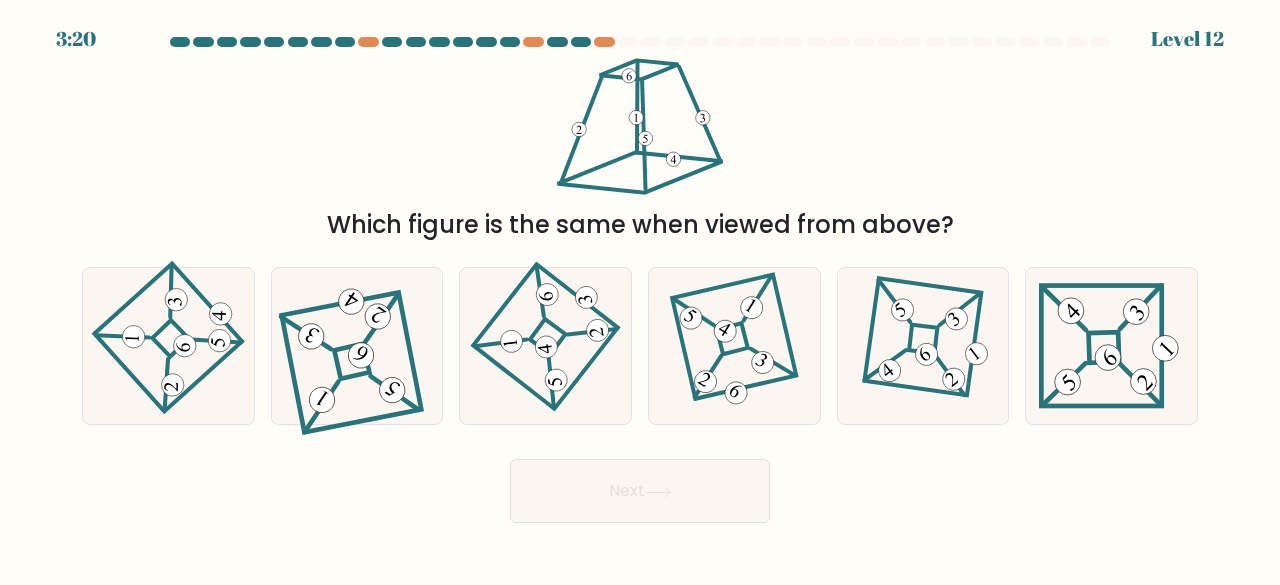 click at bounding box center (640, 280) 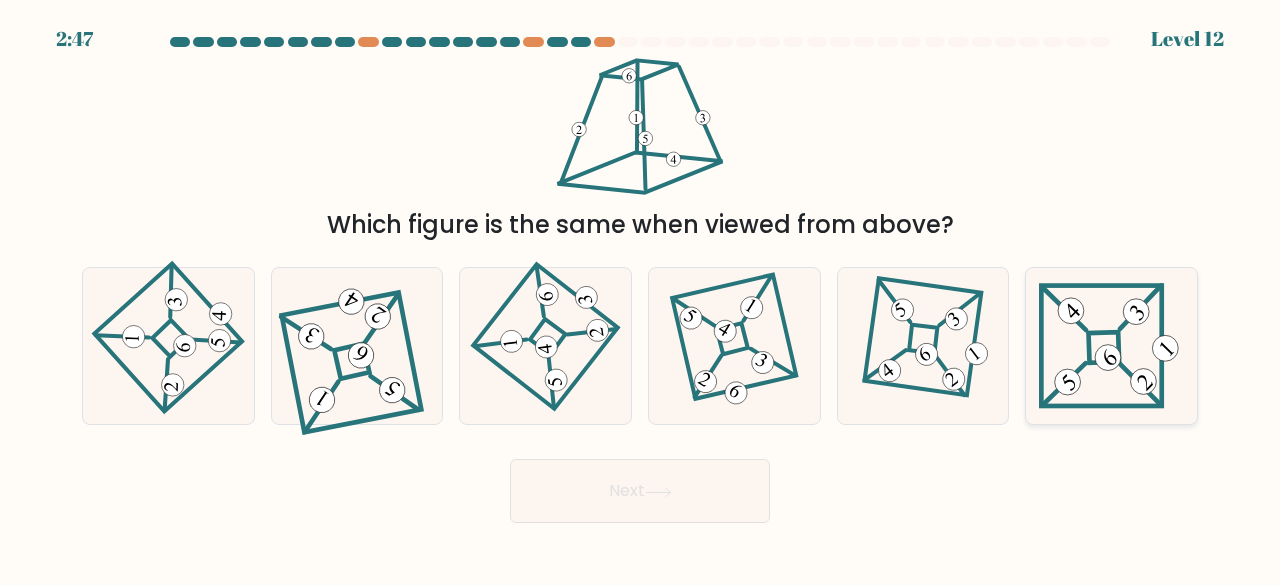 click at bounding box center (1136, 312) 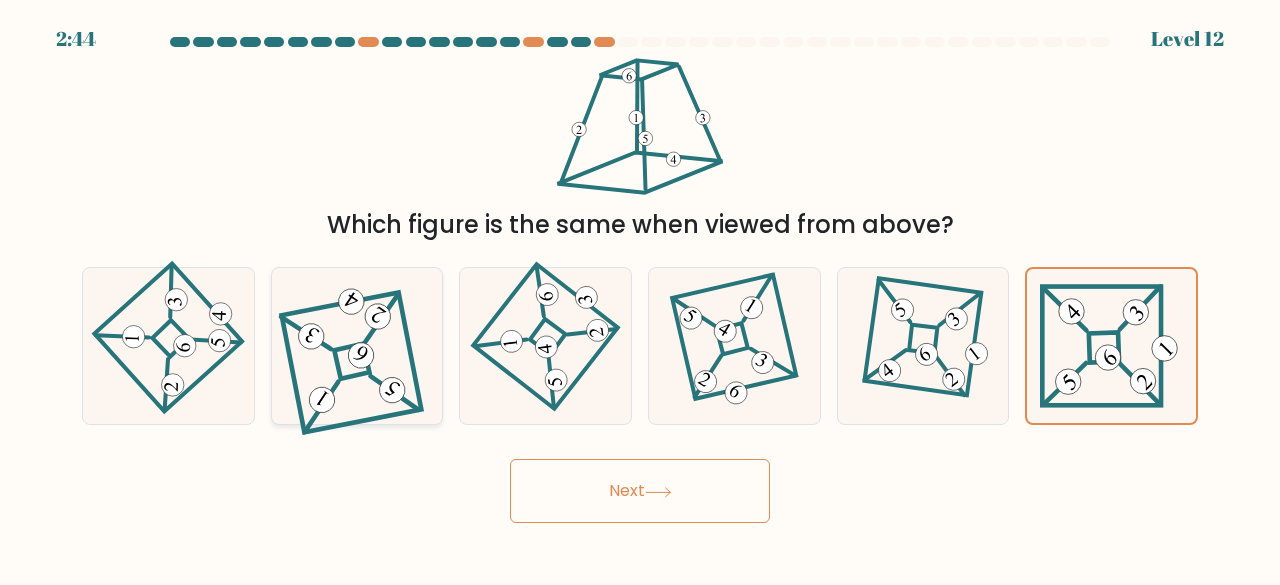 click at bounding box center (393, 391) 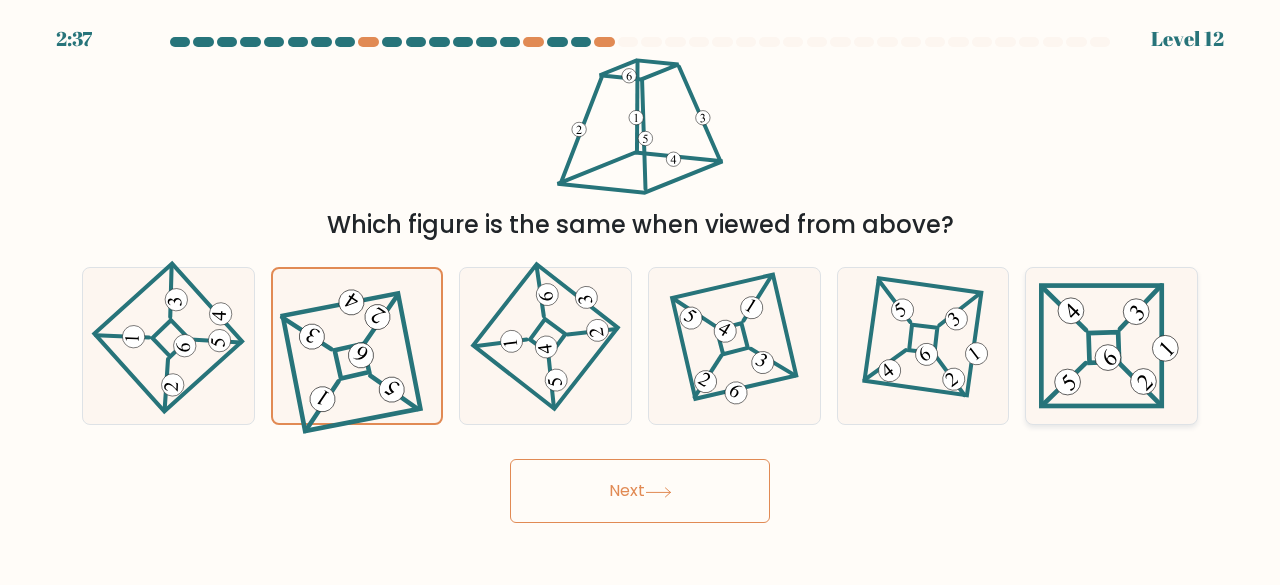 click at bounding box center (1136, 312) 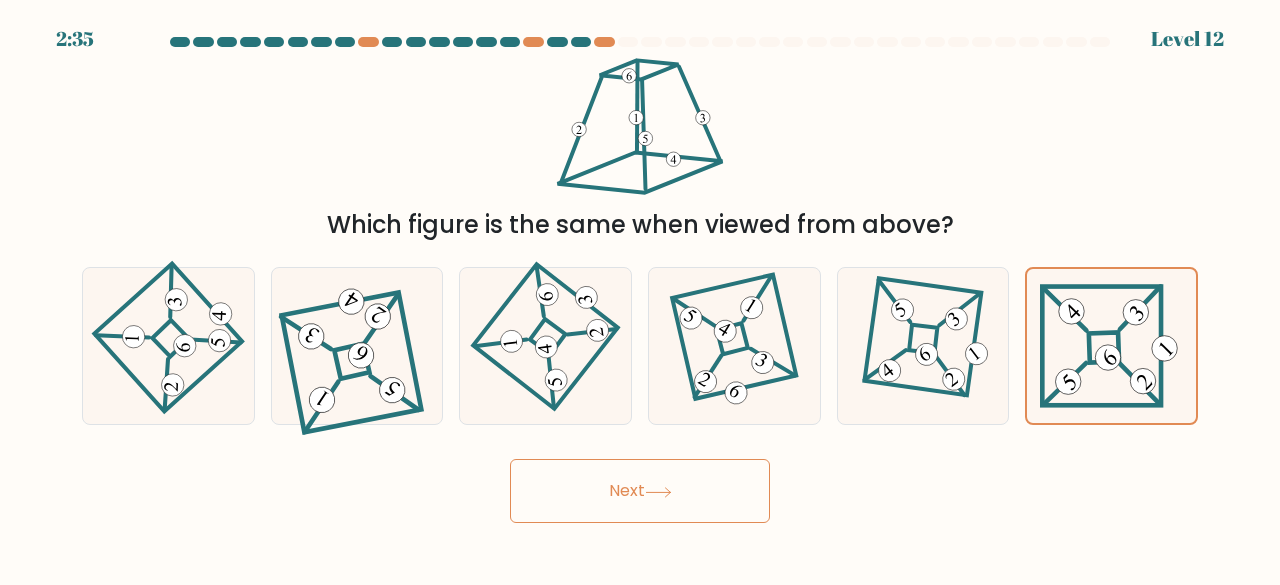 click on "Next" at bounding box center [640, 491] 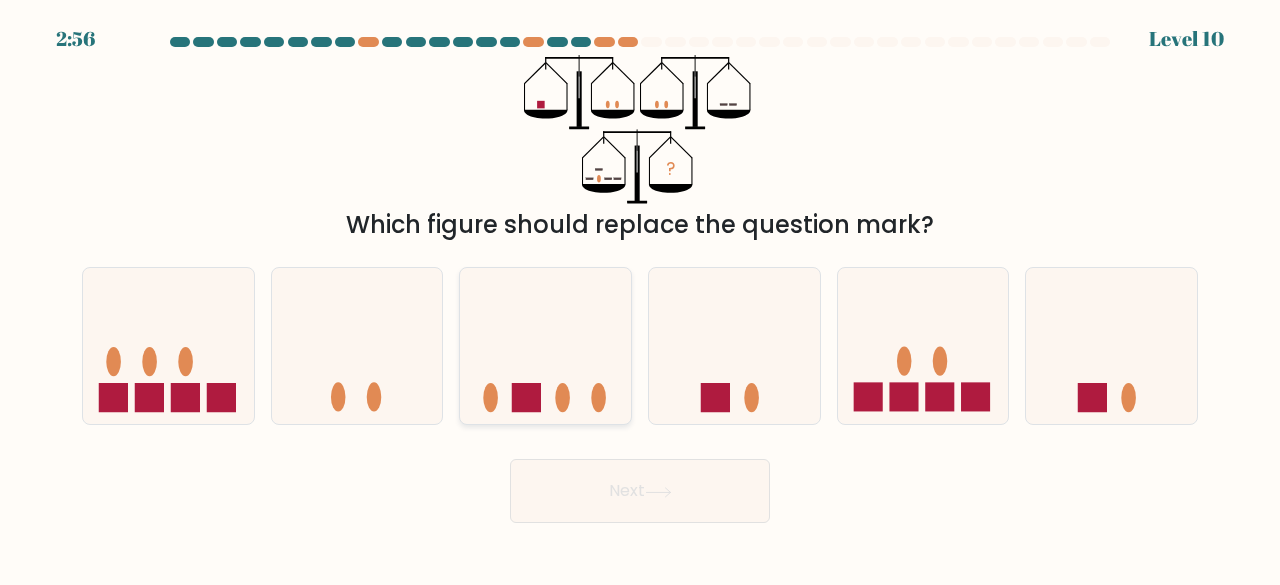 click at bounding box center (545, 345) 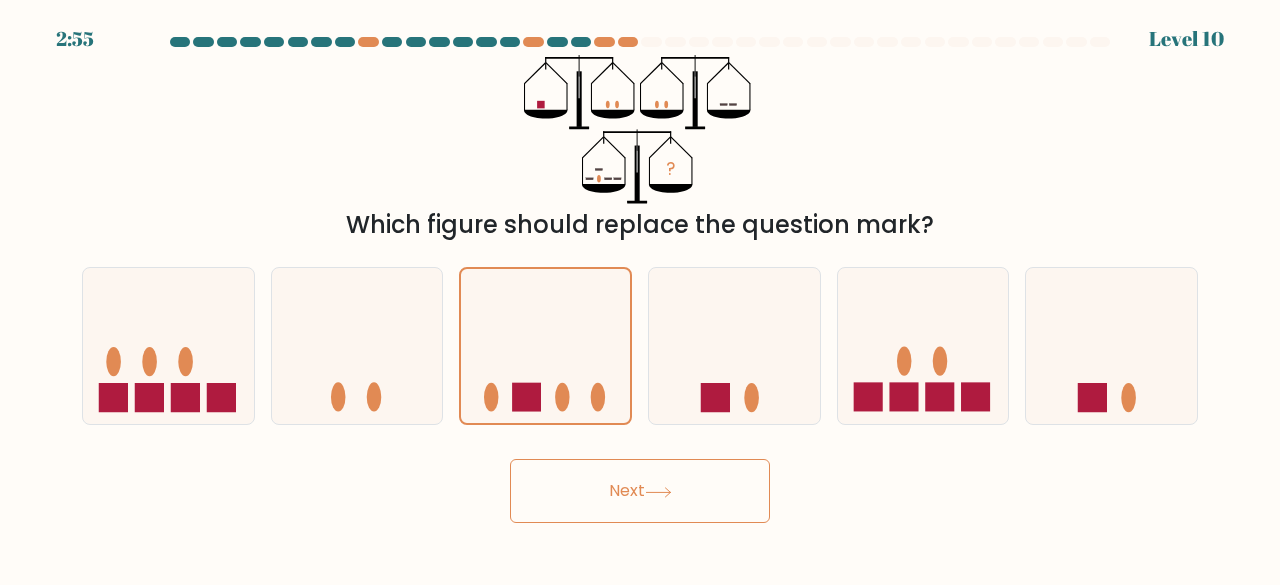 click on "Next" at bounding box center (640, 491) 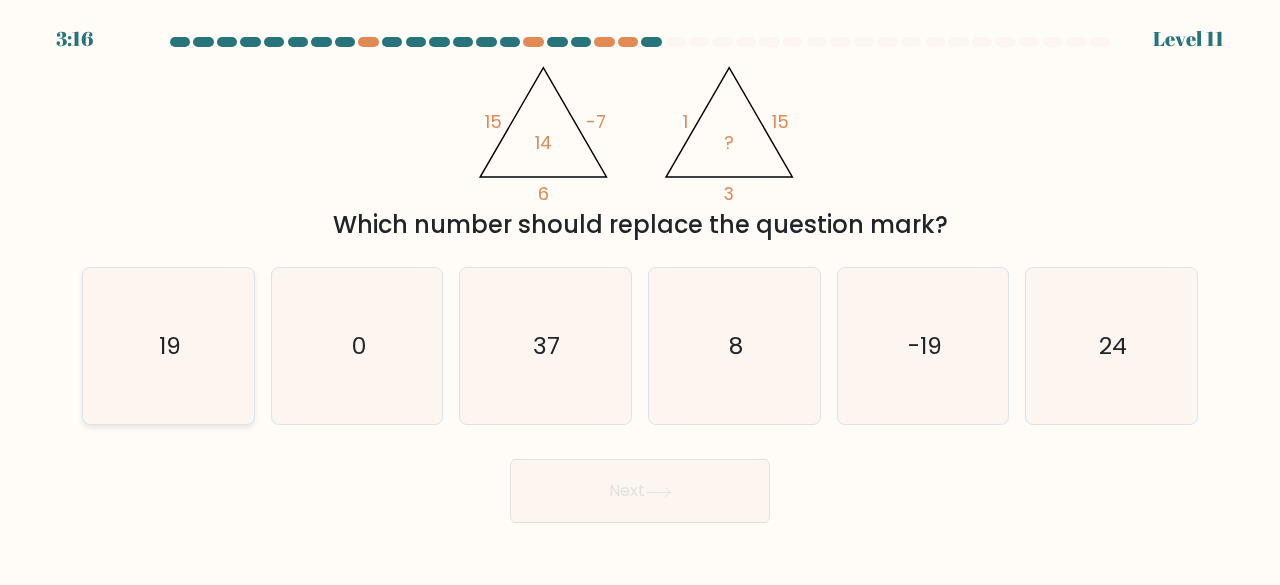 click on "19" at bounding box center (168, 346) 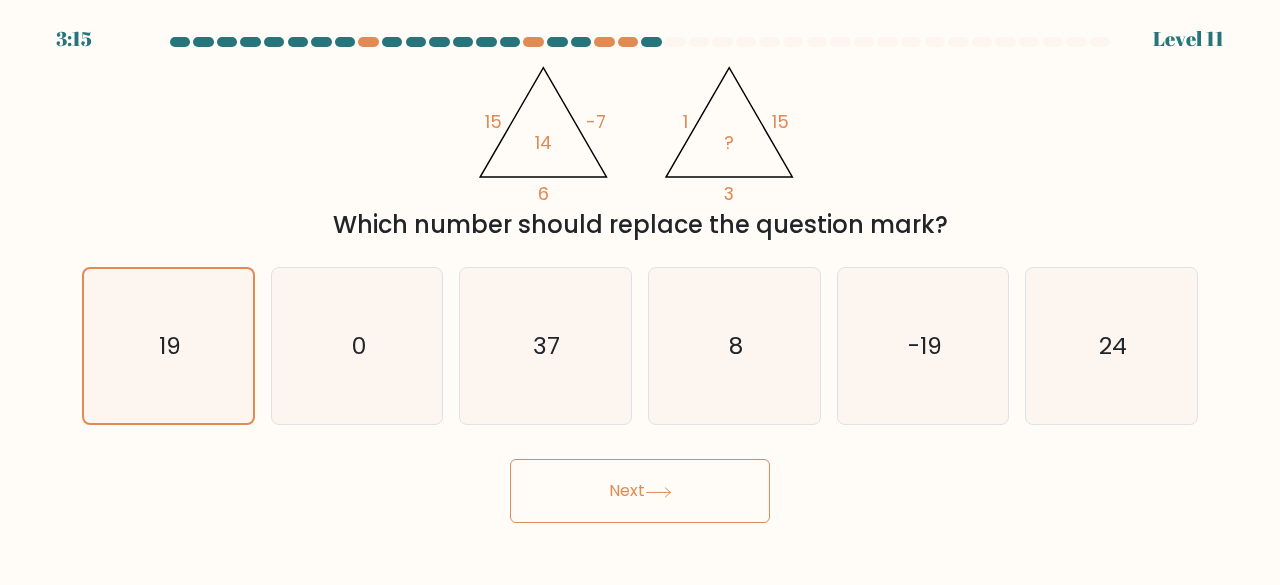 click on "Next" at bounding box center (640, 491) 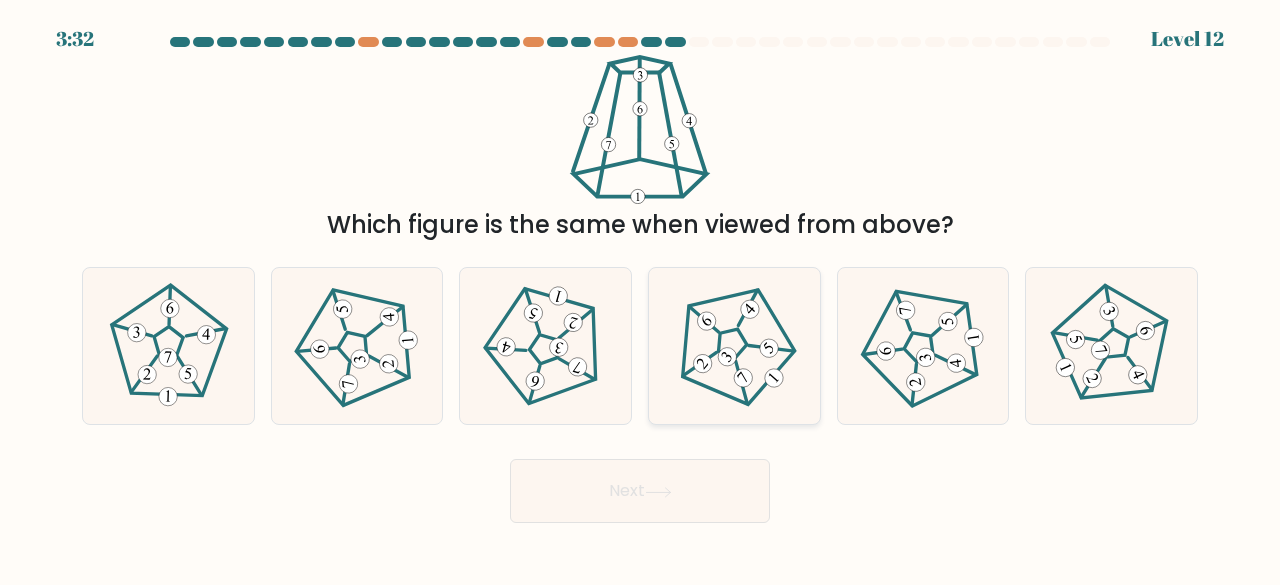 click at bounding box center (734, 346) 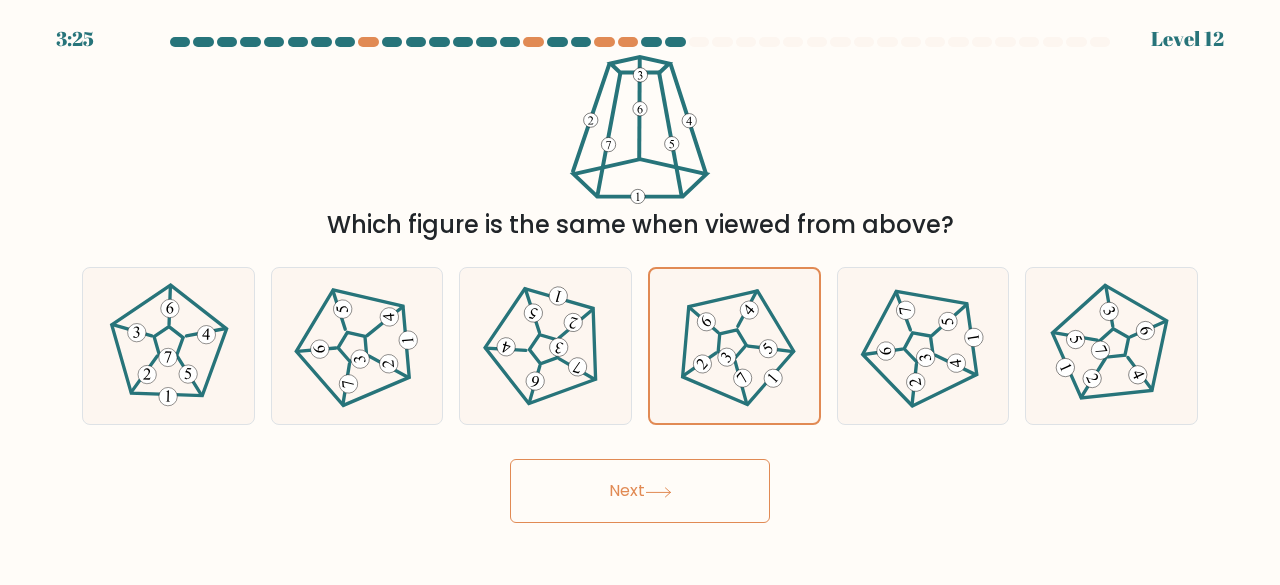click on "Next" at bounding box center [640, 491] 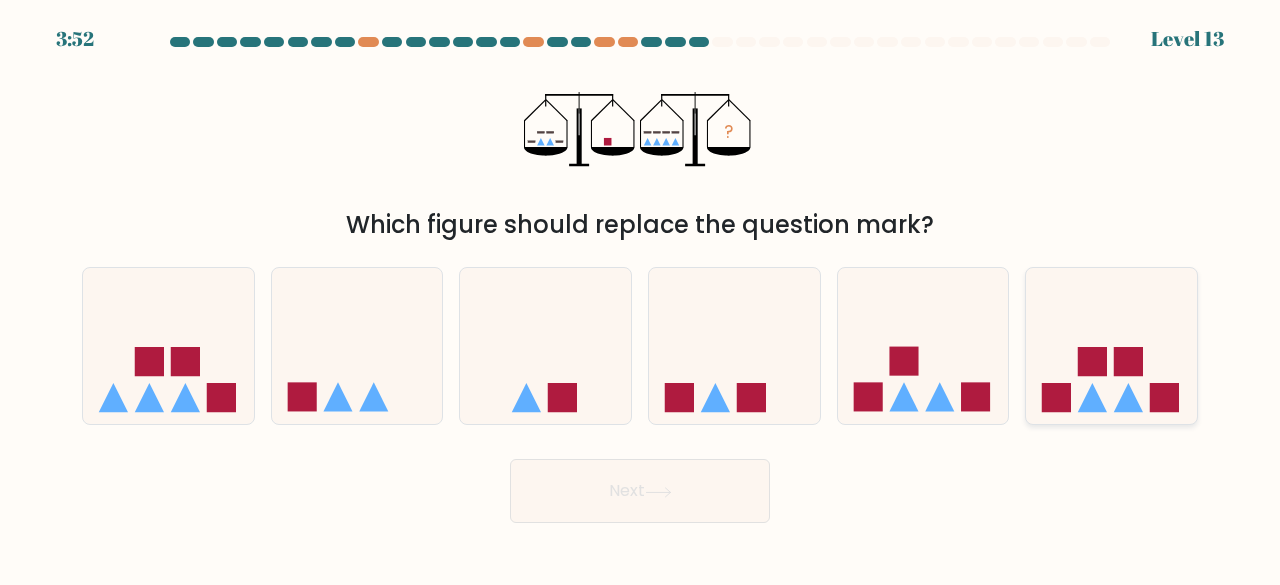 click at bounding box center [1056, 397] 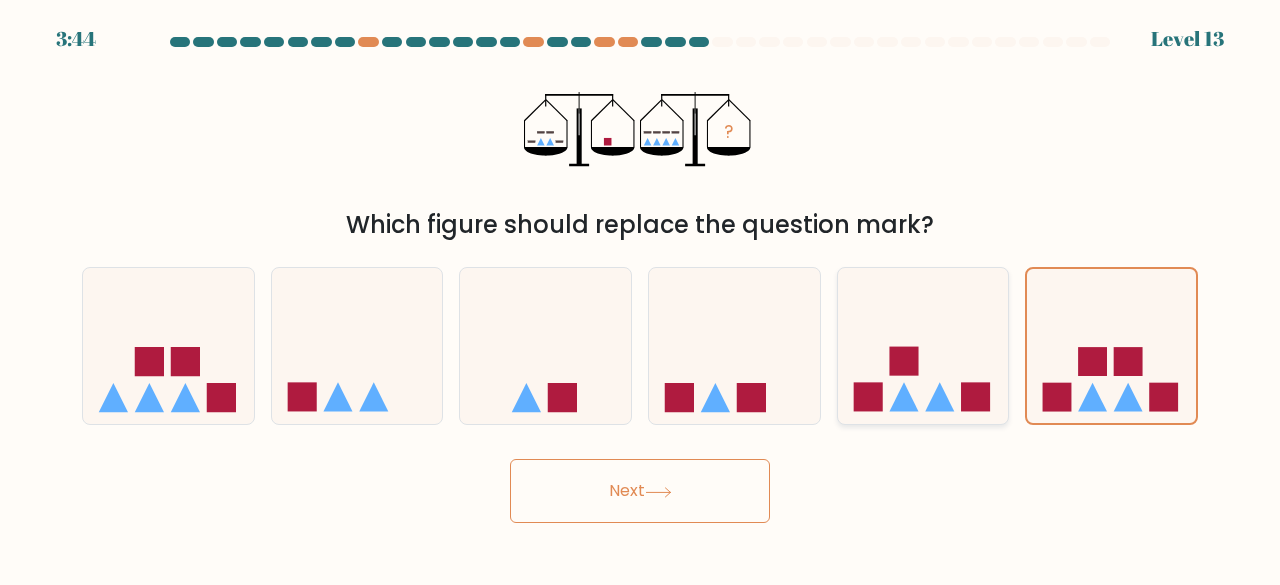 click at bounding box center (923, 345) 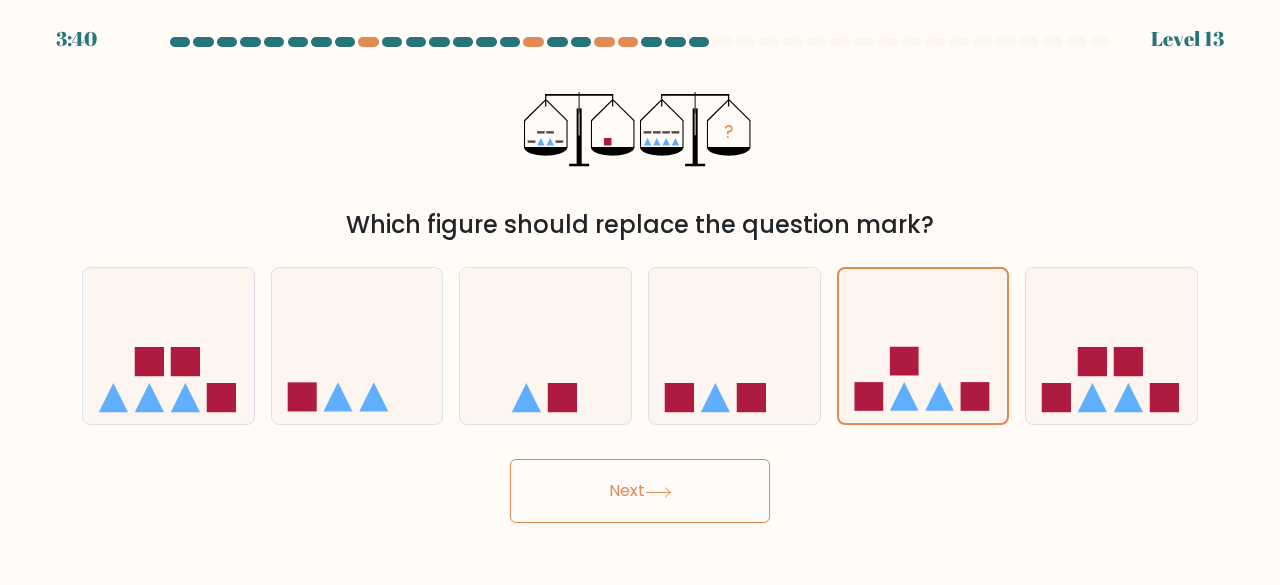 click on "Next" at bounding box center [640, 491] 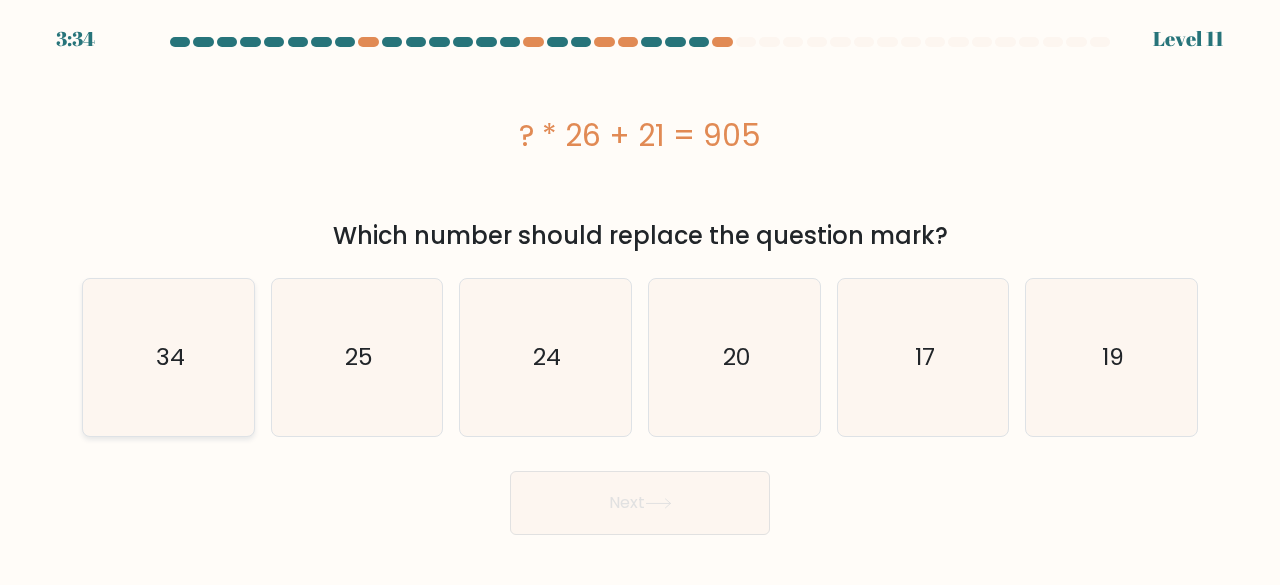 click on "34" at bounding box center (168, 357) 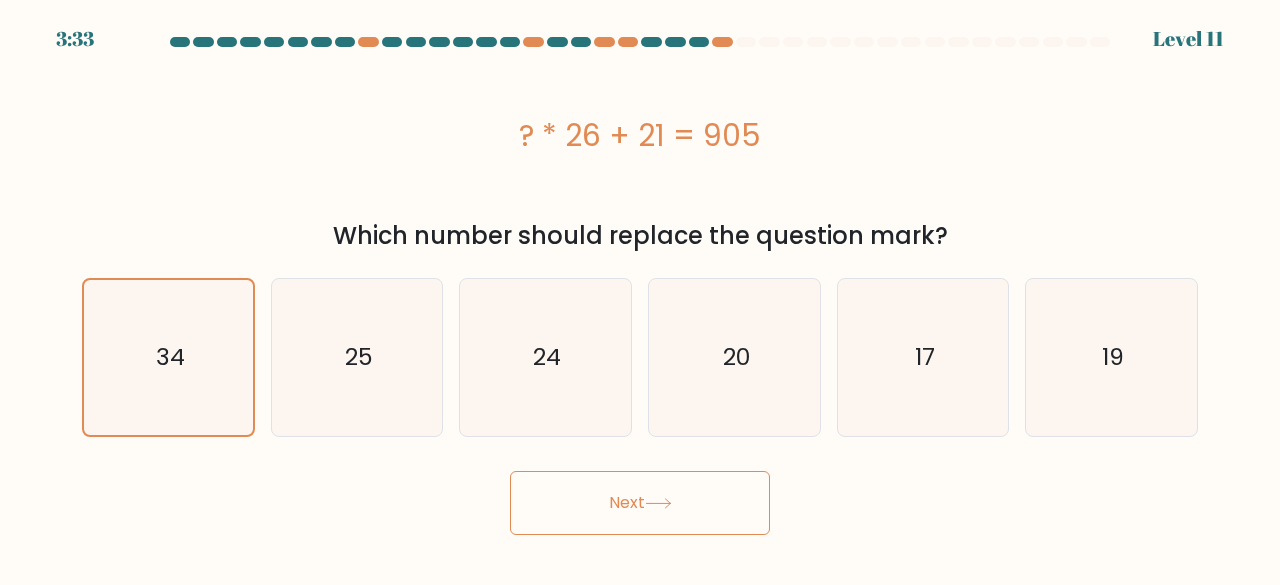 click on "Next" at bounding box center [640, 503] 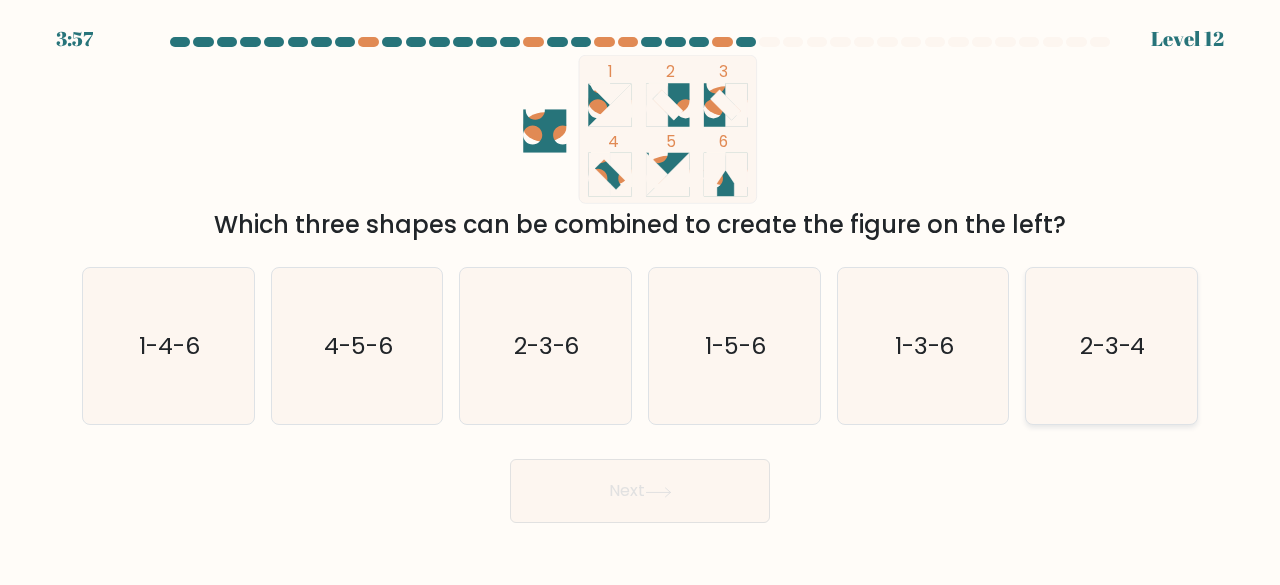 click on "2-3-4" at bounding box center [1111, 346] 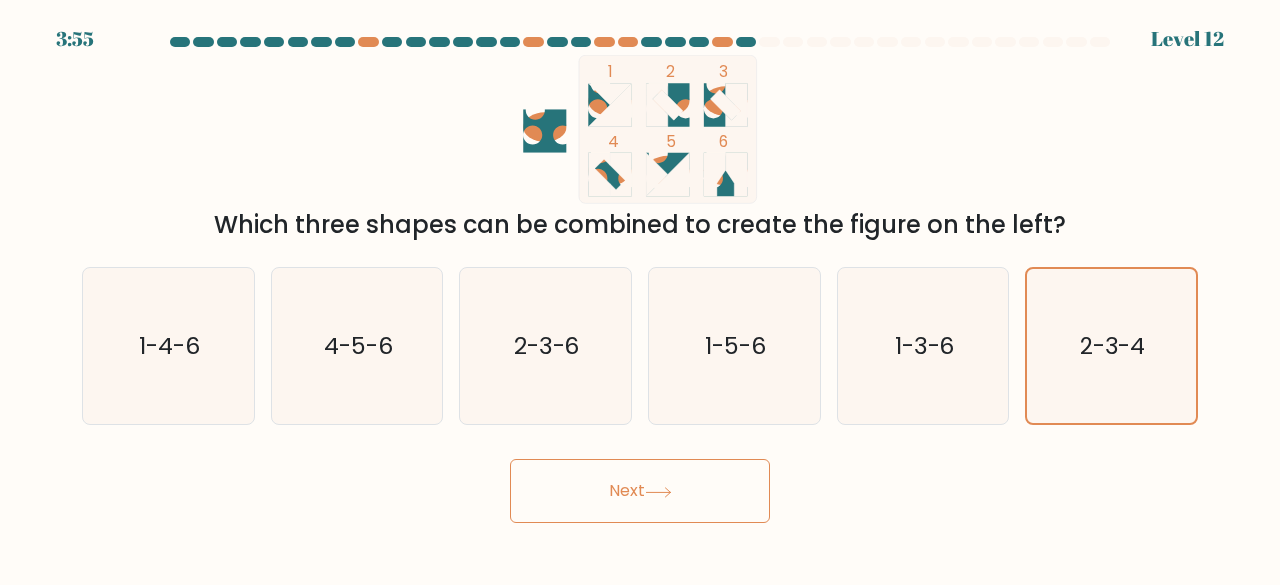 click on "Next" at bounding box center (640, 491) 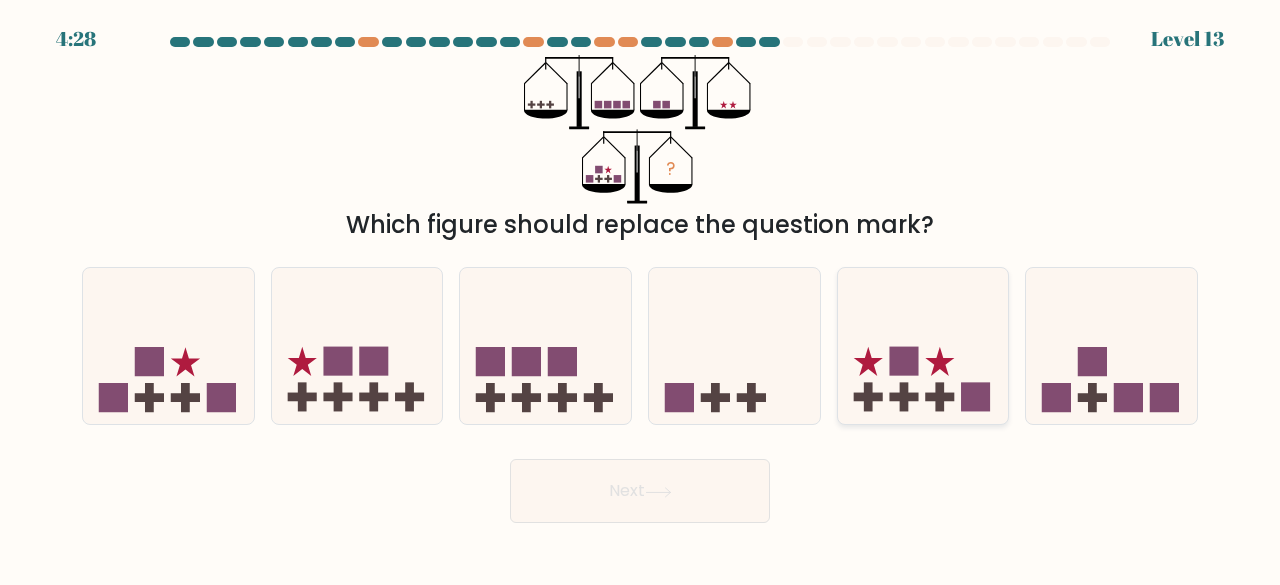 click at bounding box center (923, 345) 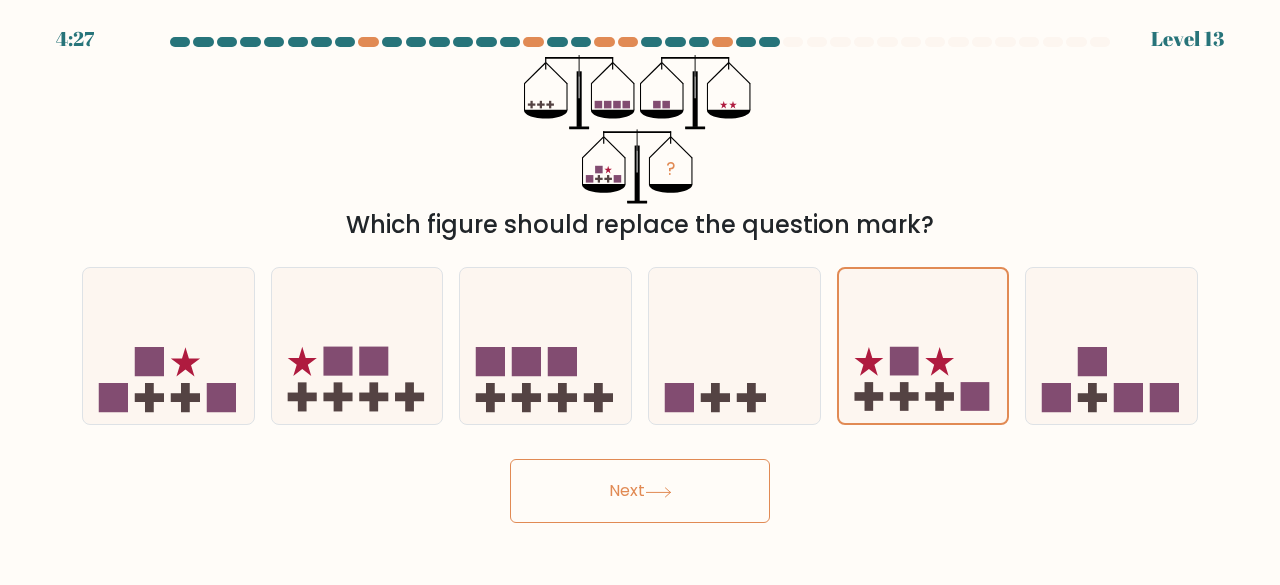click on "Next" at bounding box center (640, 491) 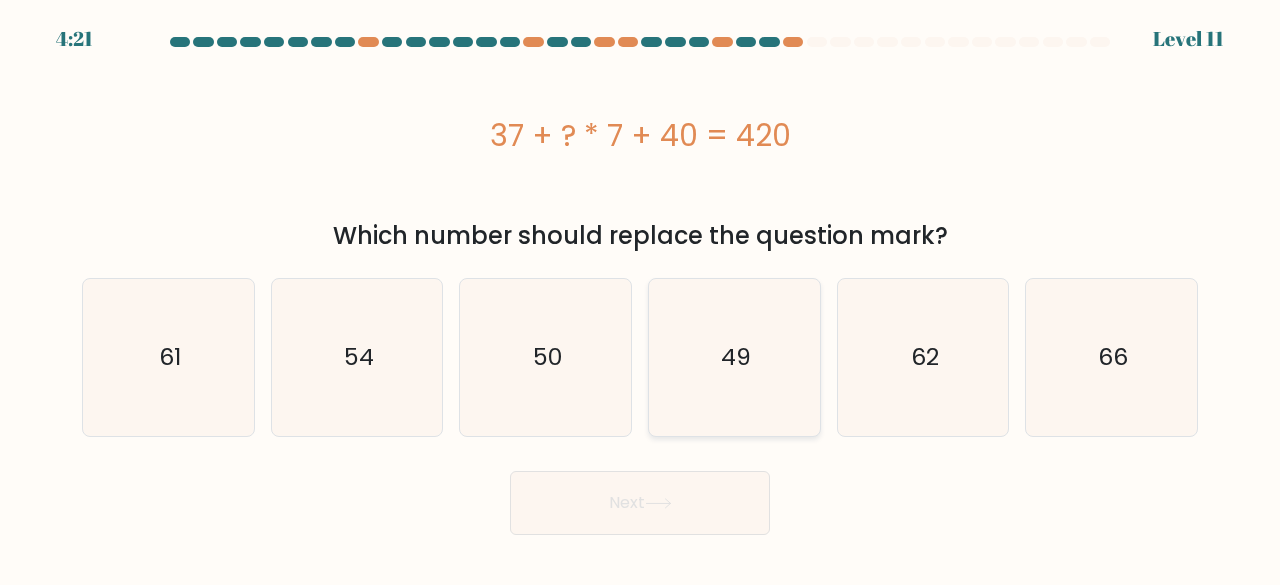 click on "49" at bounding box center [734, 357] 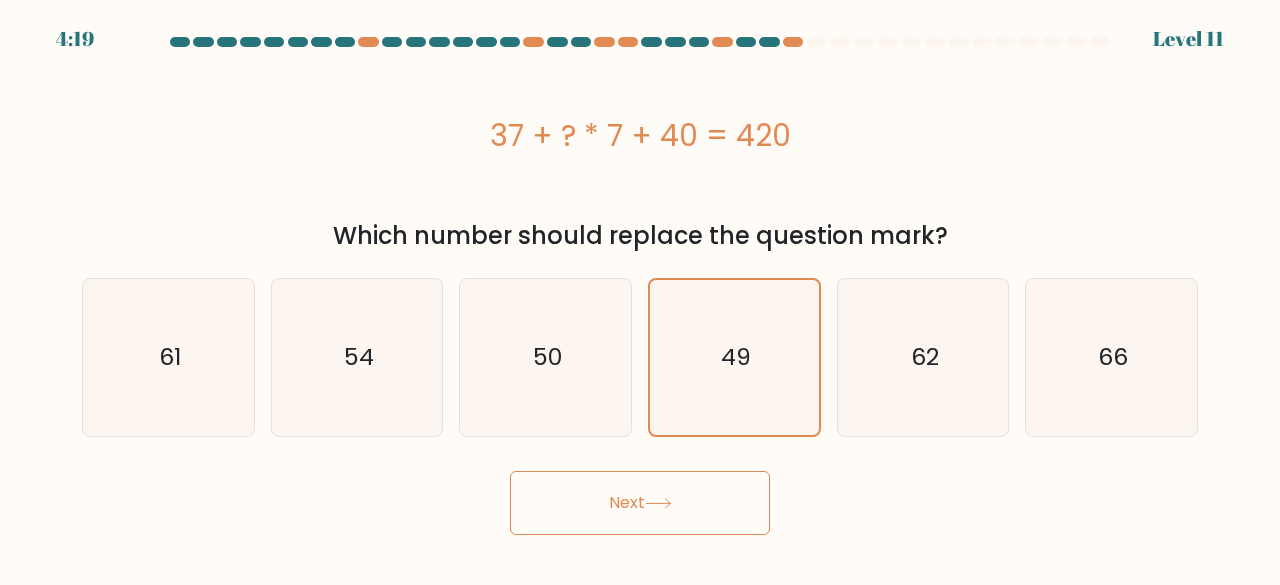 click on "Next" at bounding box center [640, 503] 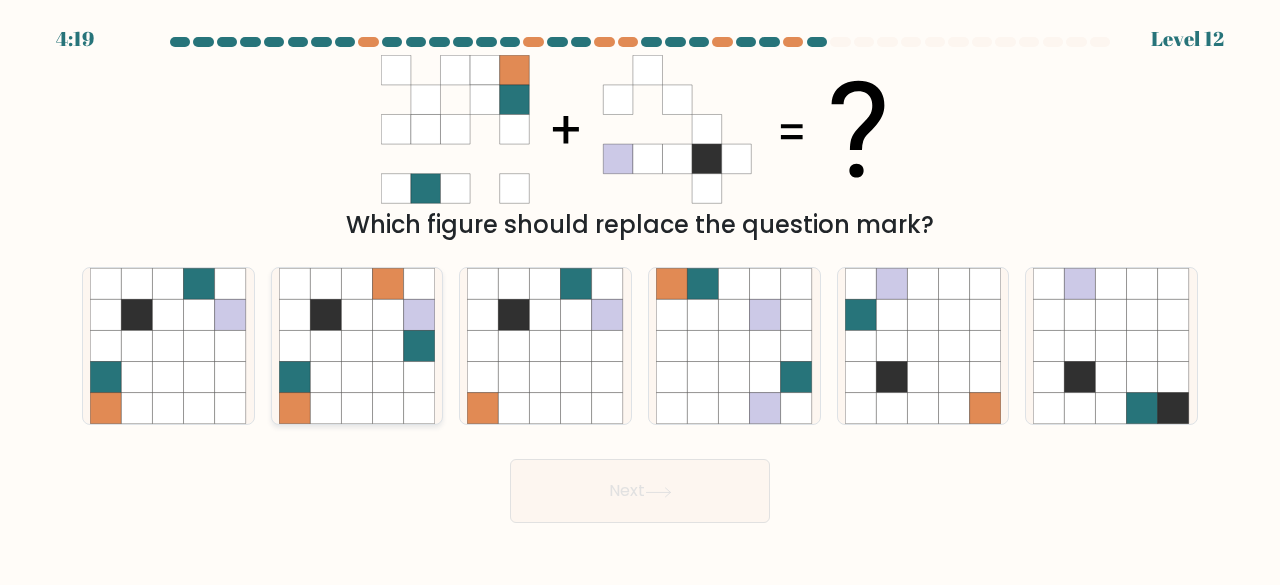 click at bounding box center (294, 346) 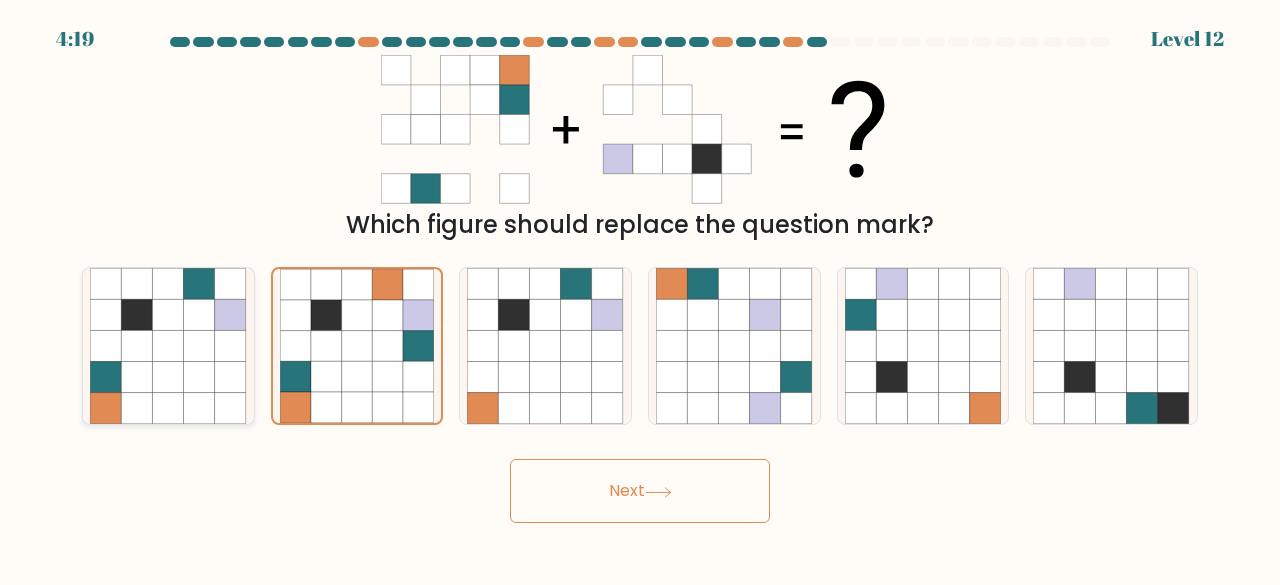 click at bounding box center (199, 377) 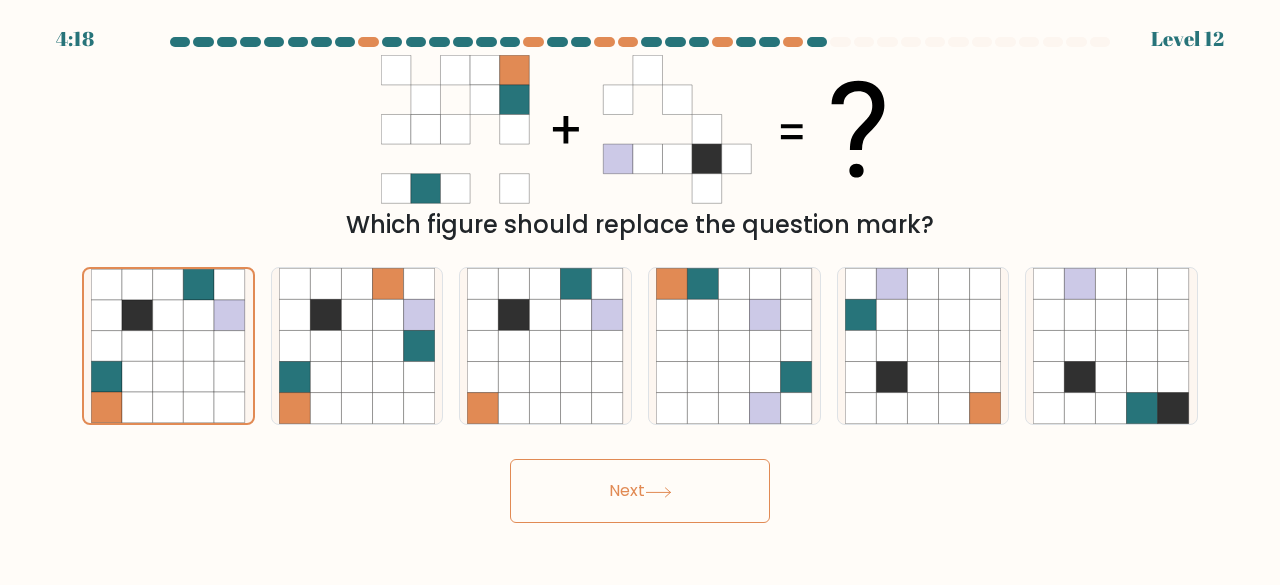 click on "Next" at bounding box center [640, 491] 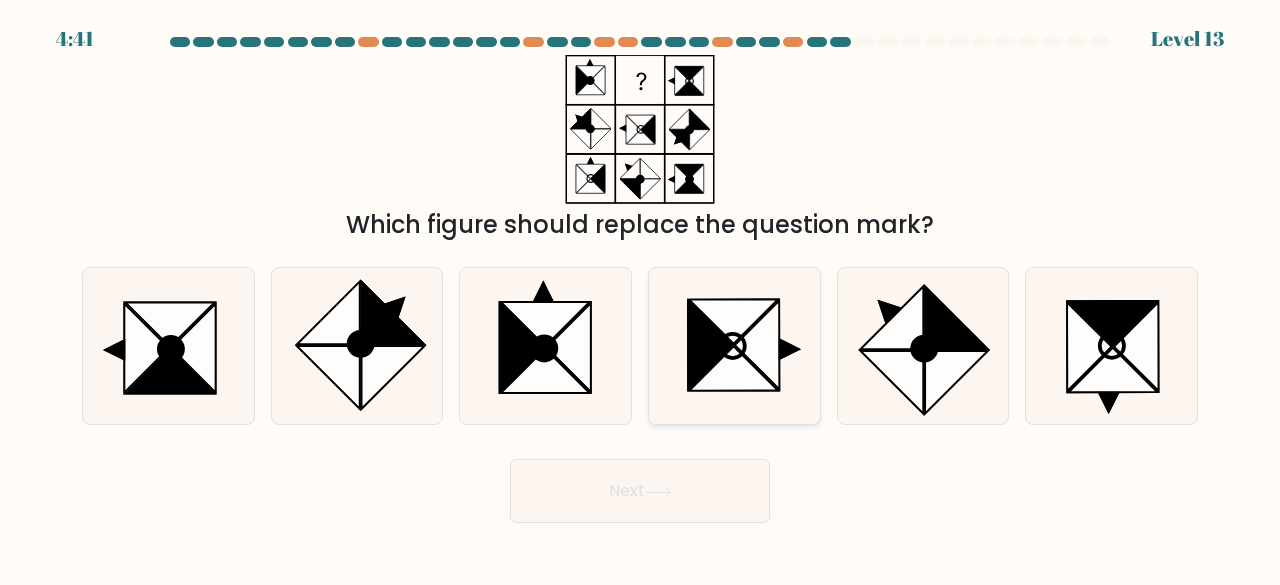 click at bounding box center (733, 346) 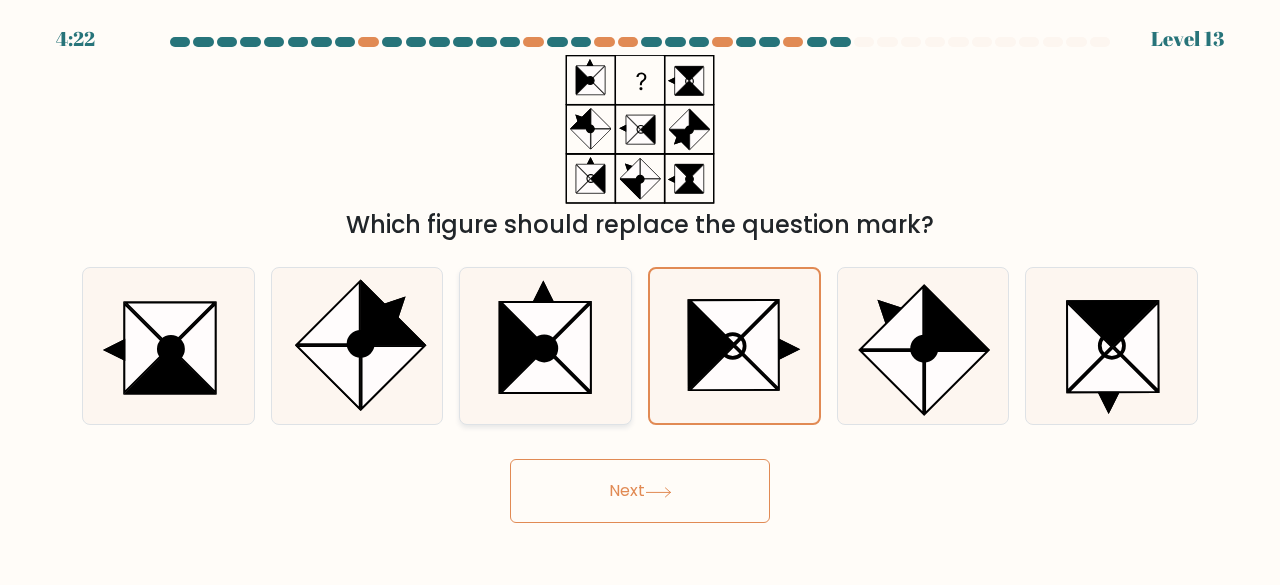 click at bounding box center [522, 347] 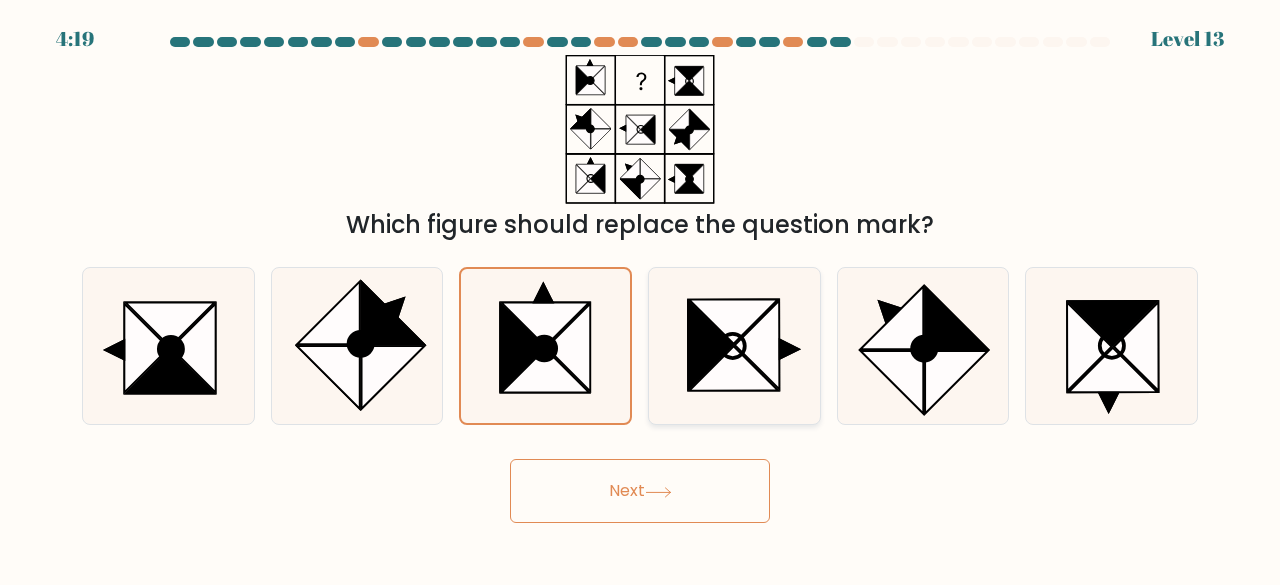 click at bounding box center (734, 368) 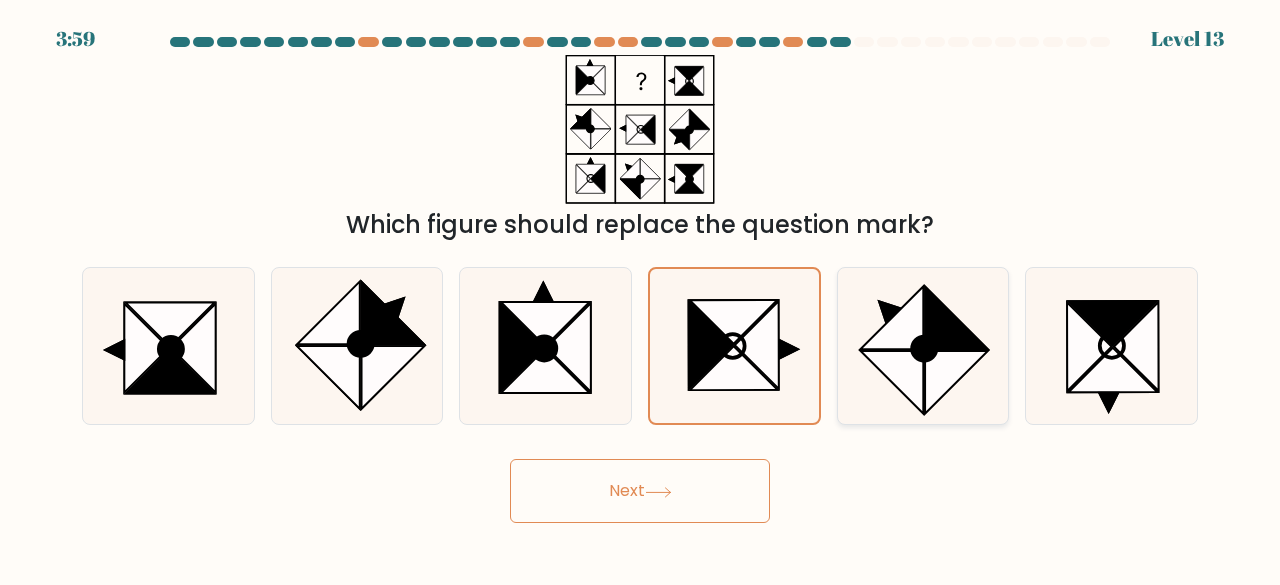 click at bounding box center [956, 317] 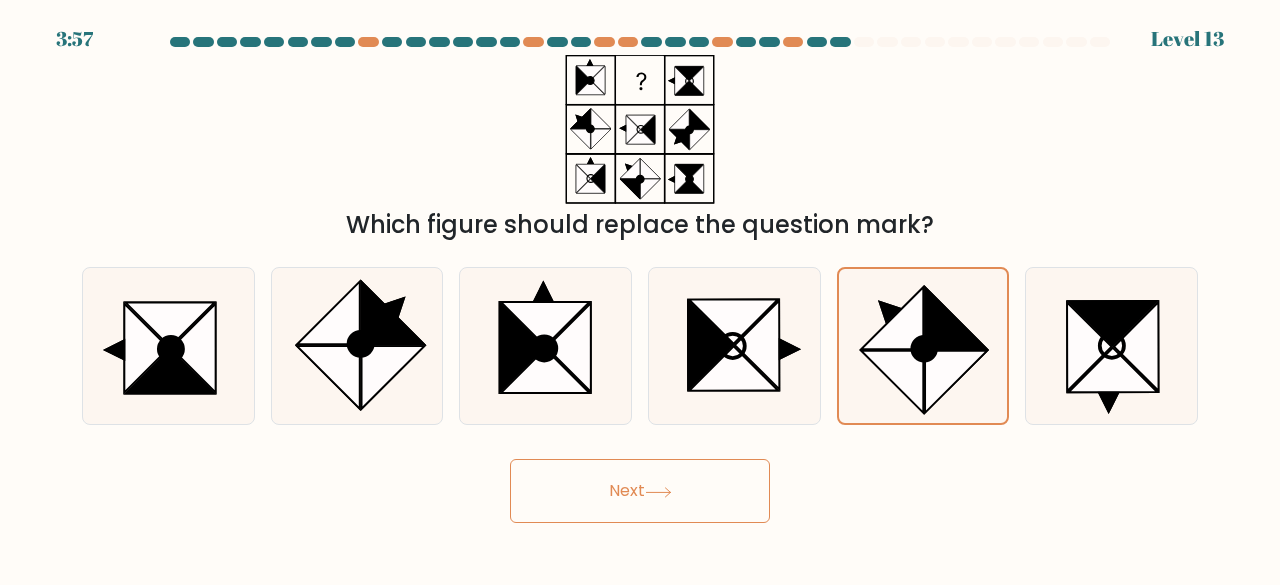 click on "Next" at bounding box center (640, 491) 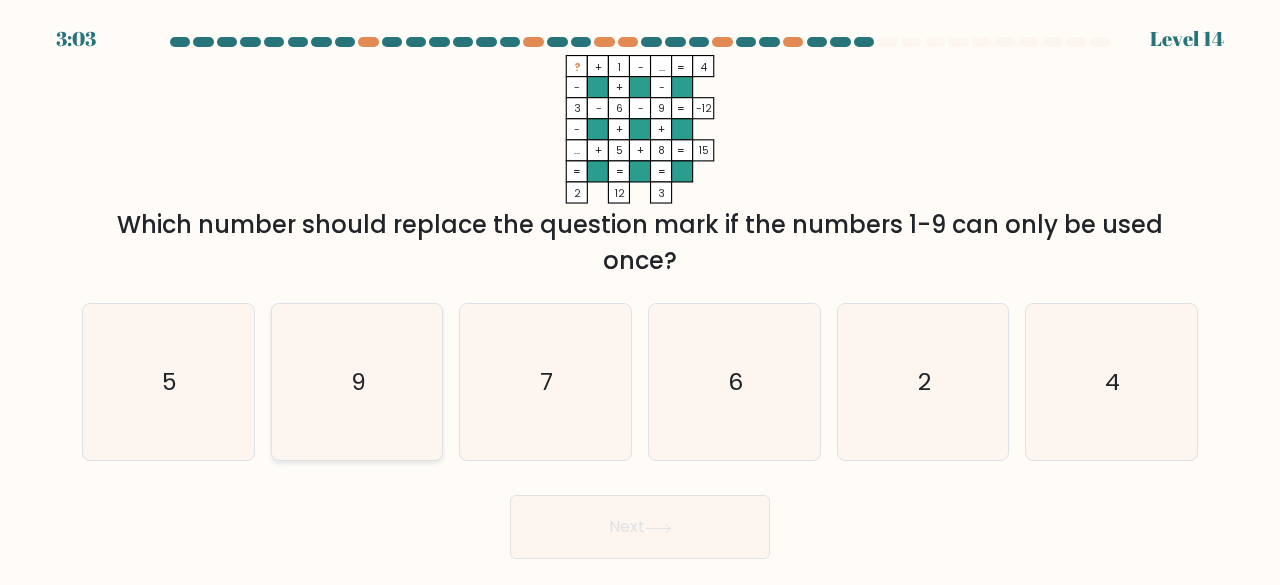 click on "9" at bounding box center [357, 382] 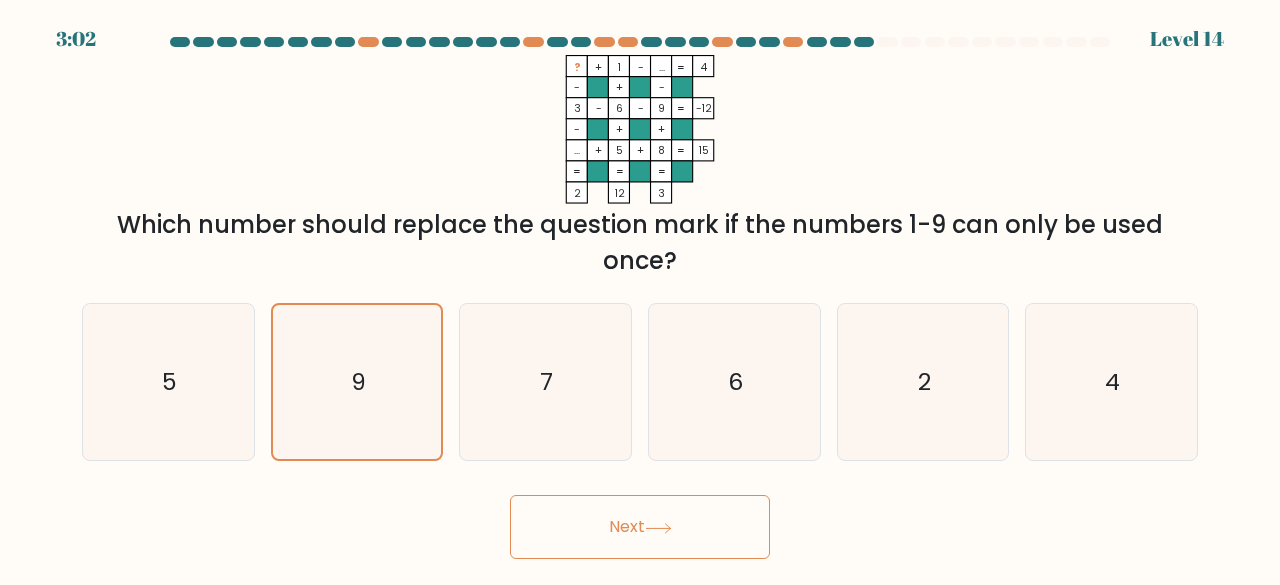 click on "Next" at bounding box center [640, 527] 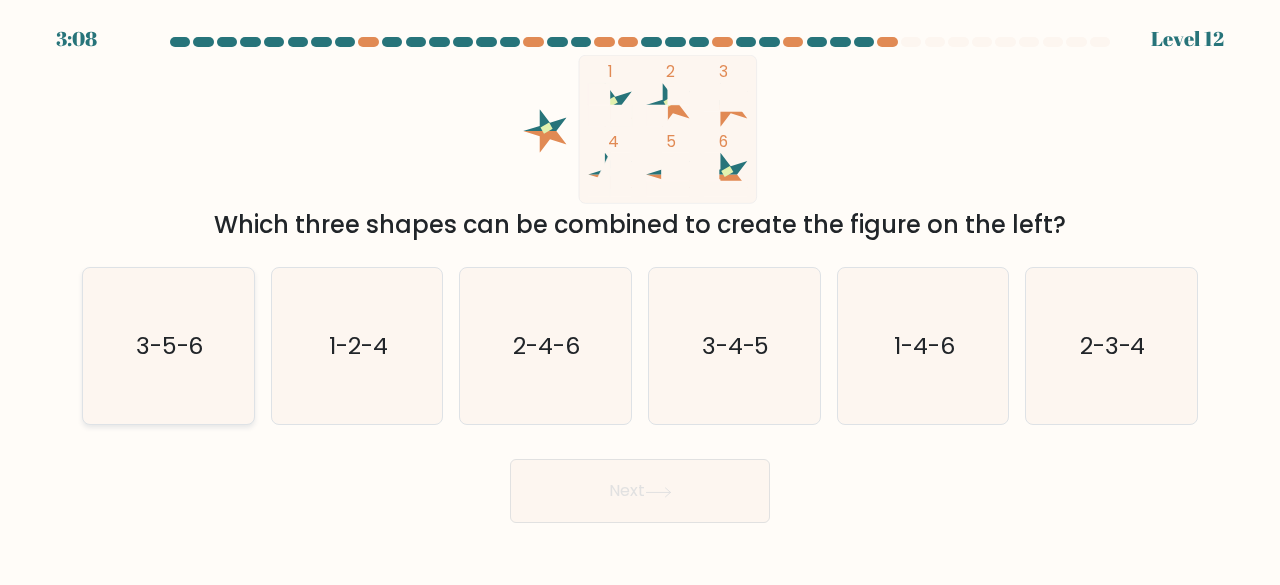 click on "3-5-6" at bounding box center (168, 346) 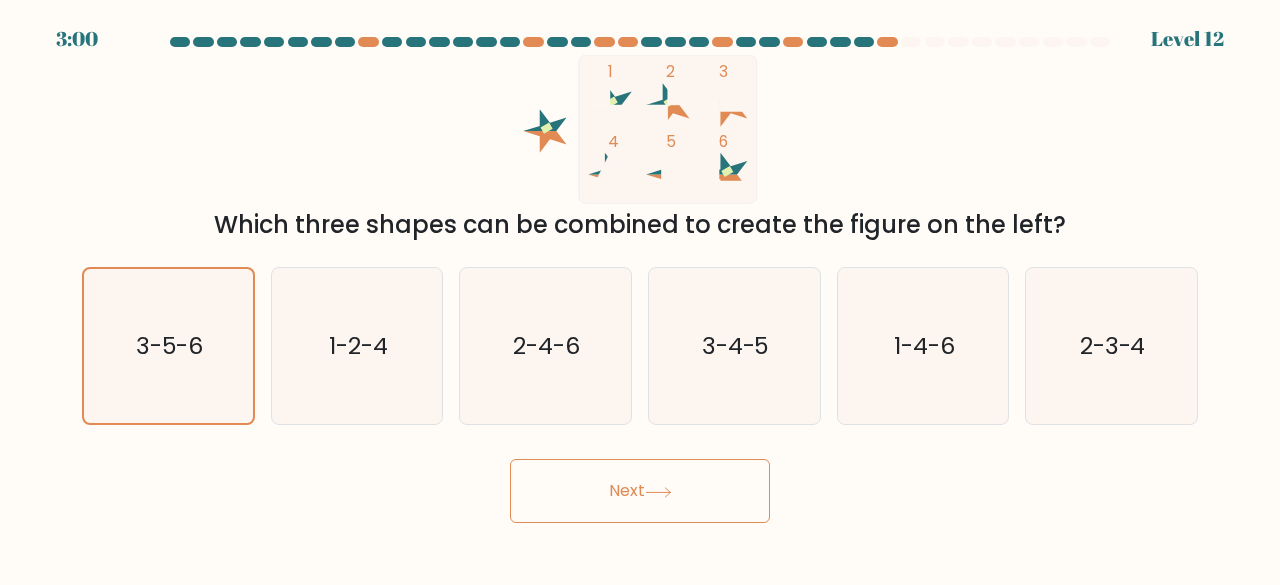 click on "Next" at bounding box center [640, 491] 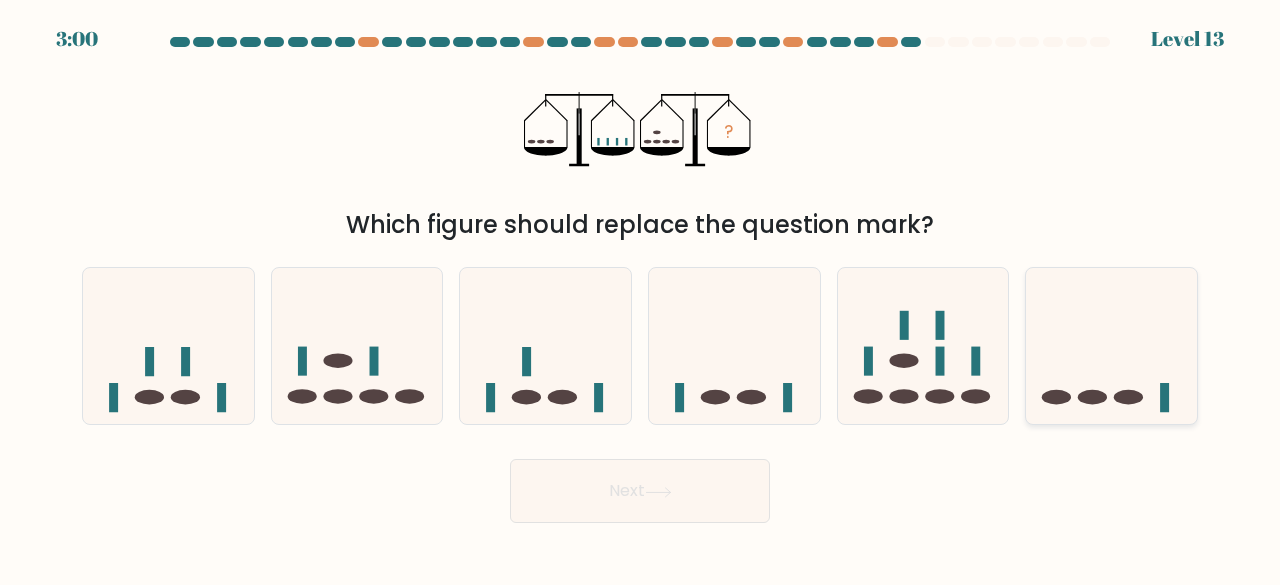 click at bounding box center (1111, 345) 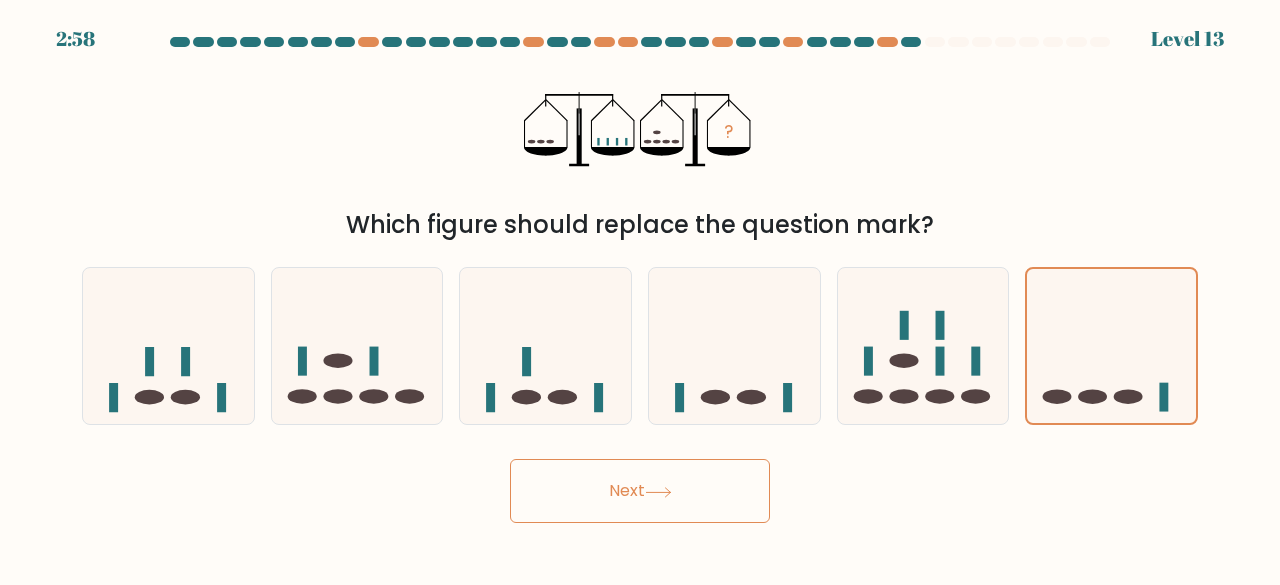 click on "Next" at bounding box center [640, 491] 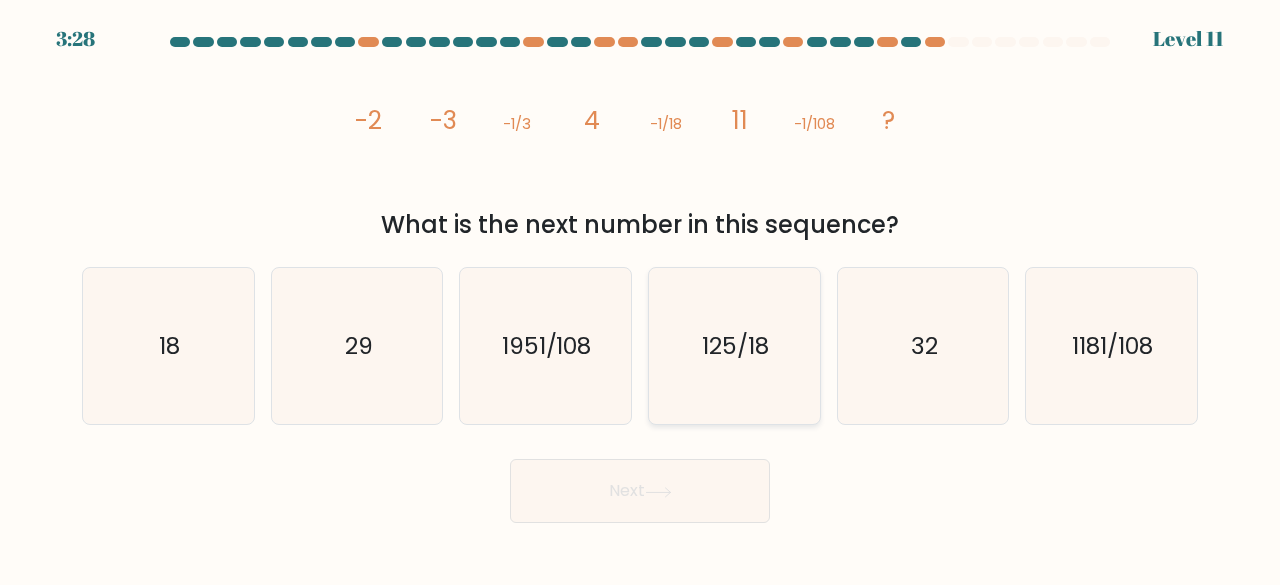 click on "125/18" at bounding box center (735, 345) 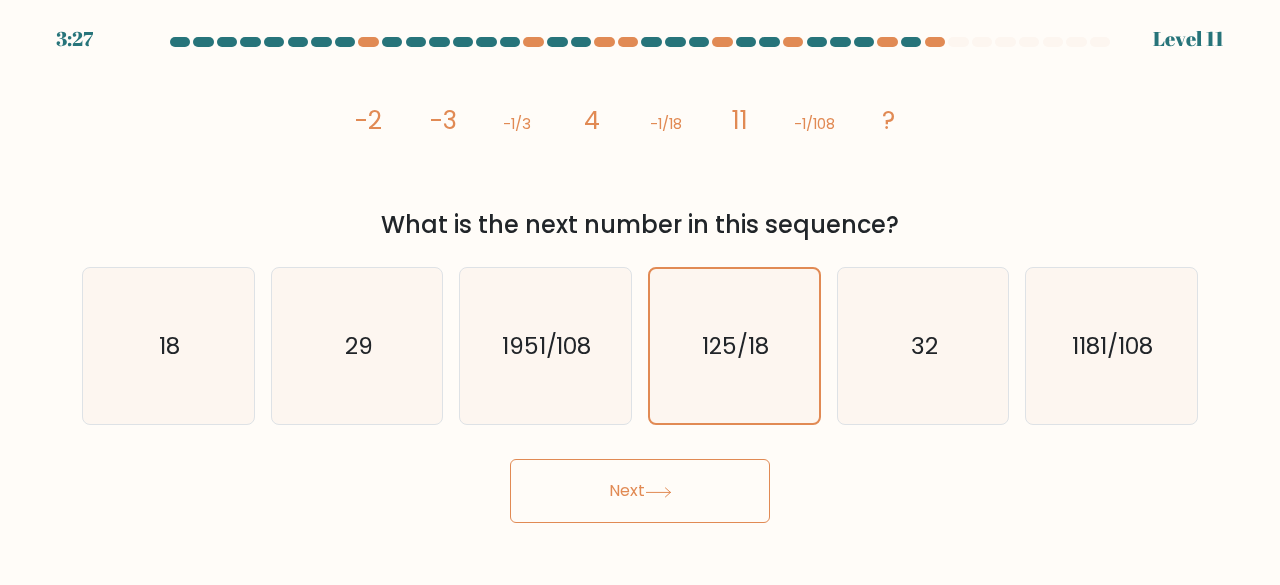 click on "Next" at bounding box center (640, 491) 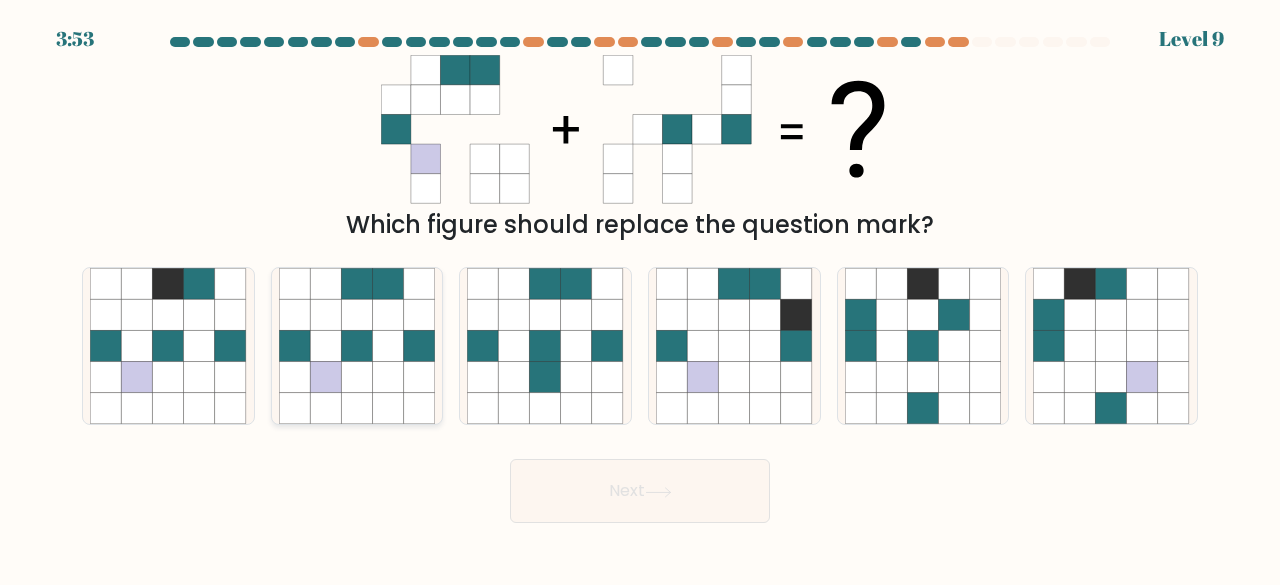click at bounding box center (419, 346) 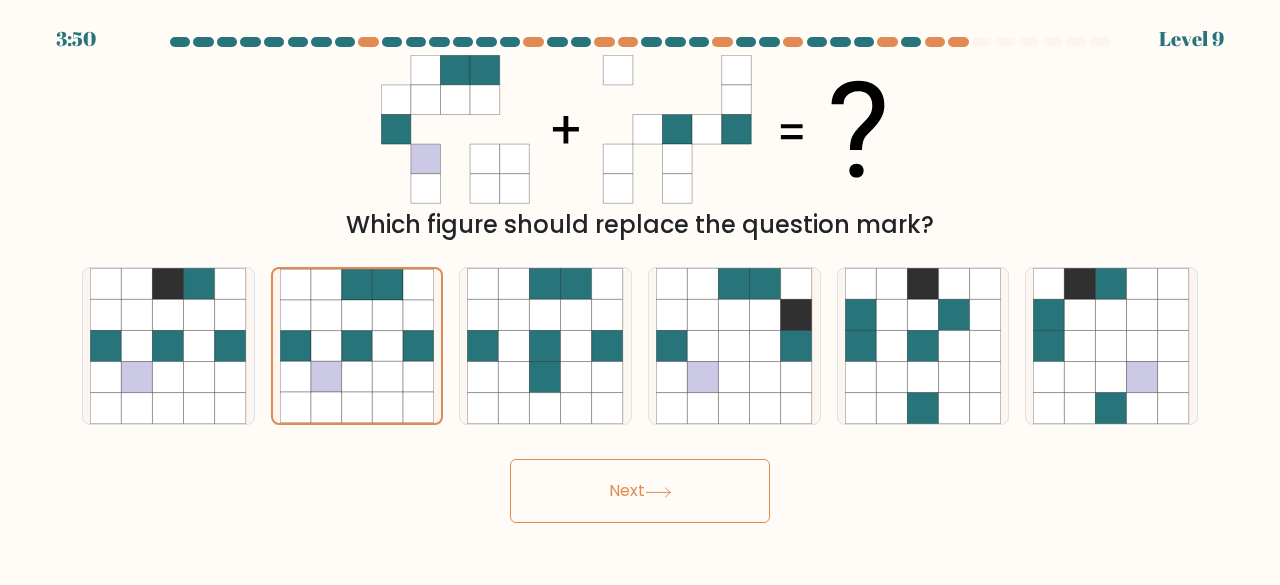 click on "Next" at bounding box center [640, 491] 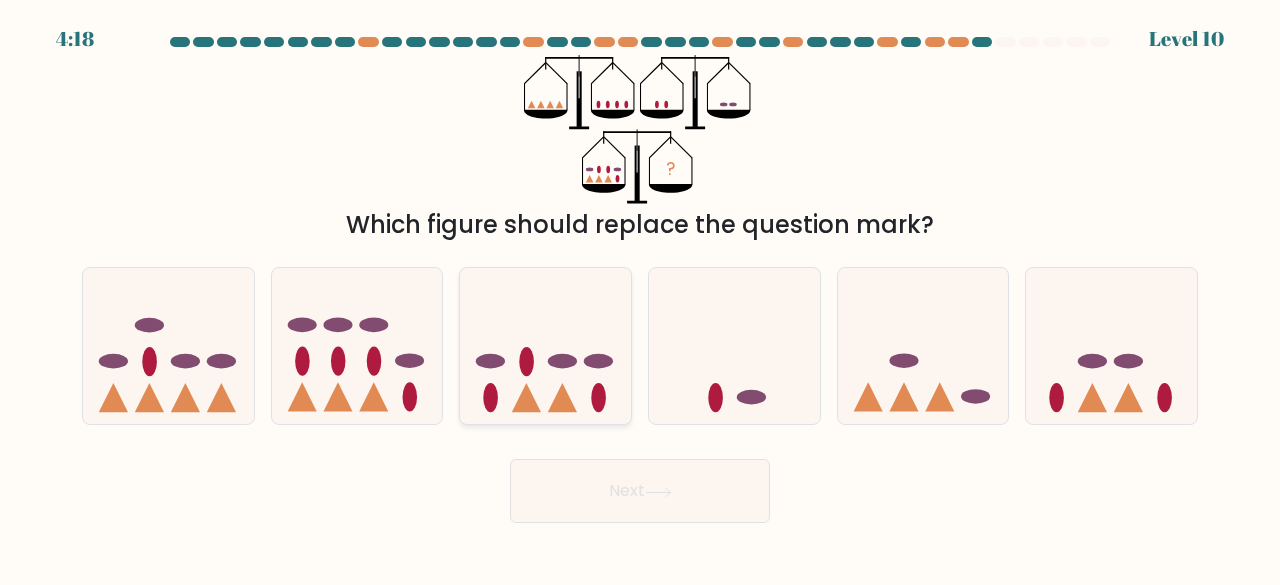 click at bounding box center [545, 345] 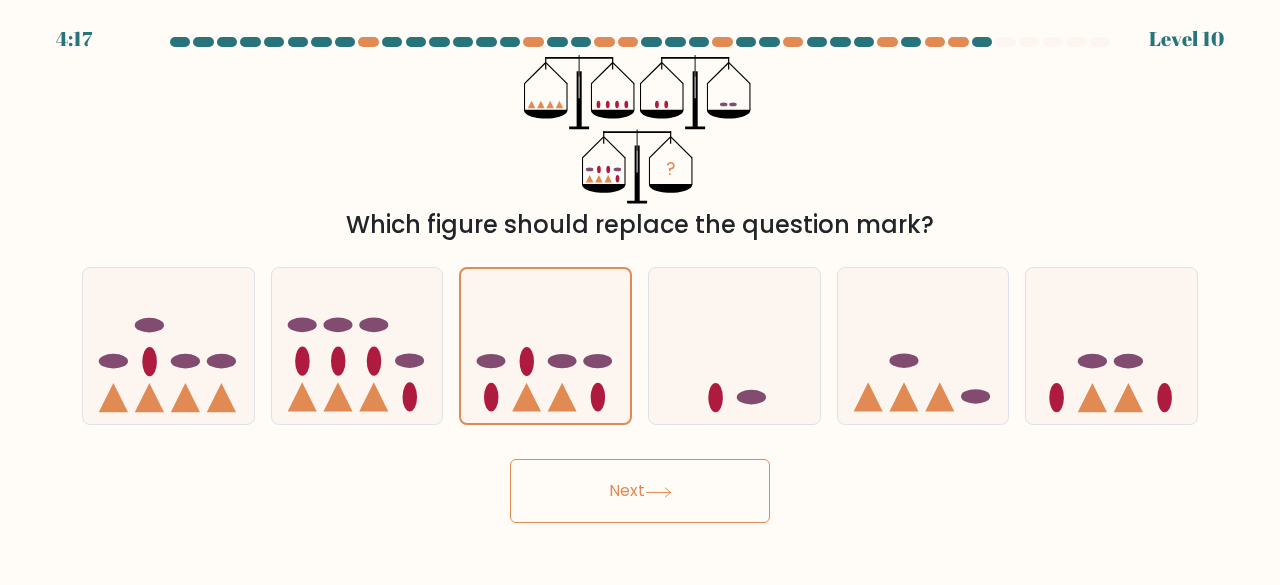 click at bounding box center [658, 492] 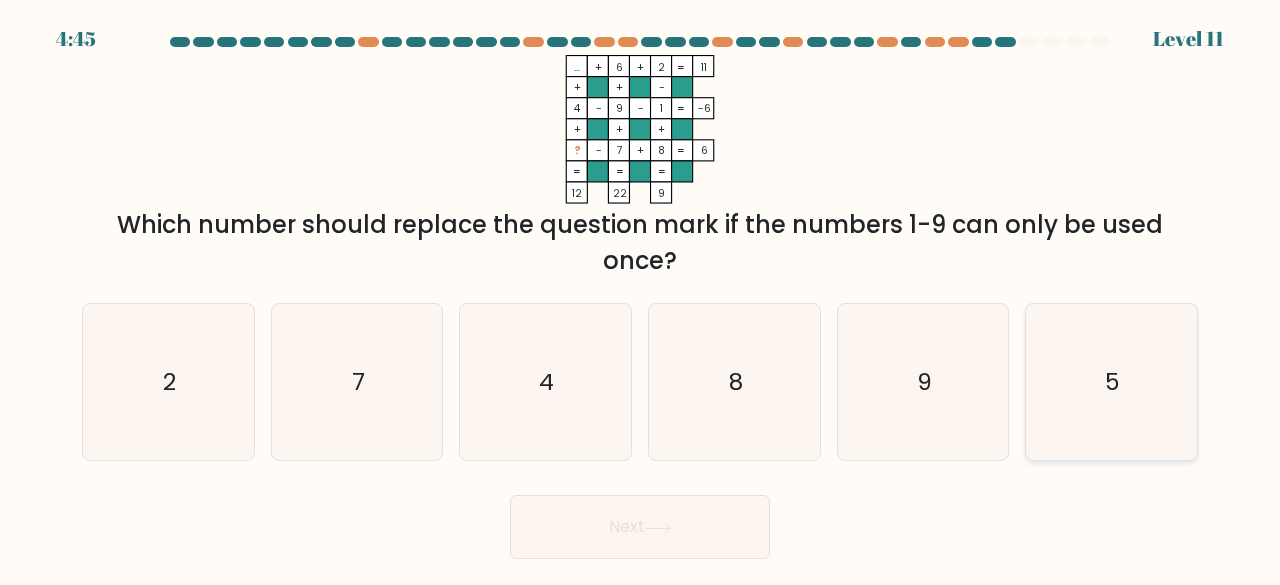 click on "5" at bounding box center (1111, 382) 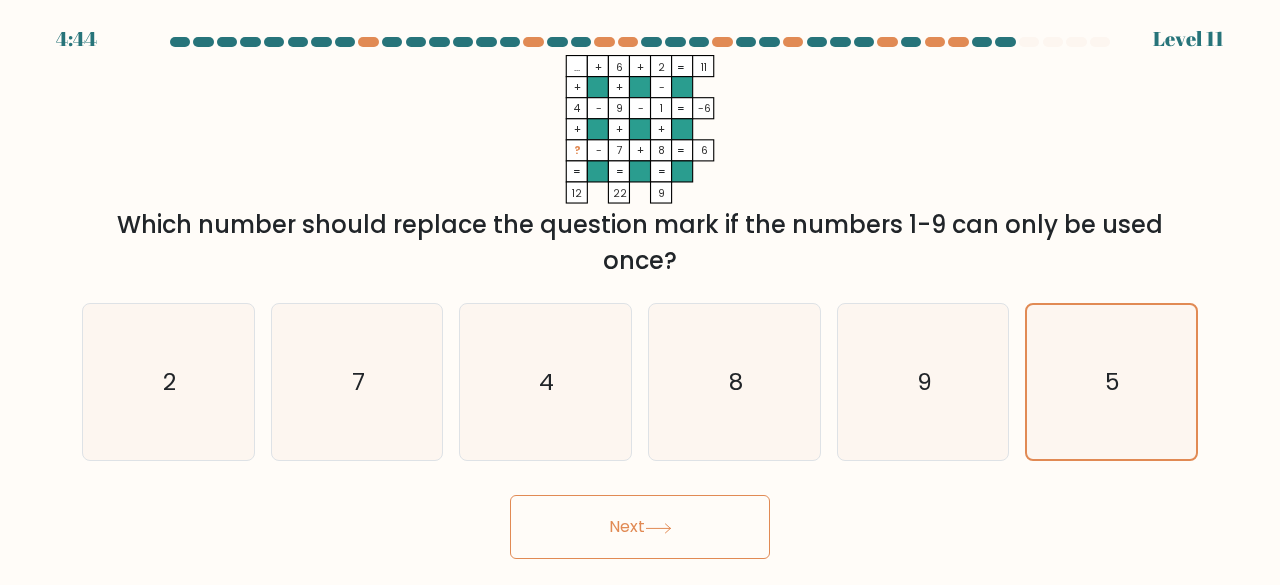 click on "Next" at bounding box center [640, 527] 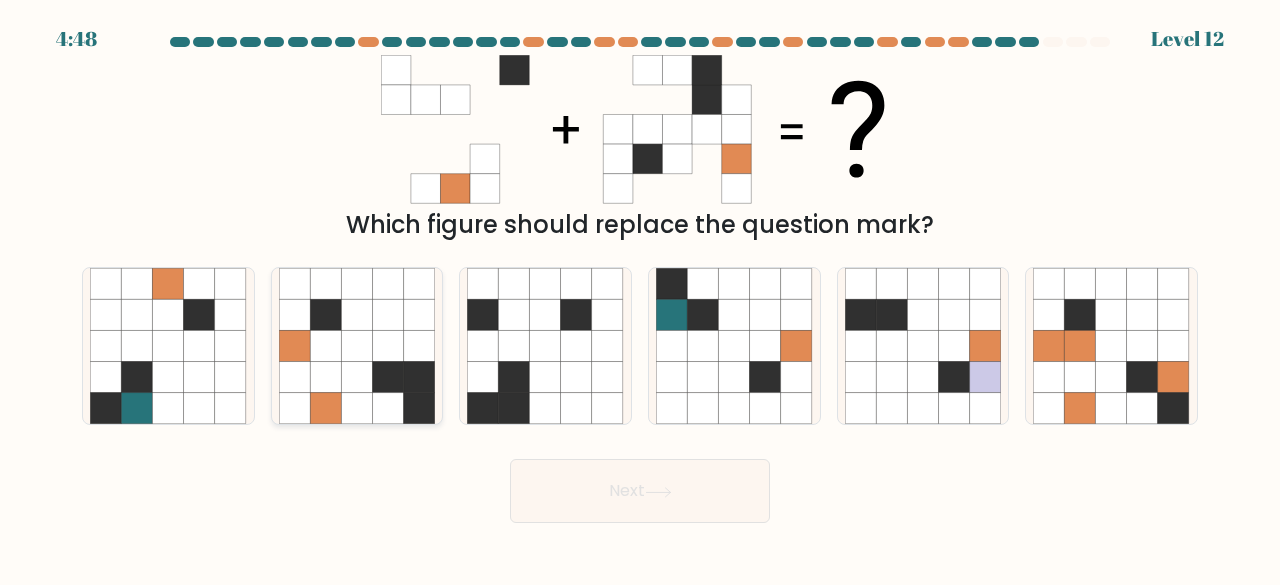 click at bounding box center [356, 408] 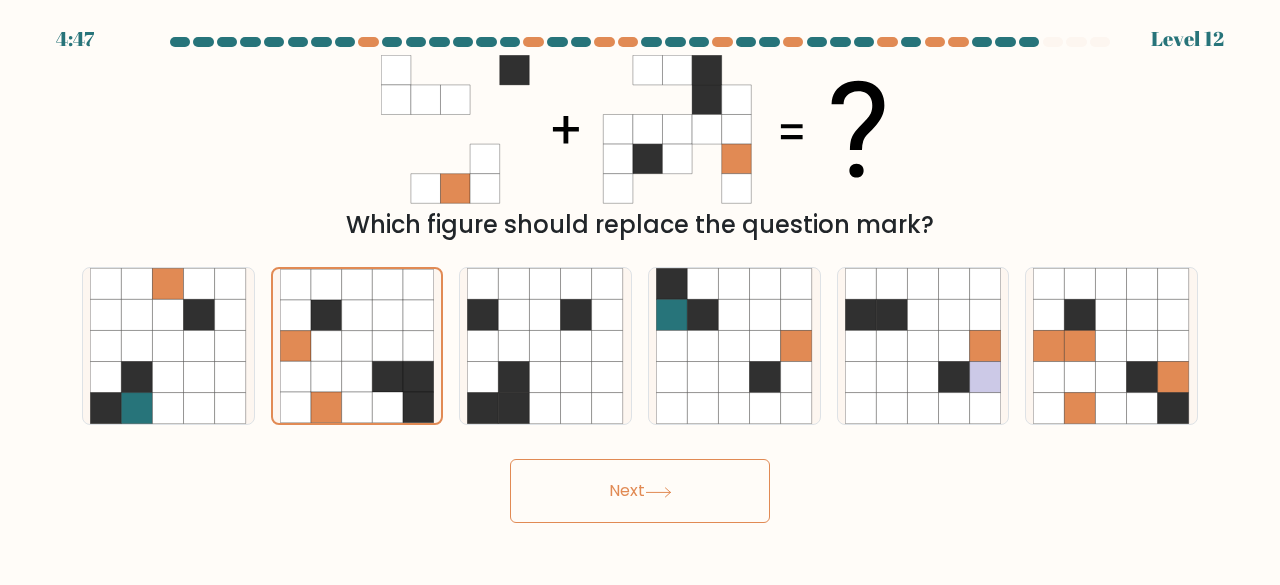 click on "Next" at bounding box center [640, 491] 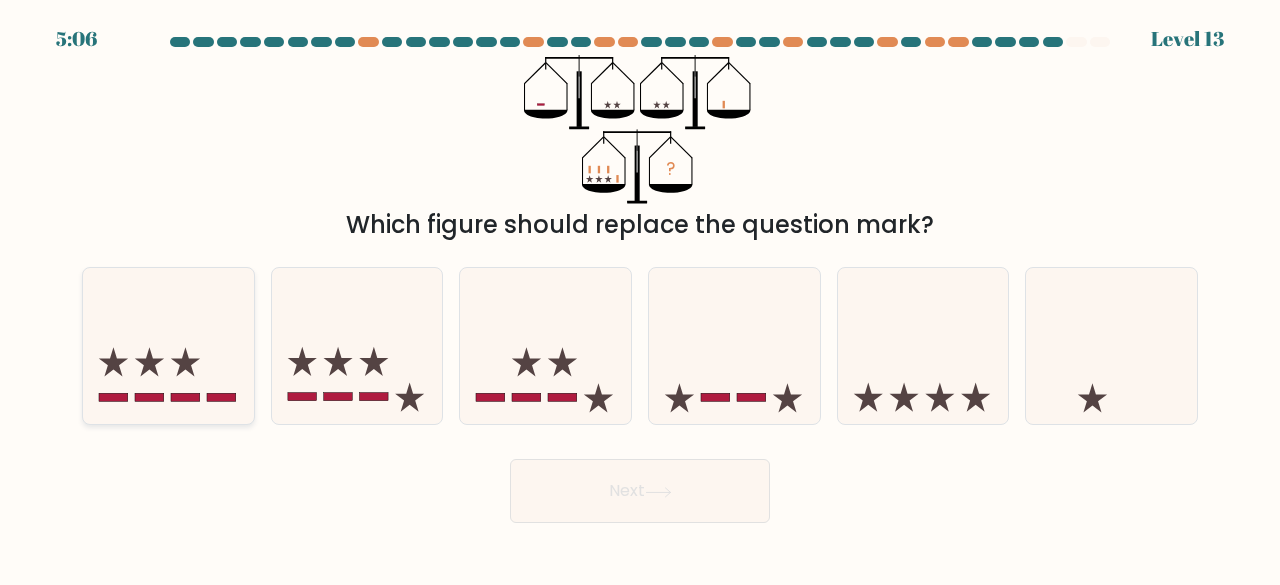 click at bounding box center [168, 345] 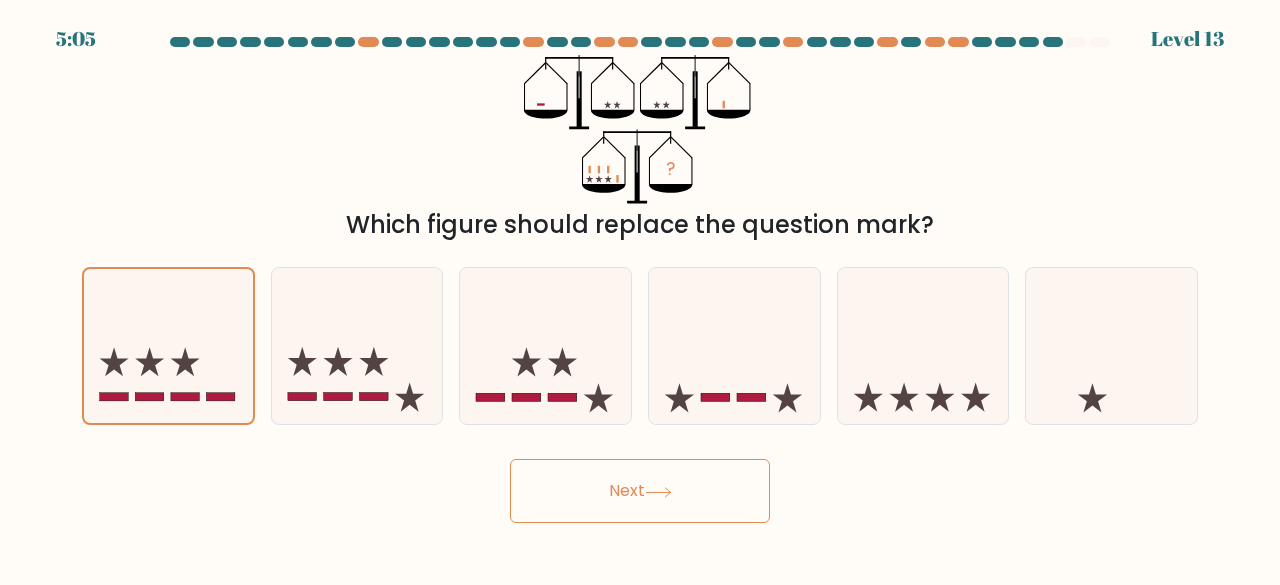 click on "Next" at bounding box center [640, 491] 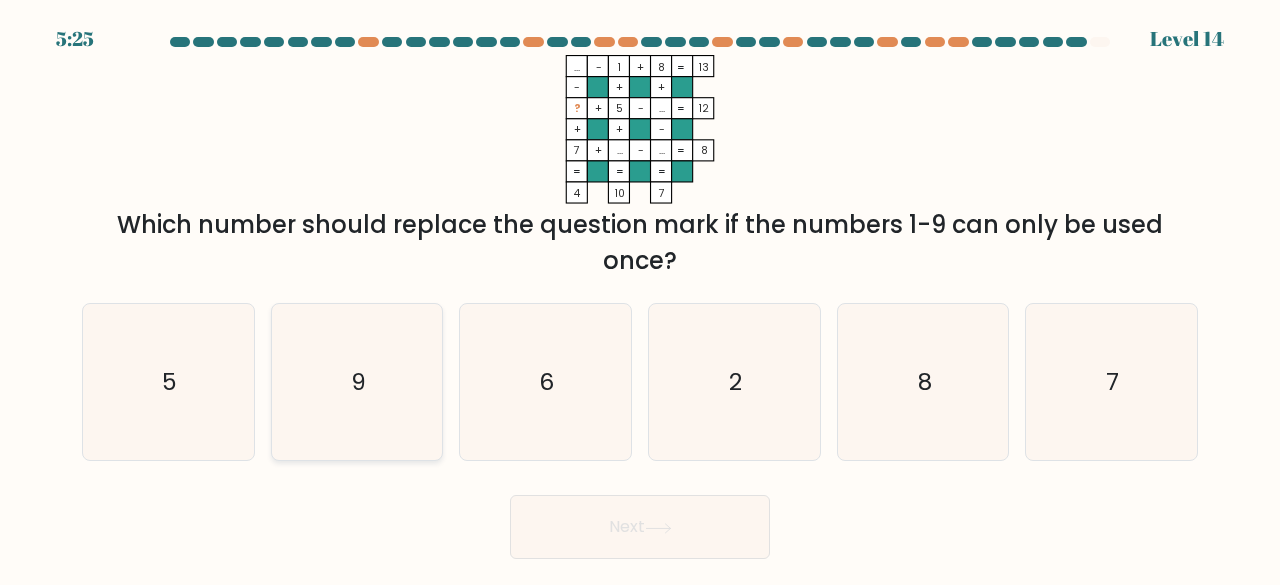 click on "9" at bounding box center [357, 382] 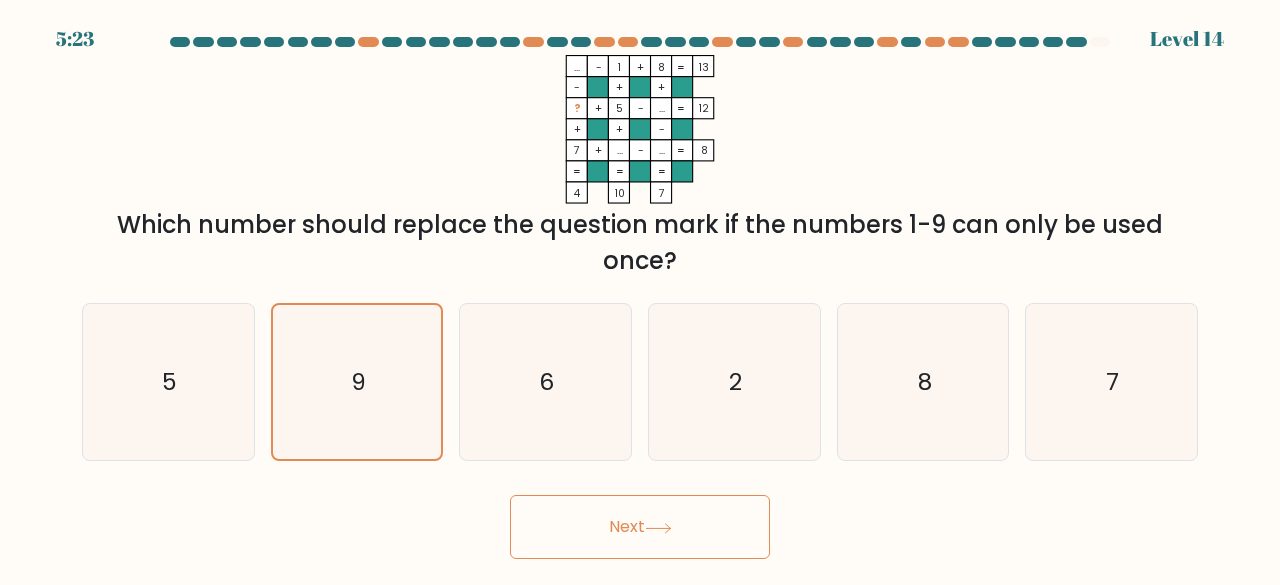 click at bounding box center [658, 528] 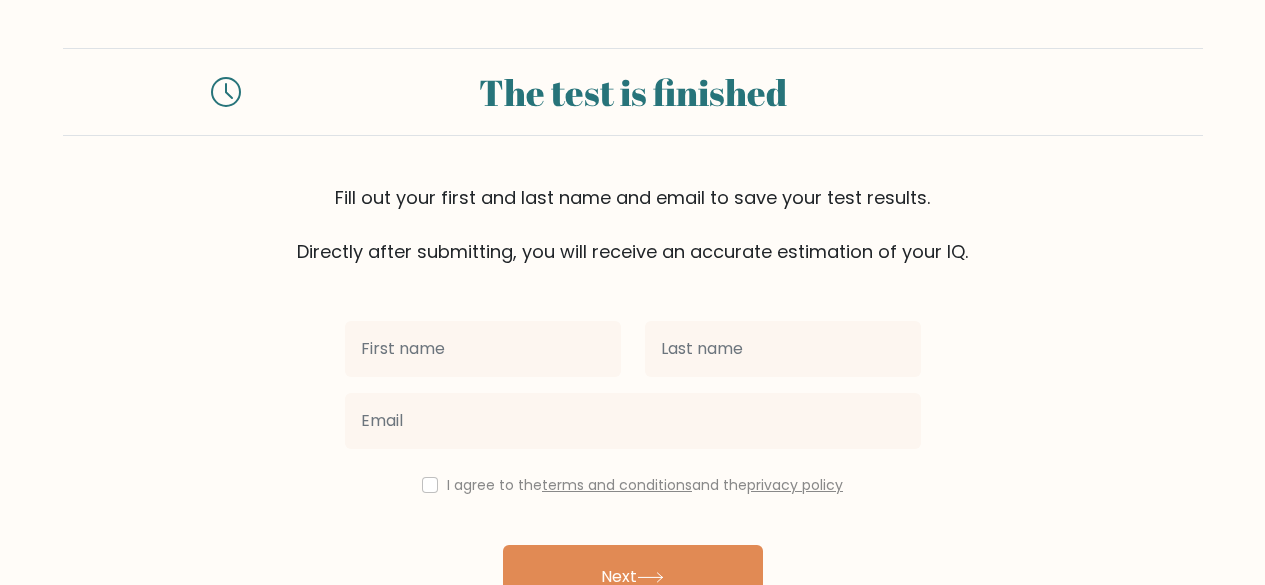 scroll, scrollTop: 0, scrollLeft: 0, axis: both 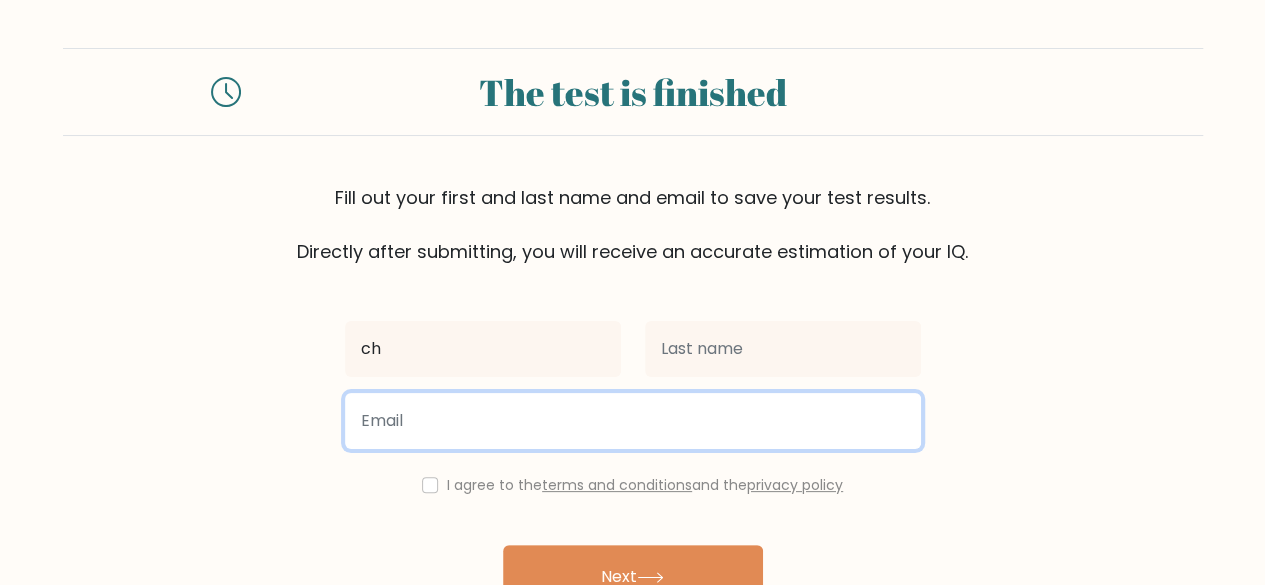 click at bounding box center [633, 421] 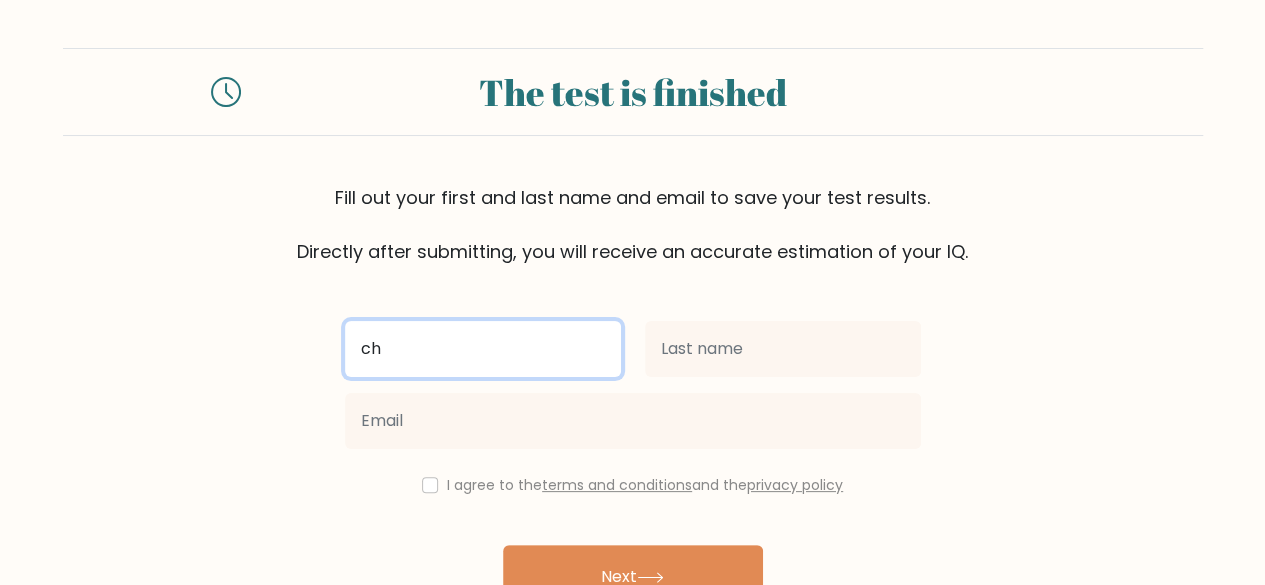 click on "ch" at bounding box center (483, 349) 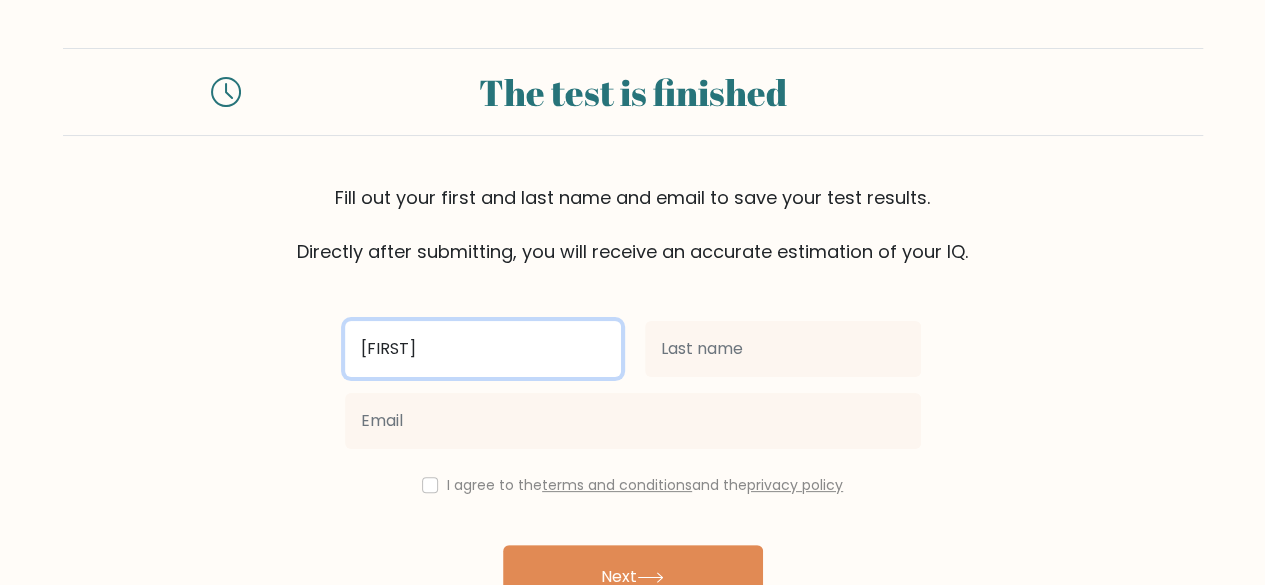 type on "Christine" 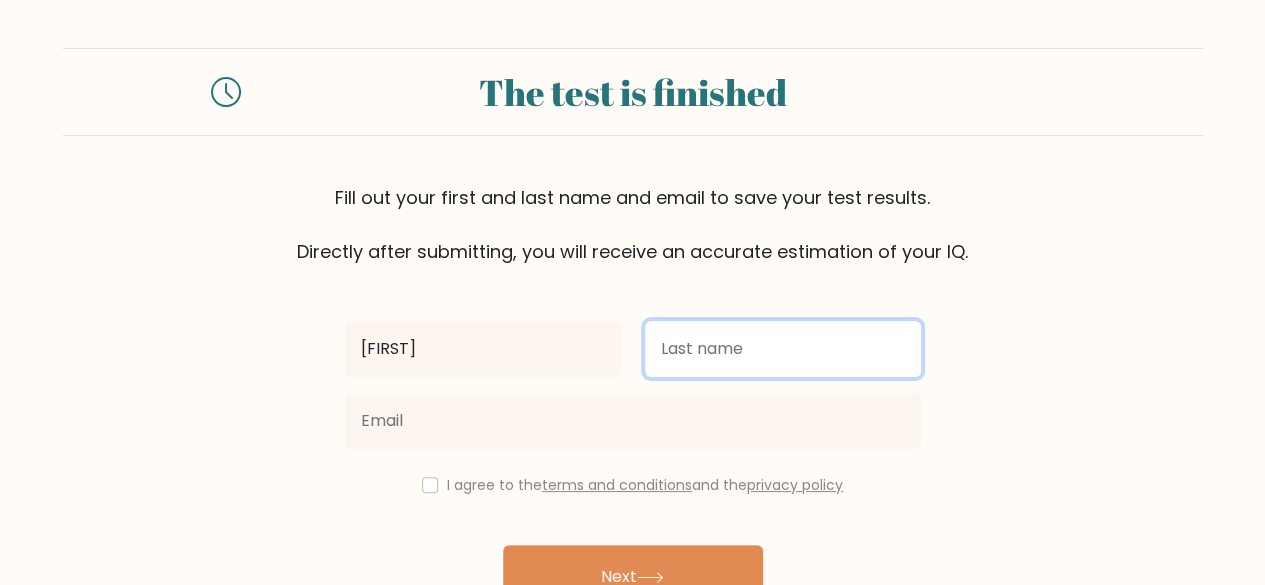 click at bounding box center [783, 349] 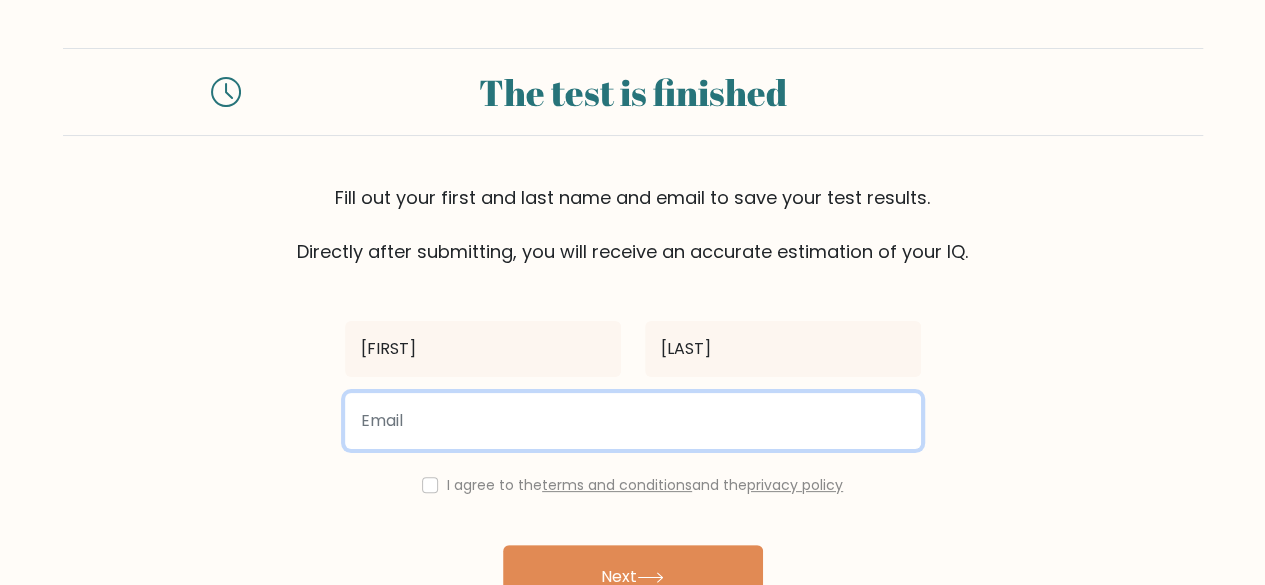 click at bounding box center (633, 421) 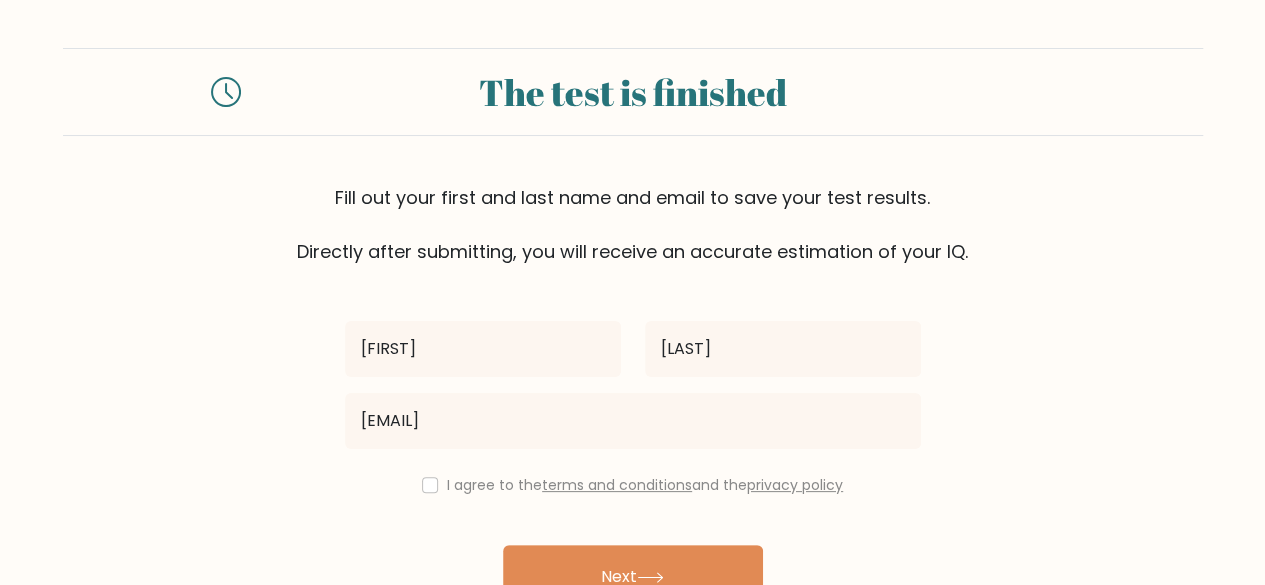 click on "I agree to the  terms and conditions  and the  privacy policy" at bounding box center (633, 485) 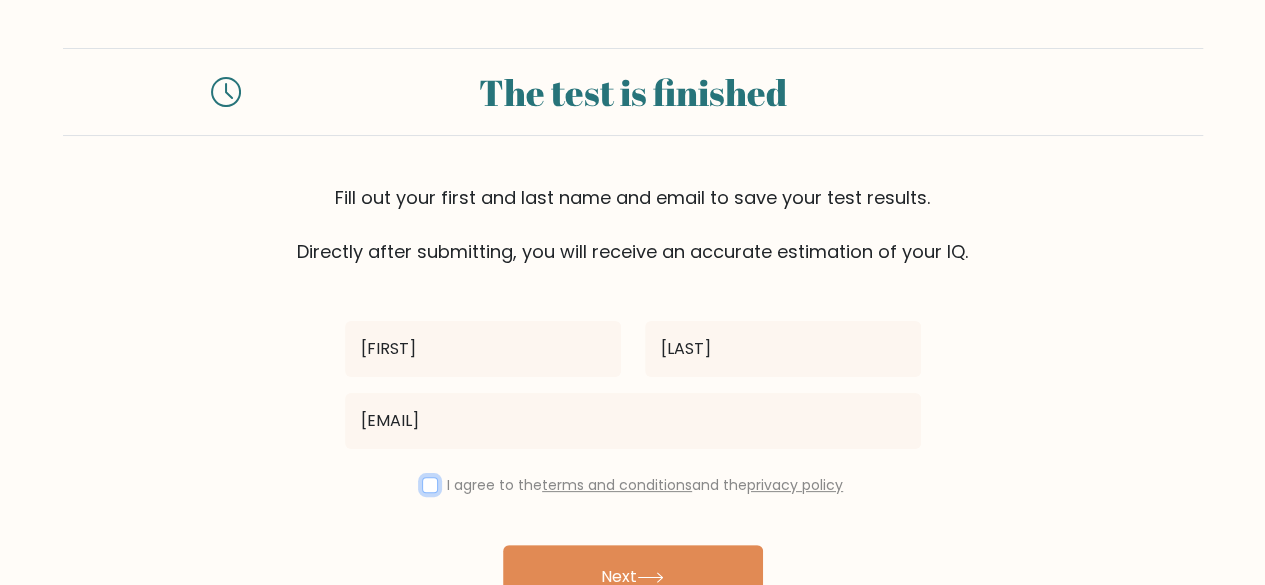 click at bounding box center [430, 485] 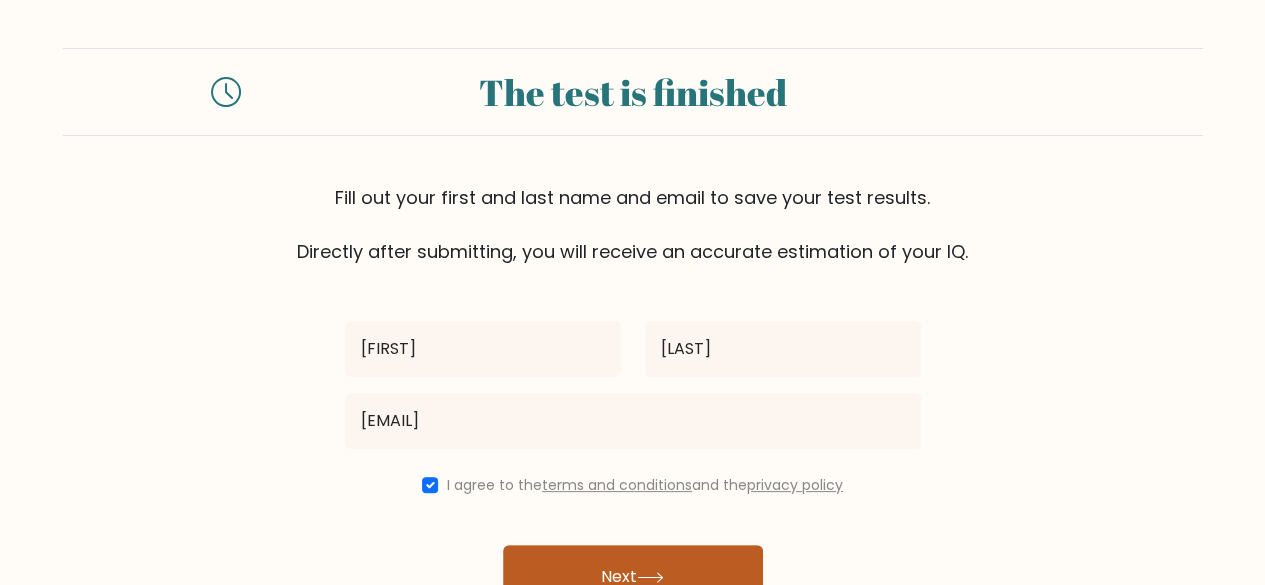 click on "Next" at bounding box center [633, 577] 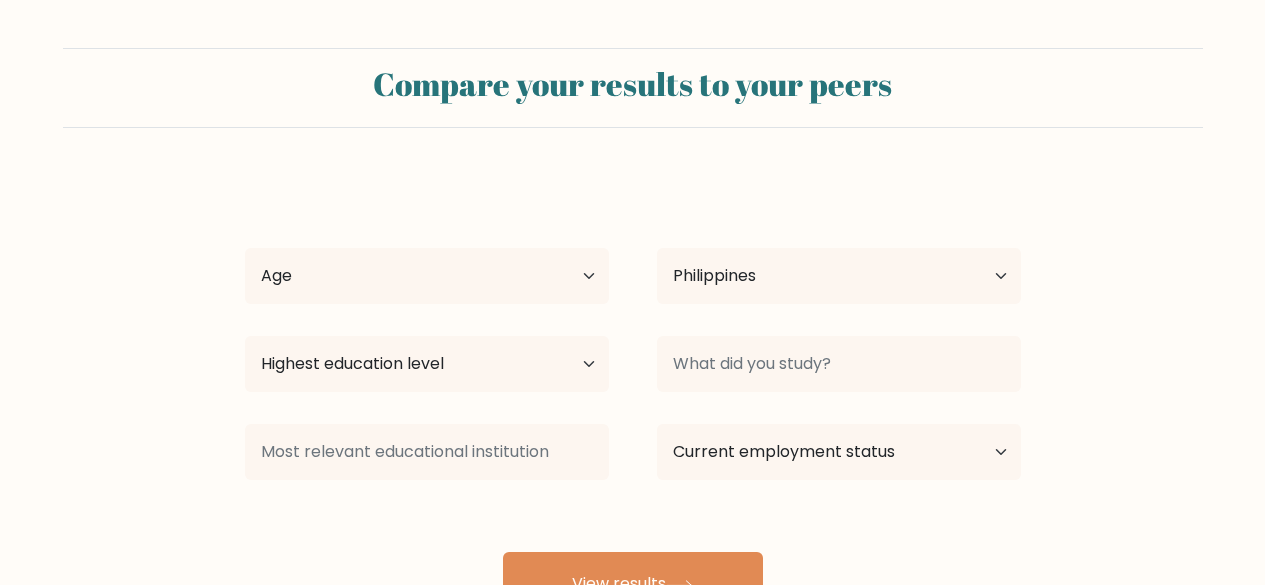 scroll, scrollTop: 0, scrollLeft: 0, axis: both 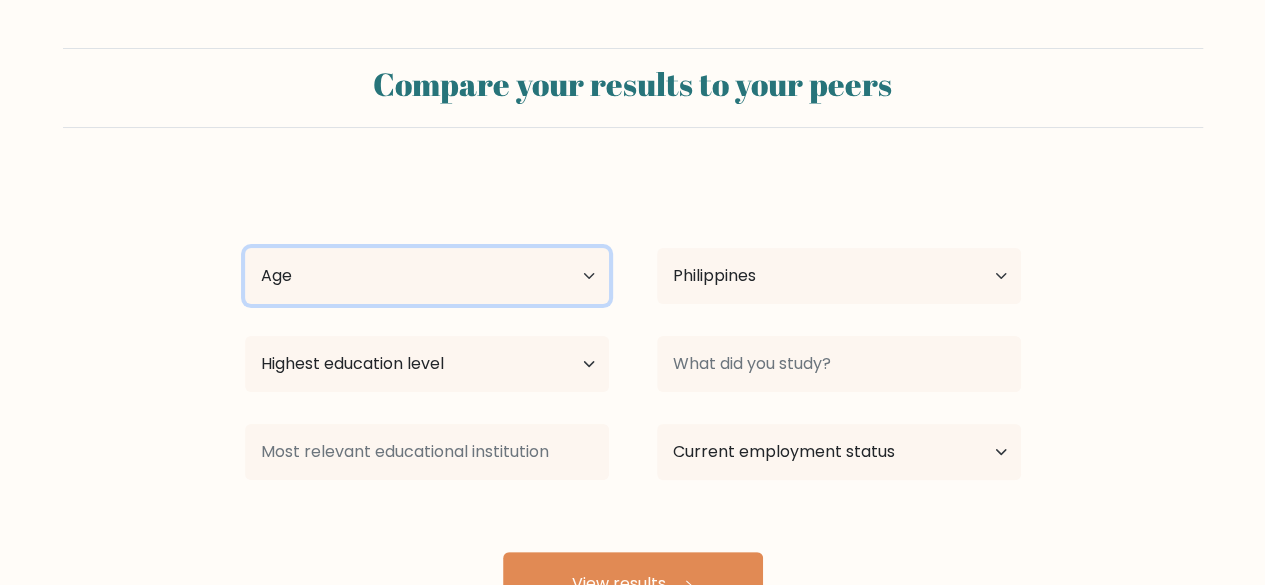 click on "Age
Under 18 years old
18-24 years old
25-34 years old
35-44 years old
45-54 years old
55-64 years old
65 years old and above" at bounding box center [427, 276] 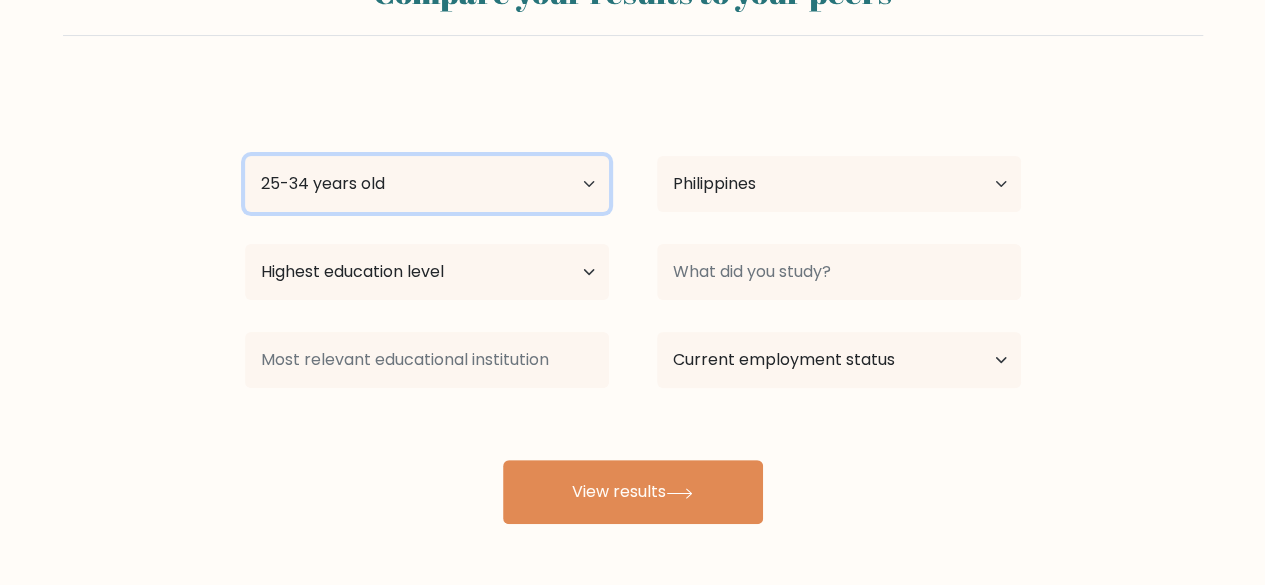 scroll, scrollTop: 172, scrollLeft: 0, axis: vertical 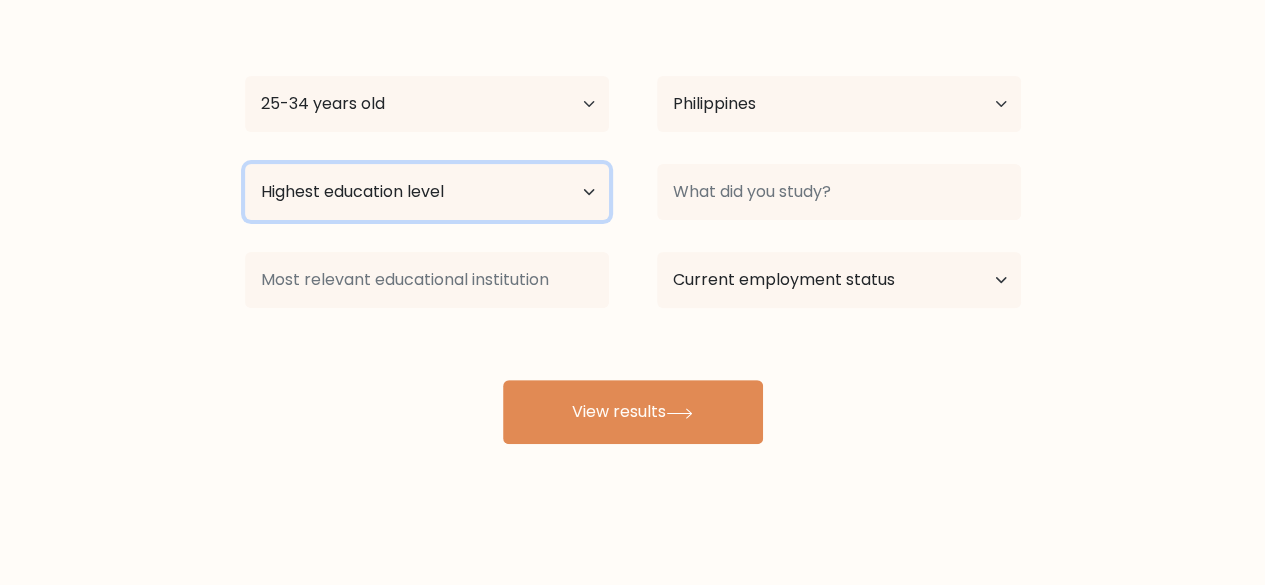 click on "Highest education level
No schooling
Primary
Lower Secondary
Upper Secondary
Occupation Specific
Bachelor's degree
Master's degree
Doctoral degree" at bounding box center [427, 192] 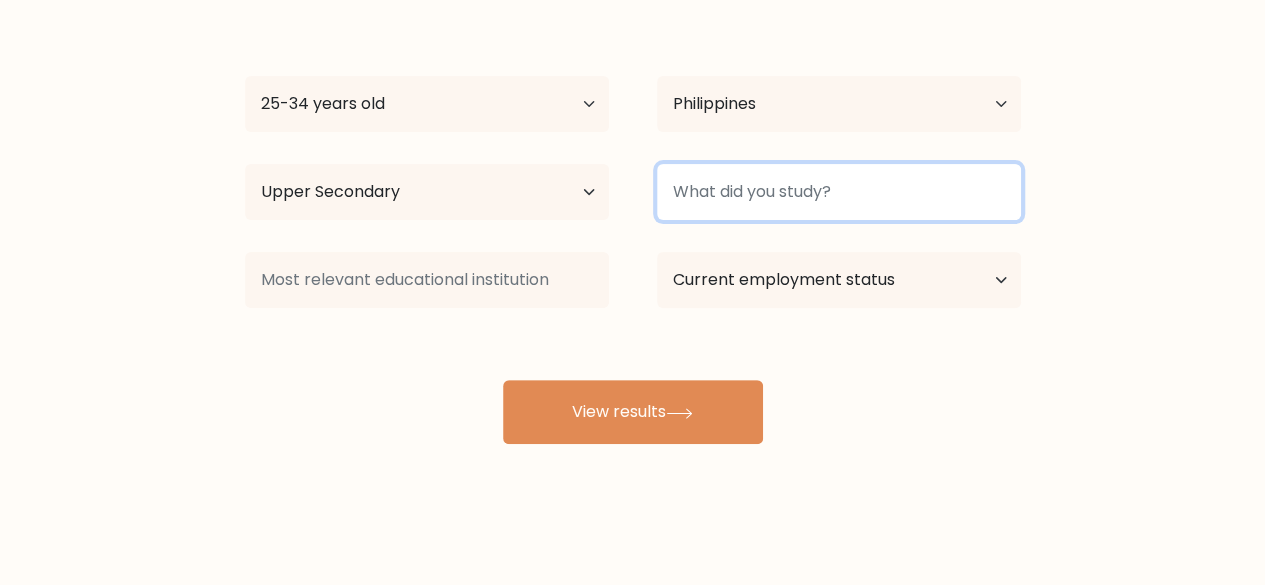 click at bounding box center (839, 192) 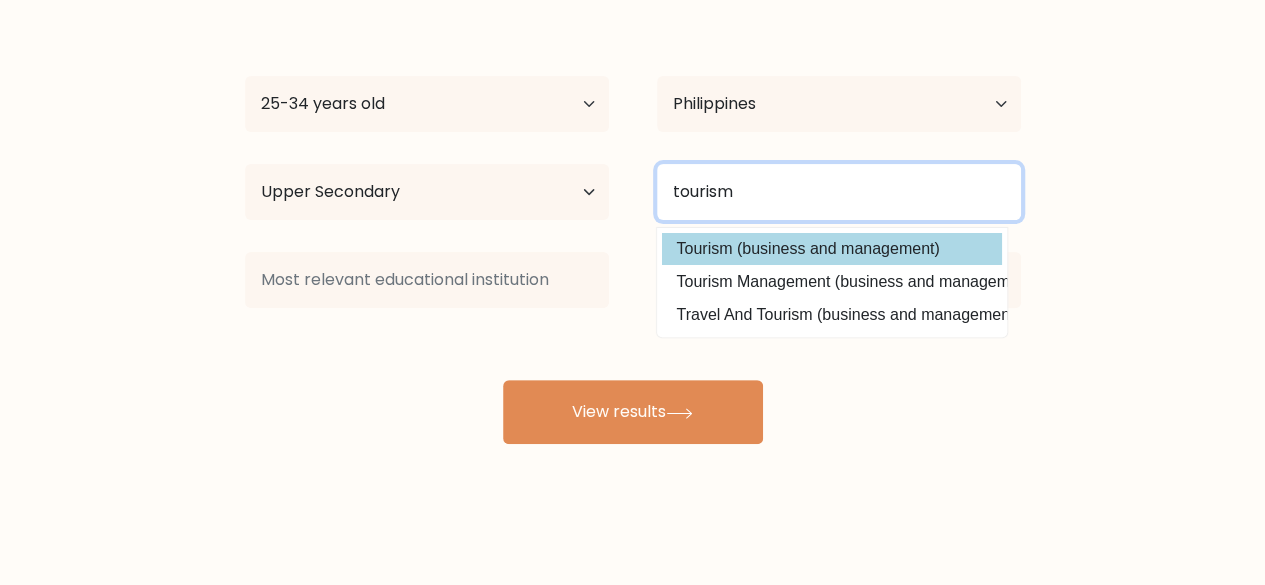 type on "tourism" 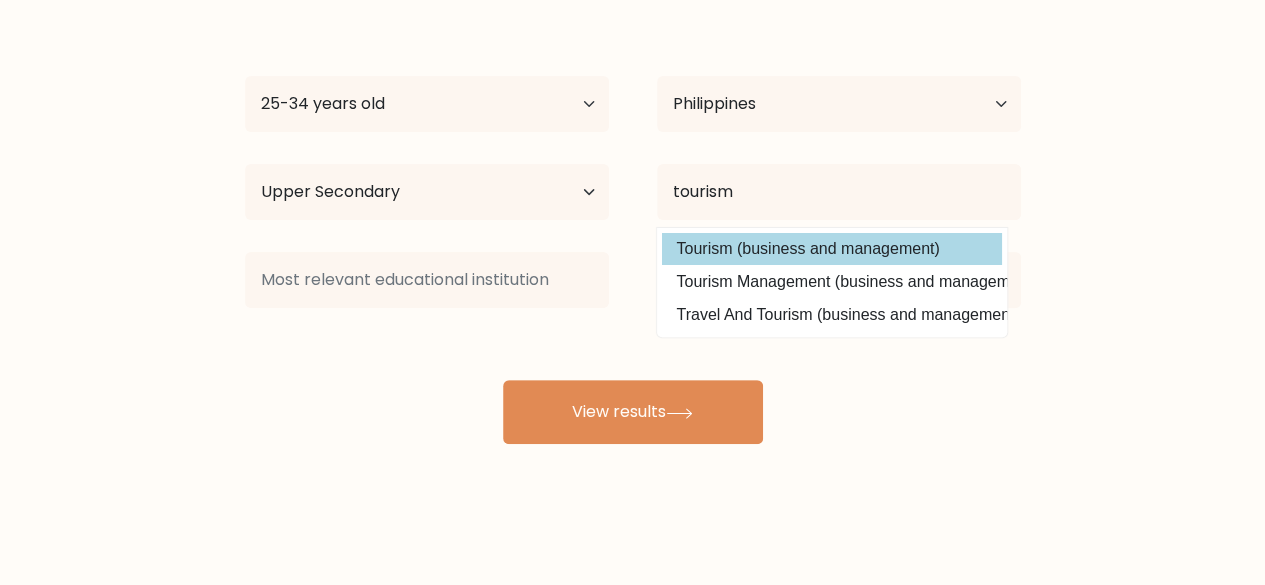 click on "[FIRST]
[LAST]
Age
Under 18 years old
18-24 years old
25-34 years old
35-44 years old
45-54 years old
55-64 years old
65 years old and above
Country
Afghanistan
Albania
Algeria
American Samoa
Andorra
Angola
Anguilla
Antarctica
Antigua and Barbuda
Argentina
Armenia
Aruba
Australia
Austria
Azerbaijan
Bahamas
Bahrain
Bangladesh
Barbados
Belarus
Belgium
Belize
Benin
Bermuda
Bhutan
Bolivia
Bonaire, Sint Eustatius and Saba
Bosnia and Herzegovina
Botswana
Bouvet Island
Brazil
Brunei" at bounding box center (633, 224) 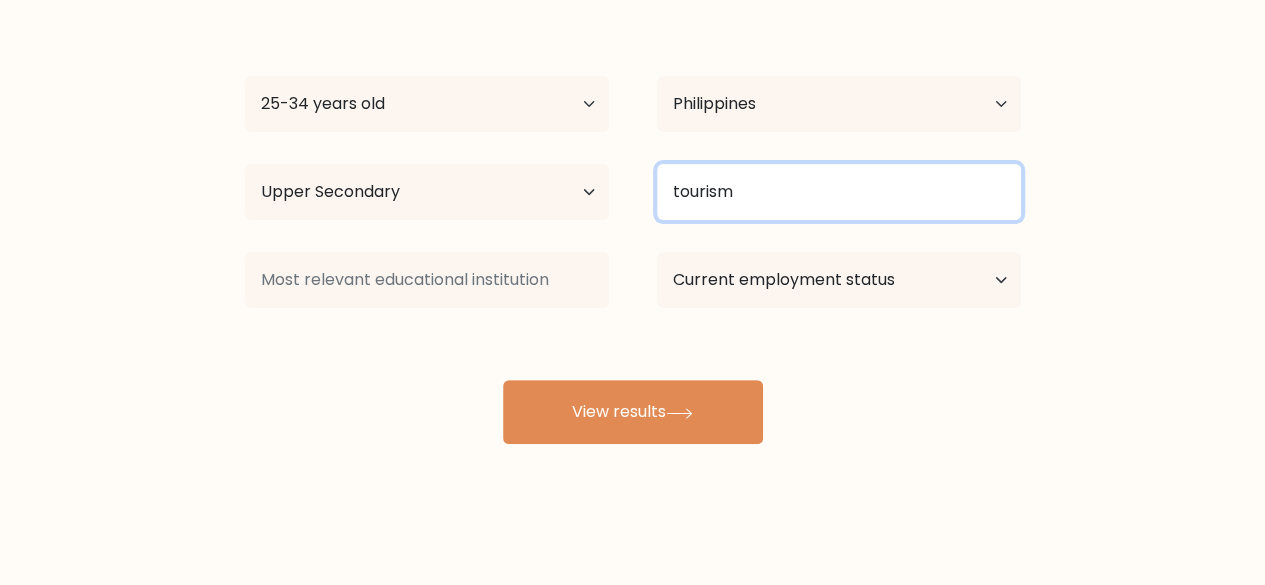 click on "tourism" at bounding box center (839, 192) 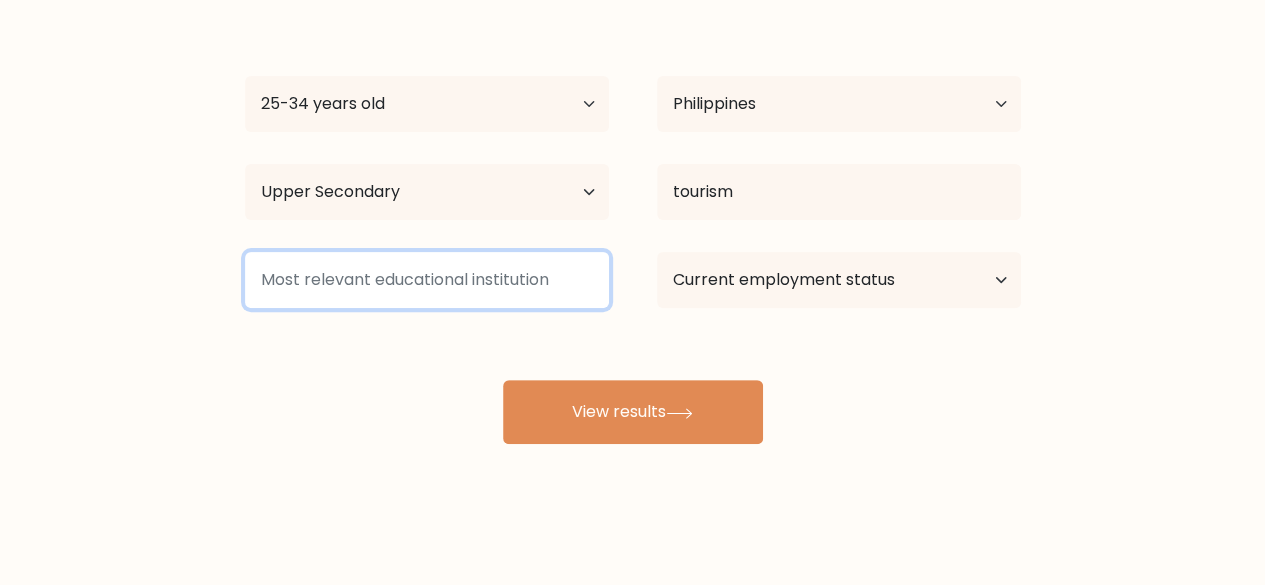 click at bounding box center (427, 280) 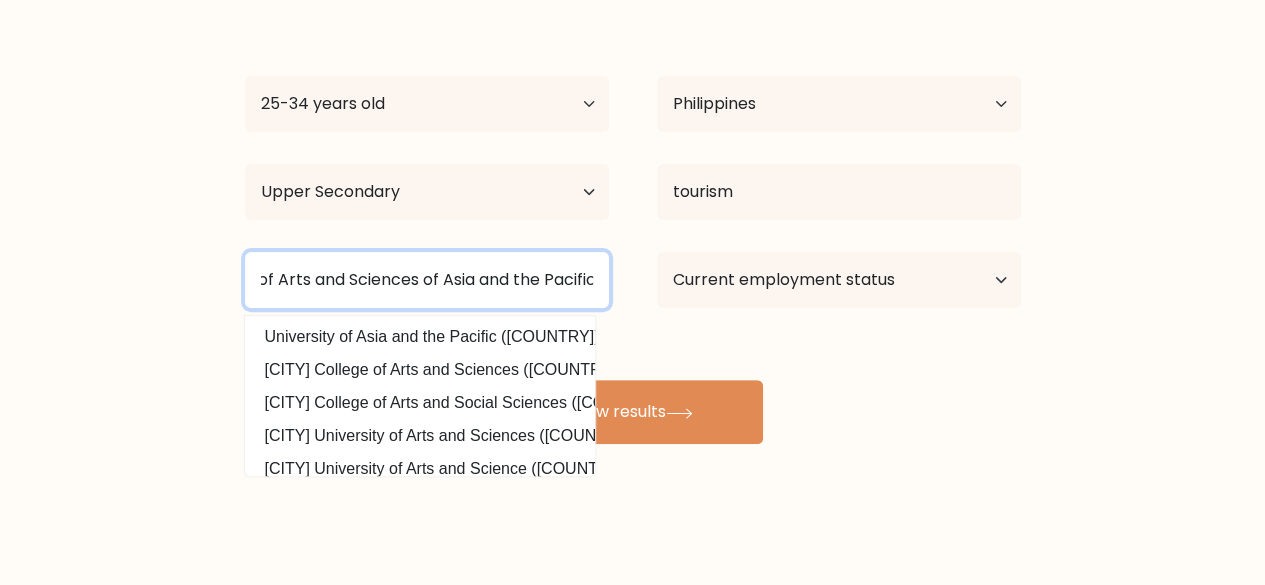 scroll, scrollTop: 0, scrollLeft: 76, axis: horizontal 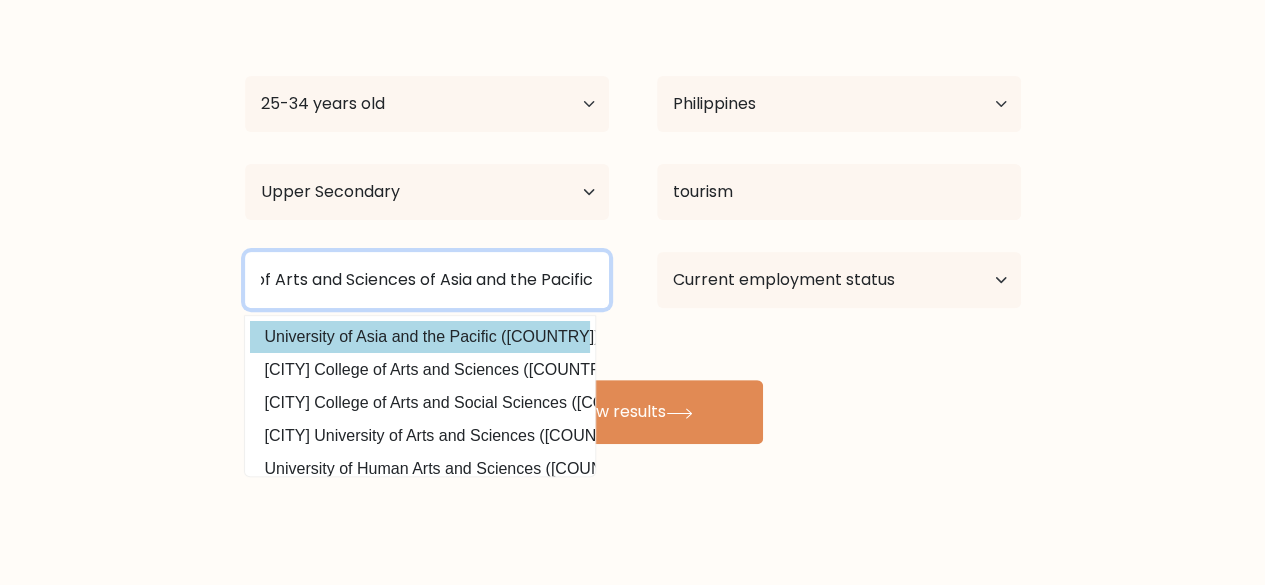 type on "College of Arts and Sciences of Asia and the Pacific" 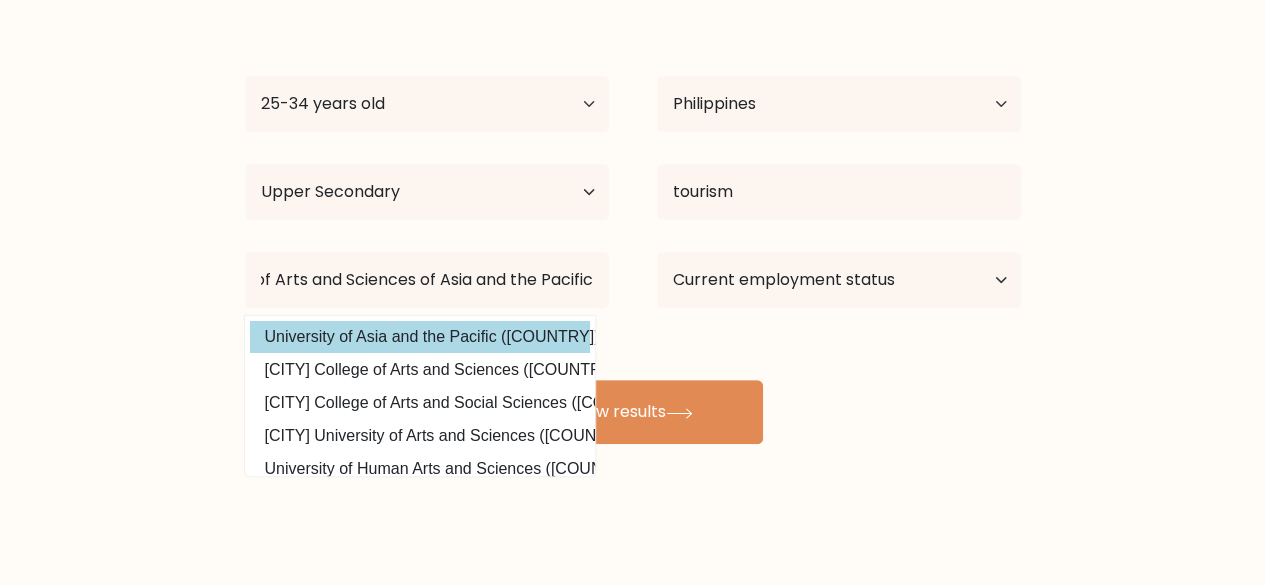 scroll, scrollTop: 0, scrollLeft: 0, axis: both 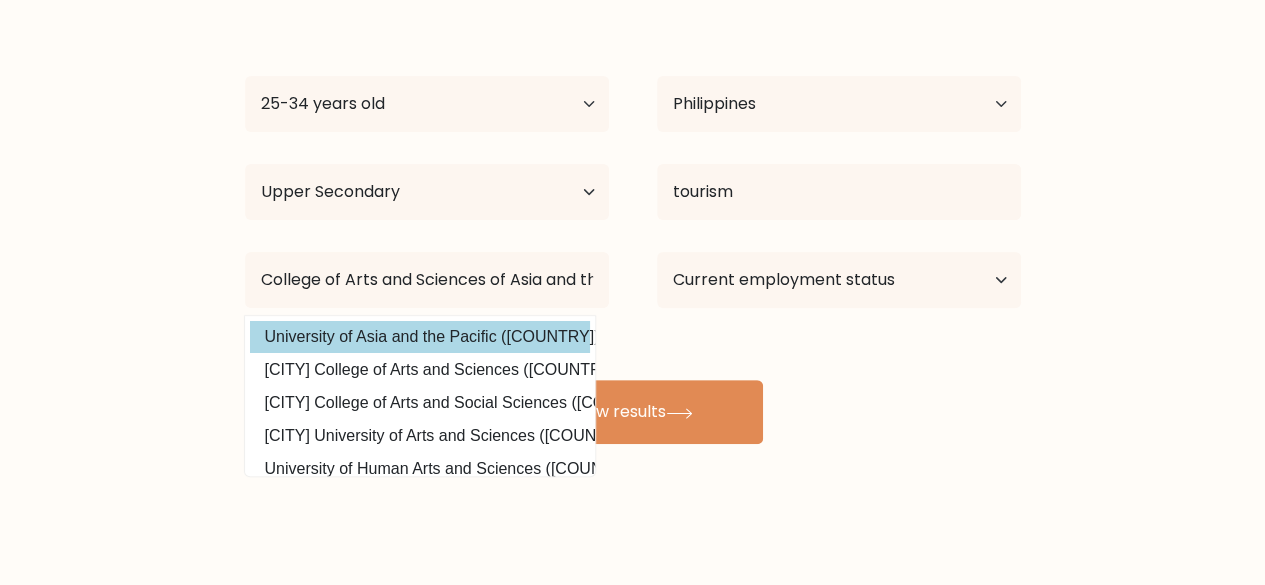 click on "[FIRST]
[LAST]
Age
Under 18 years old
18-24 years old
25-34 years old
35-44 years old
45-54 years old
55-64 years old
65 years old and above
Country
Afghanistan
Albania
Algeria
American Samoa
Andorra
Angola
Anguilla
Antarctica
Antigua and Barbuda
Argentina
Armenia
Aruba
Australia
Austria
Azerbaijan
Bahamas
Bahrain
Bangladesh
Barbados
Belarus
Belgium
Belize
Benin
Bermuda
Bhutan
Bolivia
Bonaire, Sint Eustatius and Saba
Bosnia and Herzegovina
Botswana
Bouvet Island
Brazil
Brunei" at bounding box center (633, 224) 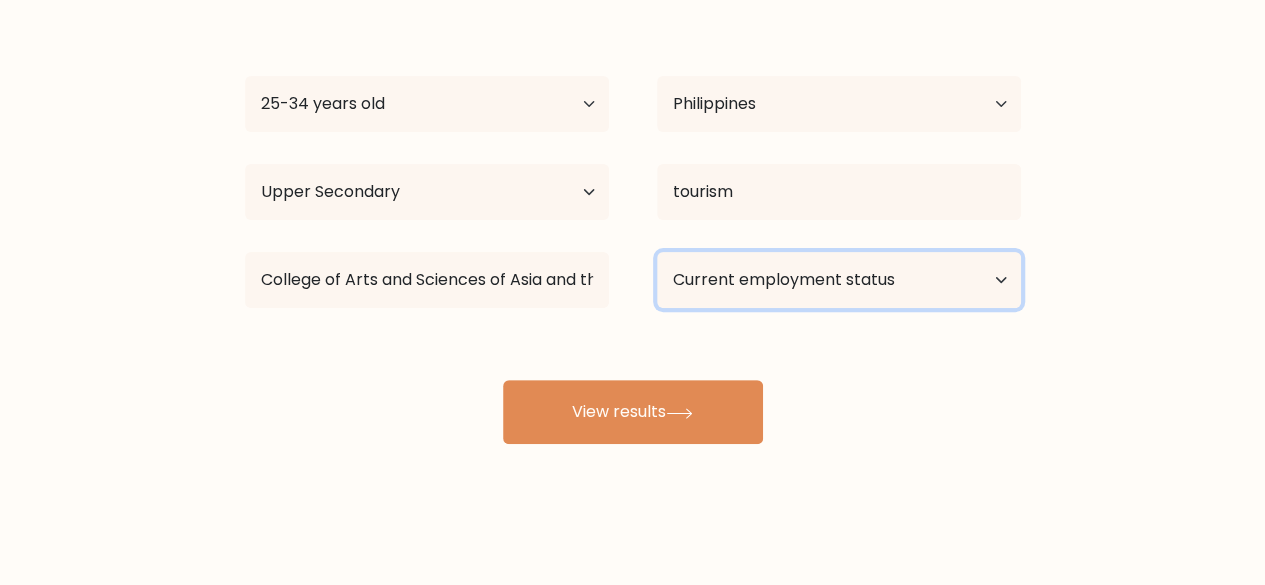 click on "Current employment status
Employed
Student
Retired
Other / prefer not to answer" at bounding box center (839, 280) 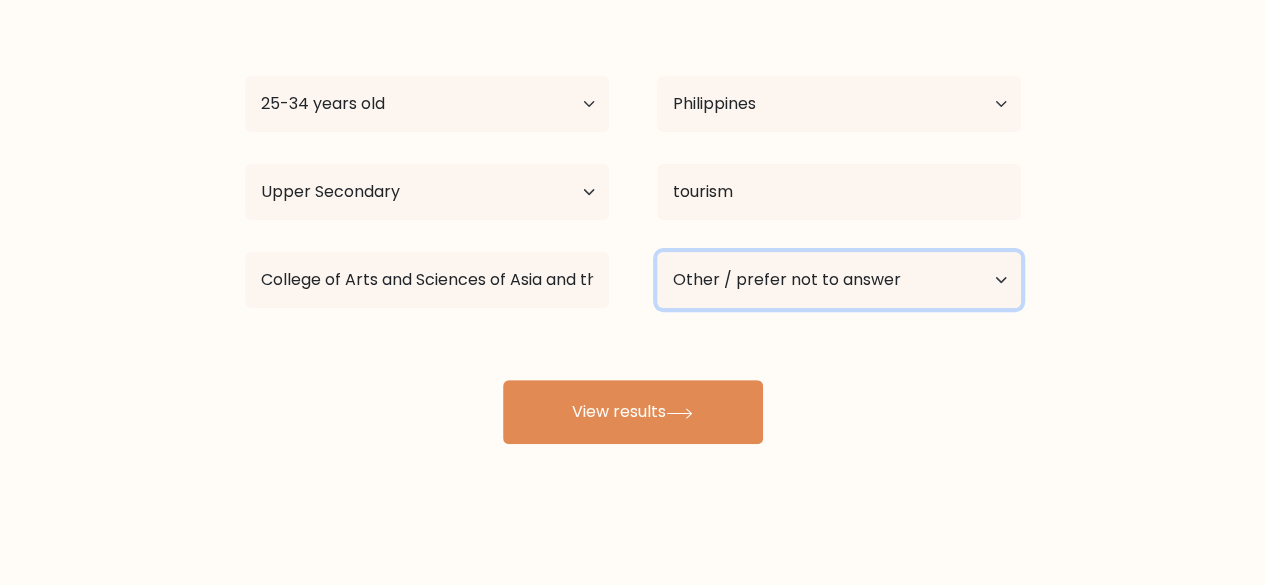 click on "Current employment status
Employed
Student
Retired
Other / prefer not to answer" at bounding box center [839, 280] 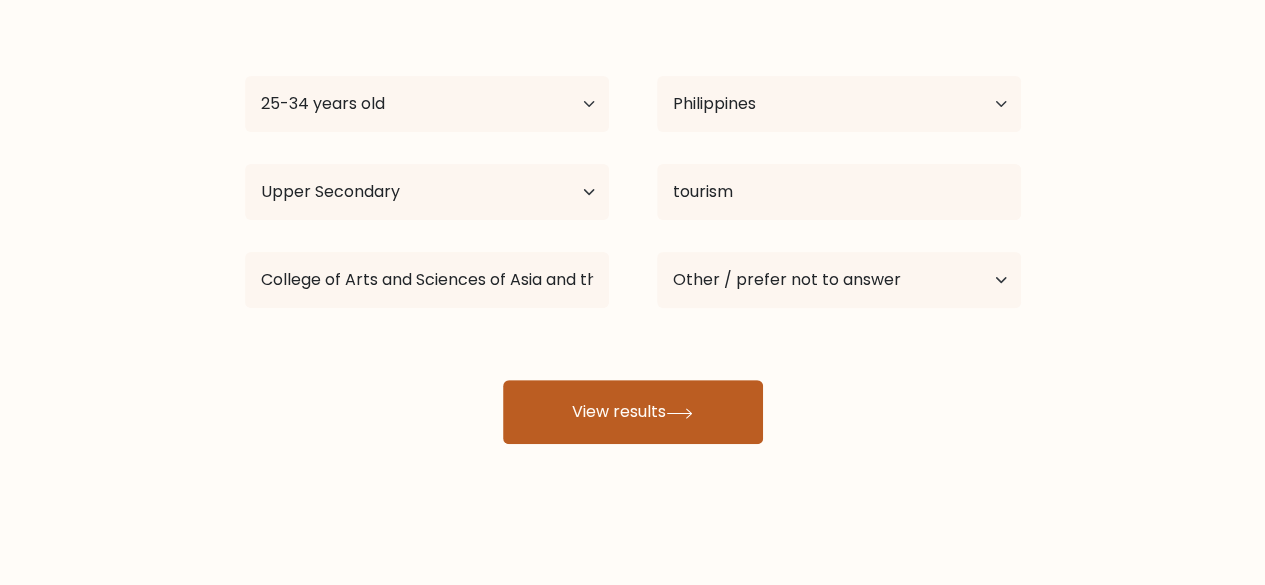 click on "View results" at bounding box center (633, 412) 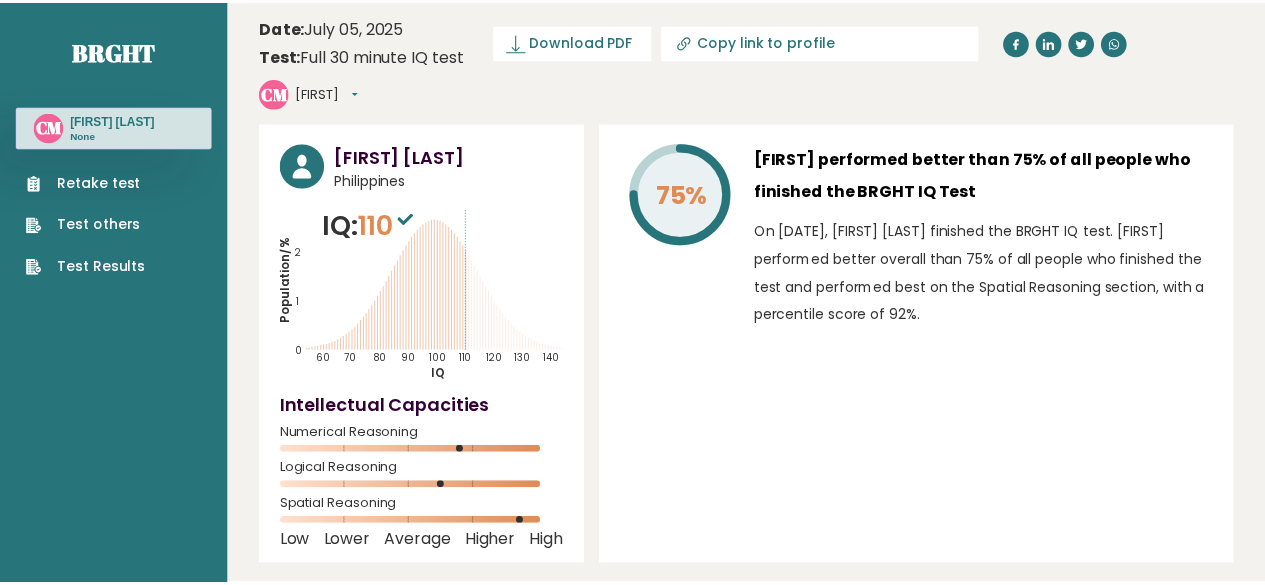 scroll, scrollTop: 0, scrollLeft: 0, axis: both 